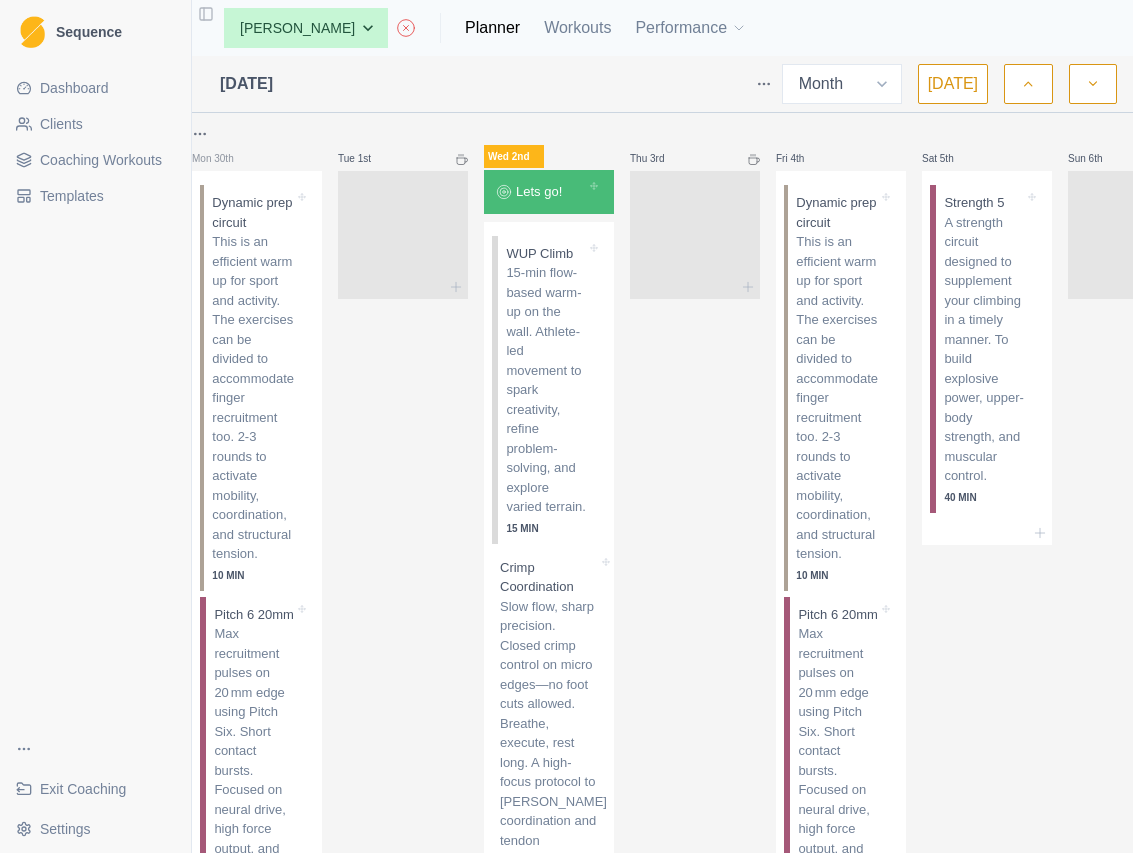 select on "month" 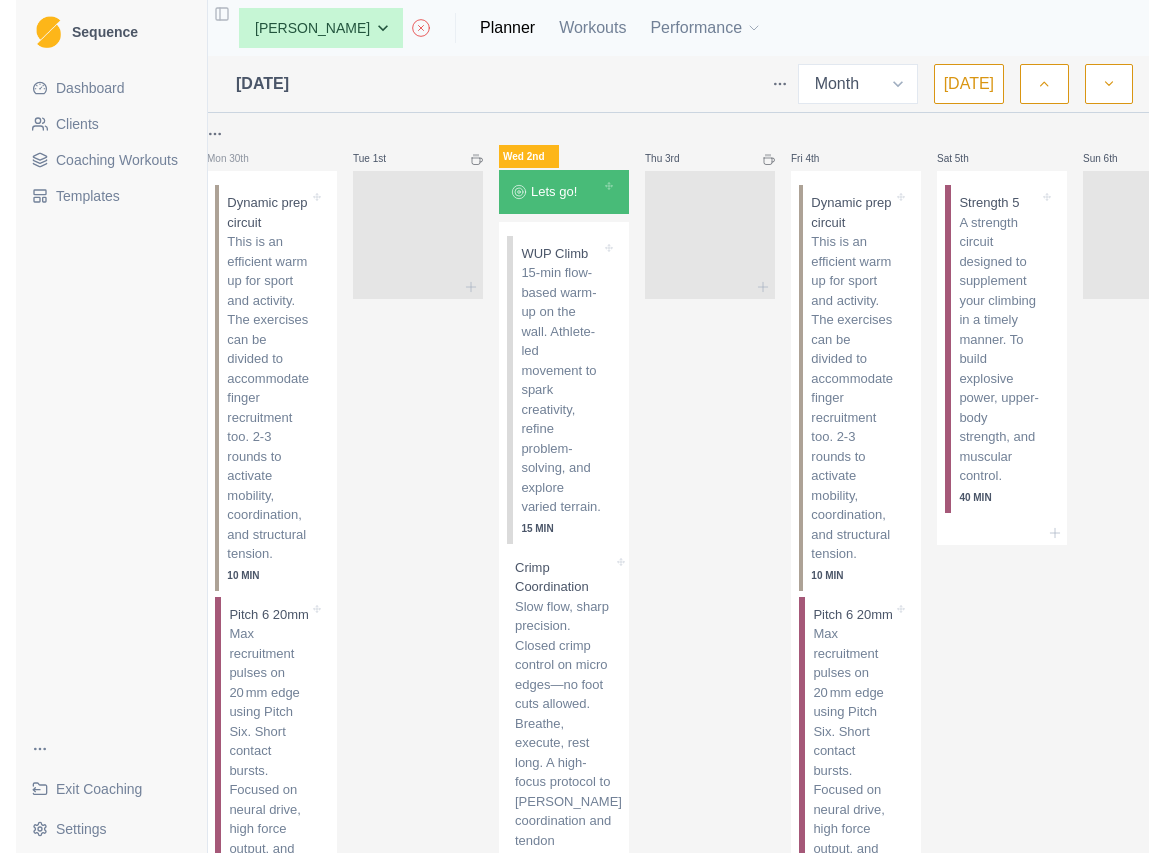 scroll, scrollTop: 1233, scrollLeft: 0, axis: vertical 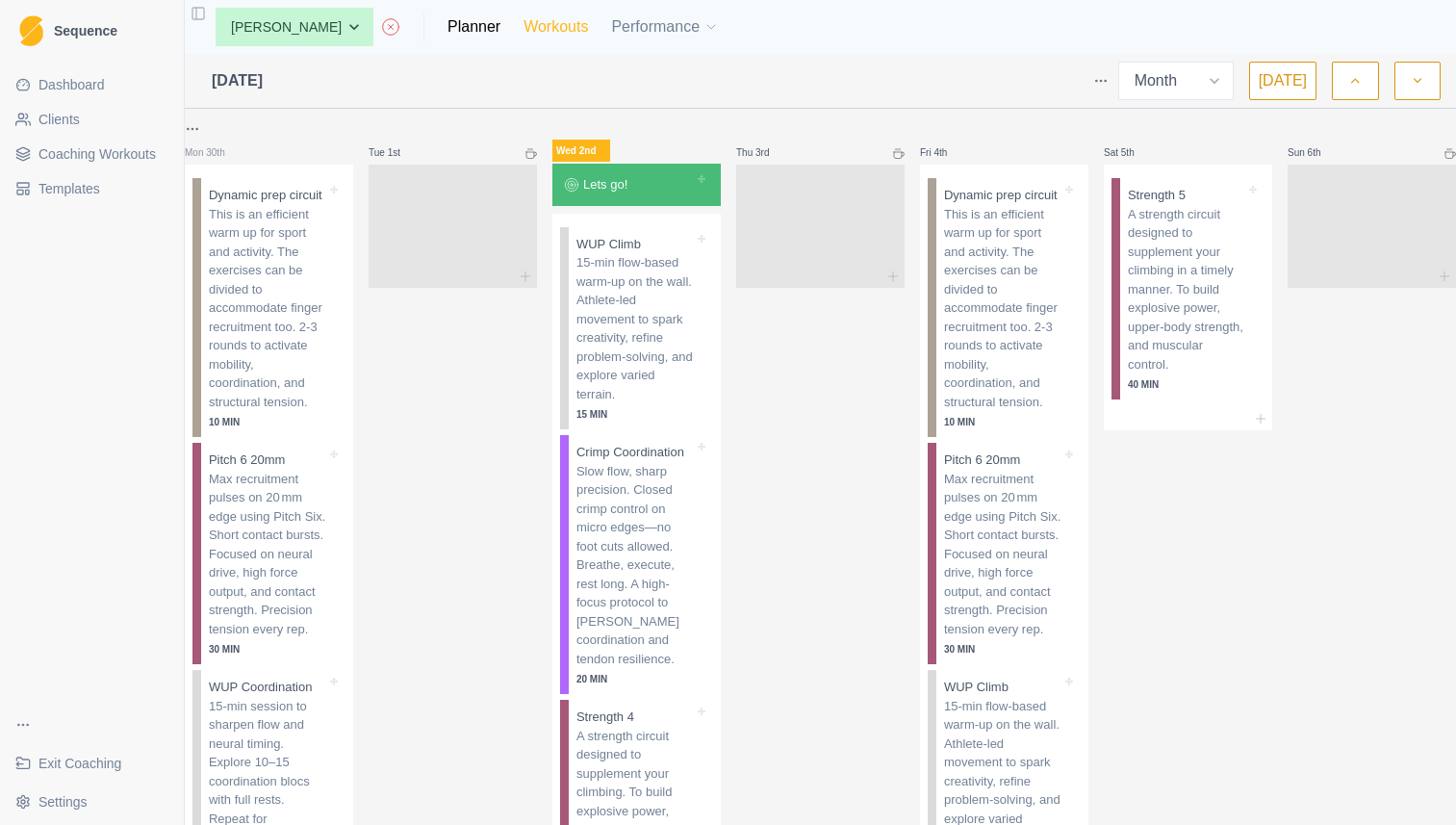 click on "Workouts" at bounding box center [555, 27] 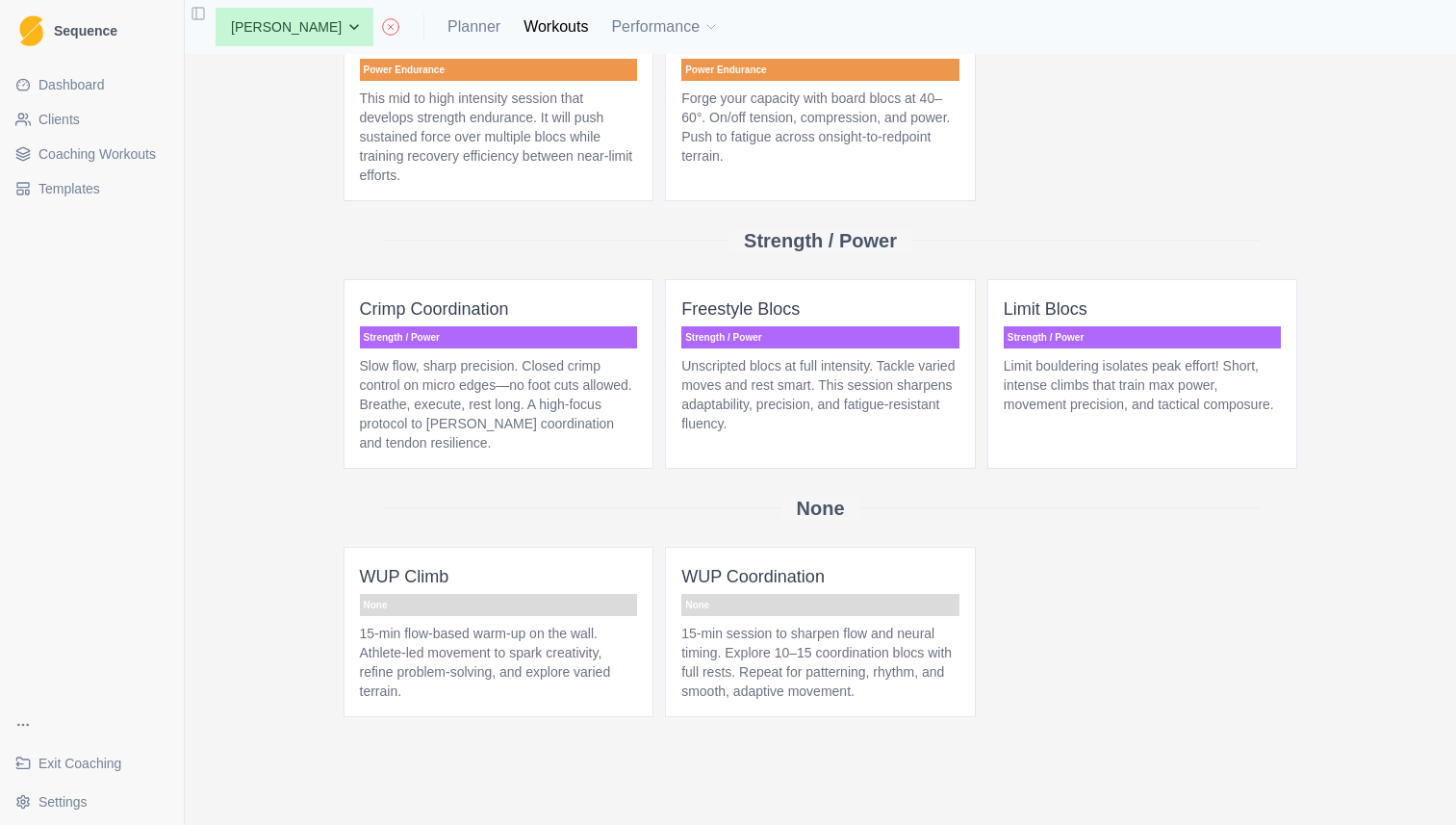scroll, scrollTop: 730, scrollLeft: 0, axis: vertical 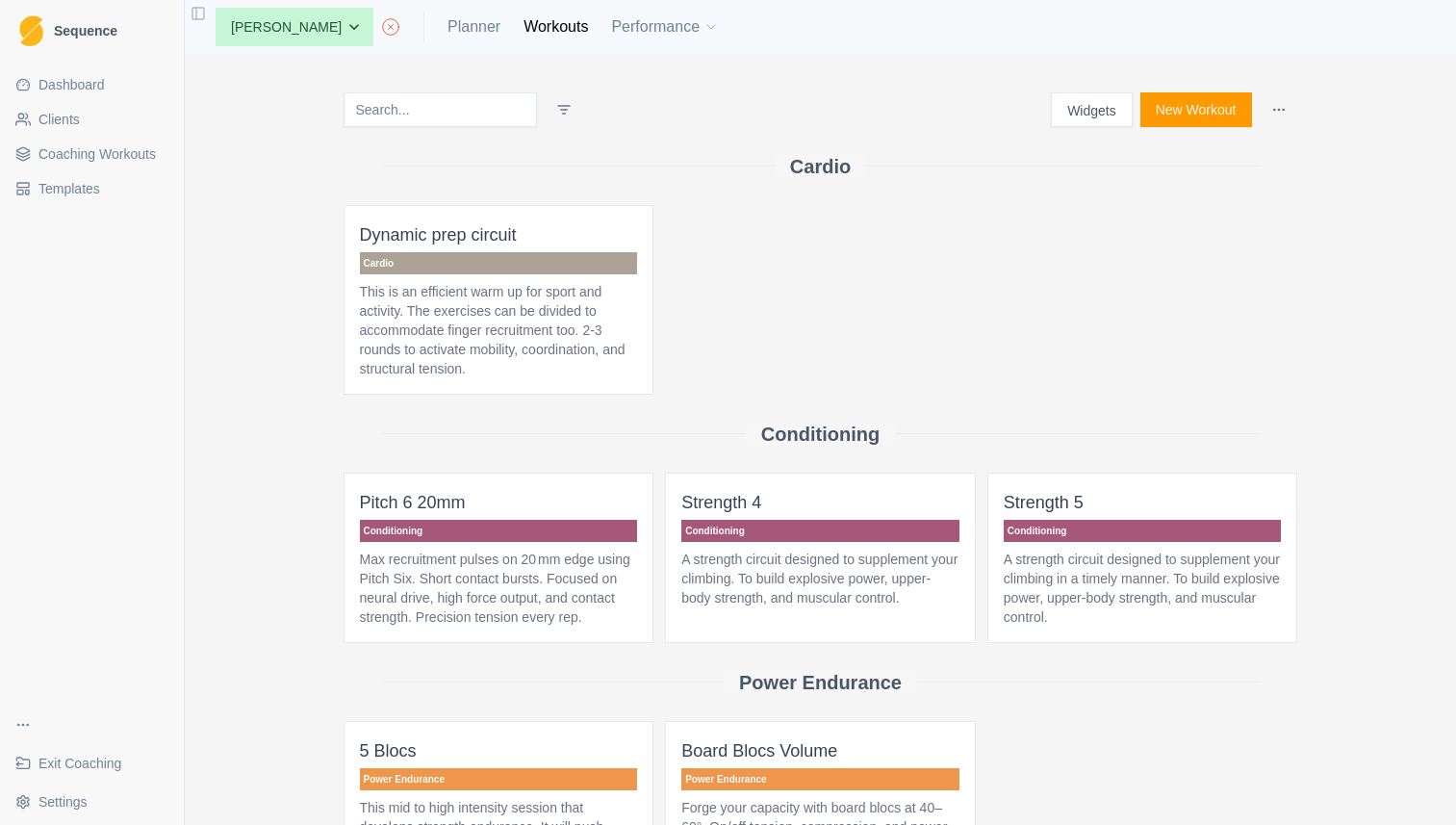 click on "Coaching Workouts" at bounding box center (97, 154) 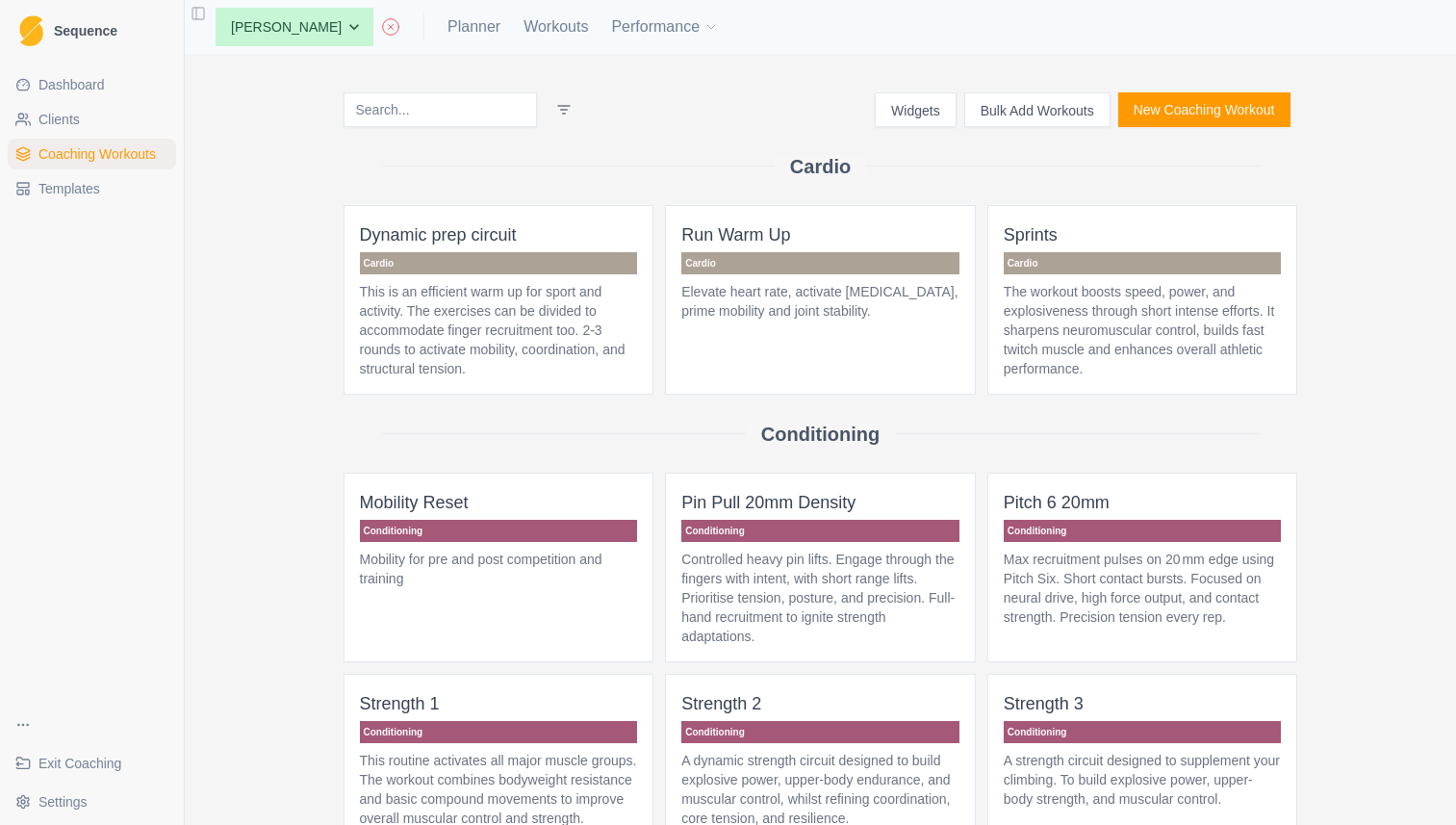 scroll, scrollTop: 0, scrollLeft: 1, axis: horizontal 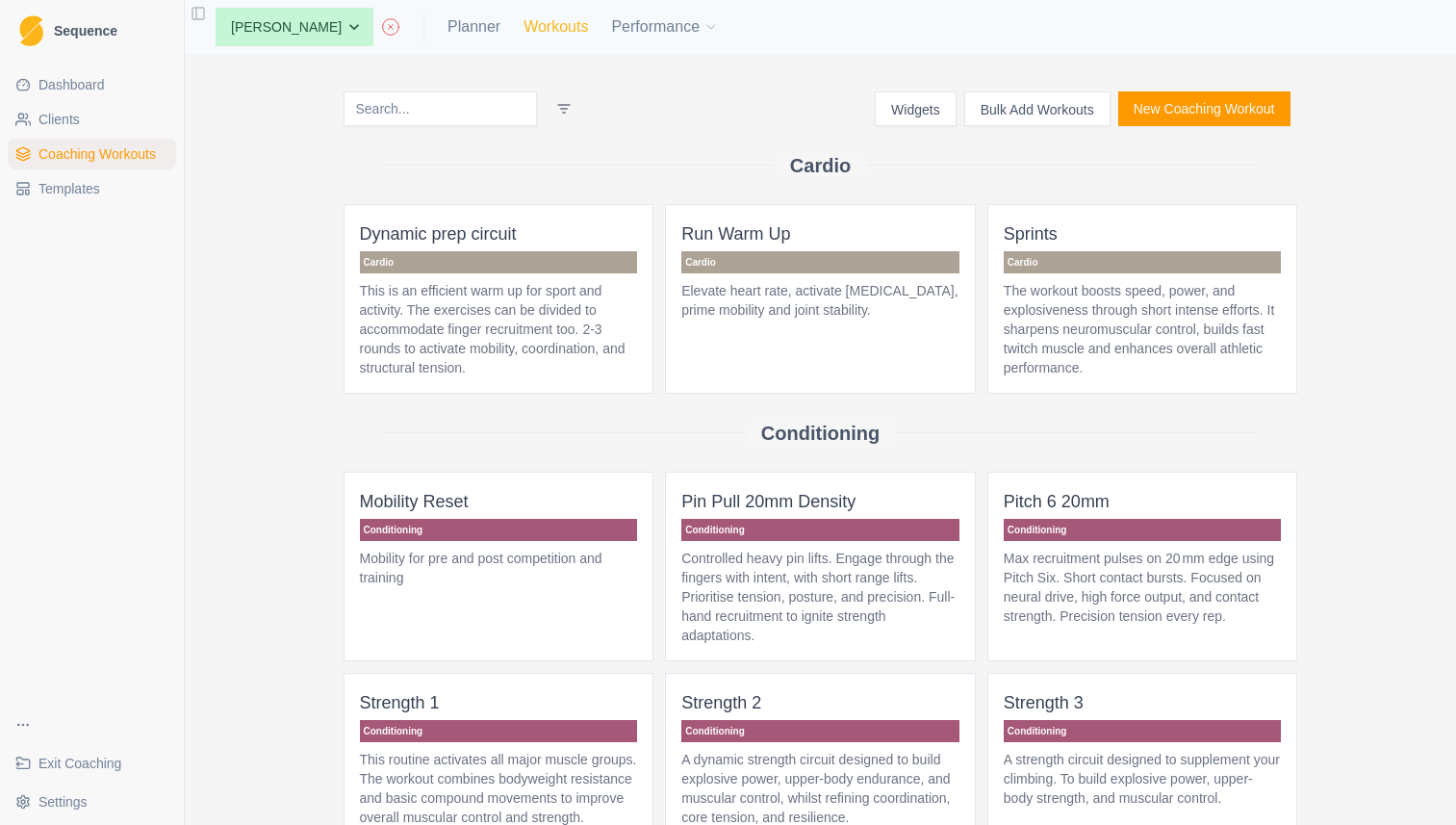 click on "Workouts" at bounding box center (555, 27) 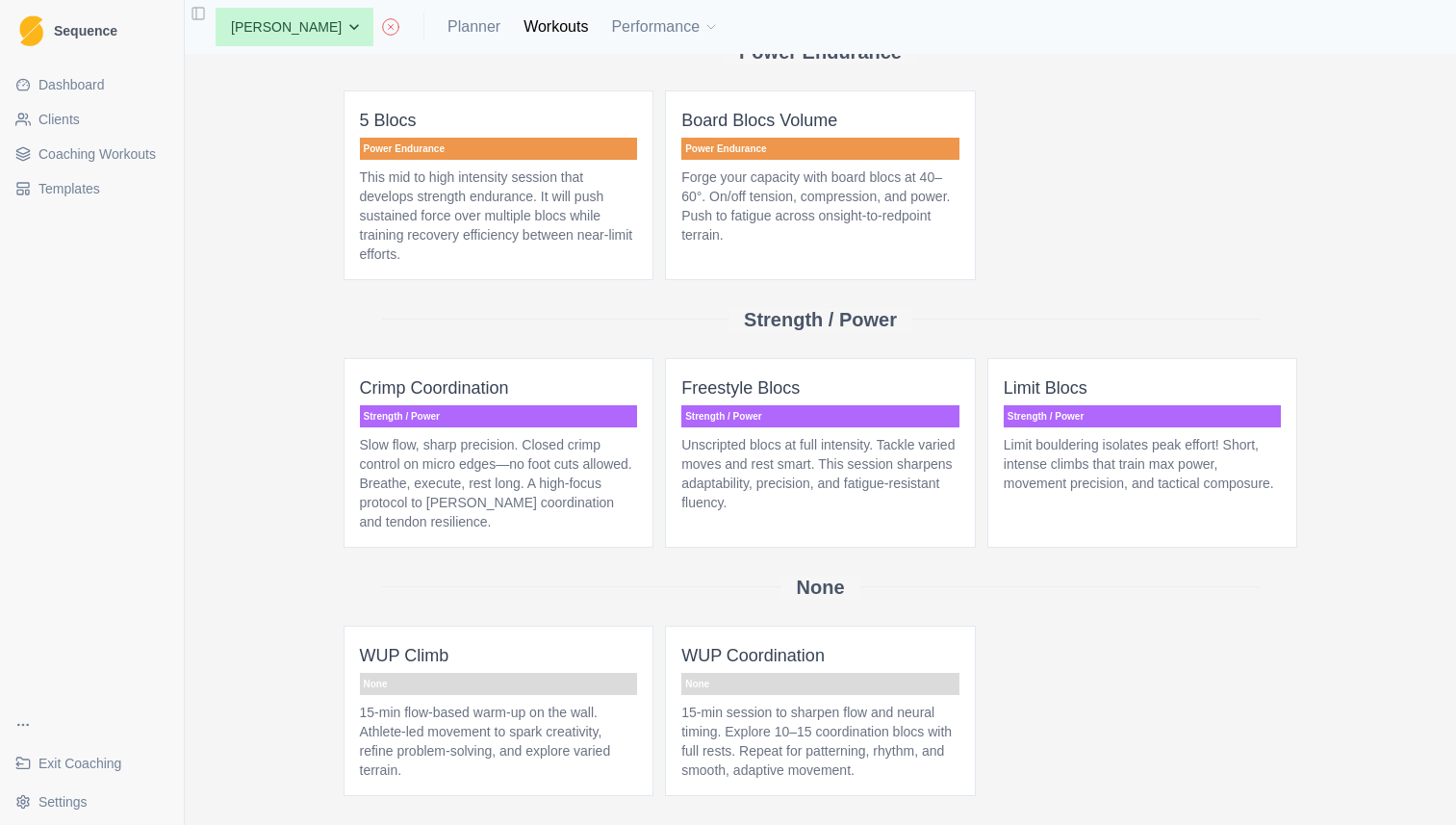 scroll, scrollTop: 729, scrollLeft: 0, axis: vertical 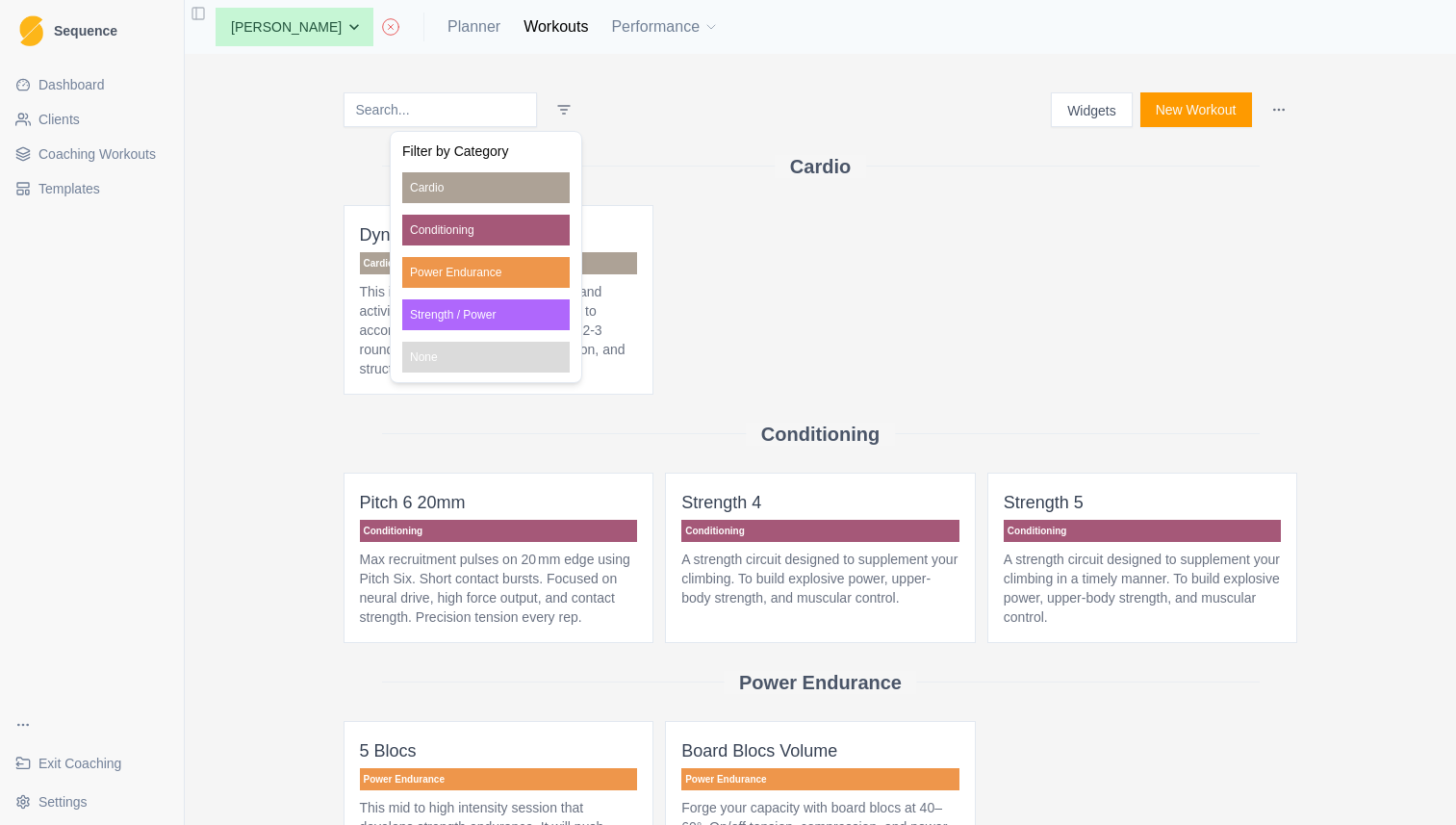 click on "Sequence Dashboard Clients Coaching Workouts Templates Exit Coaching Settings Toggle Sidebar None [PERSON_NAME] [PERSON_NAME] [PERSON_NAME] [PERSON_NAME] Planner Workouts Performance Widgets New Workout Cardio Dynamic prep circuit Cardio This is an efficient warm up for sport and activity. The exercises can be divided to accommodate finger recruitment too.
2-3 rounds to activate mobility, coordination, and structural tension. Conditioning Pitch 6 20mm Conditioning Max recruitment pulses on 20 mm edge using Pitch Six. Short contact bursts. Focused on neural drive, high force output, and contact strength. Precision tension every rep. Strength 4 Conditioning A strength circuit designed to supplement your climbing. To build explosive power, upper-body strength, and muscular control.  Strength 5 Conditioning A strength circuit designed to supplement your climbing in a timely manner. To build explosive power, upper-body strength, and muscular control.  Power Endurance 5 Blocs Power Endurance Limit Blocs" at bounding box center (728, 412) 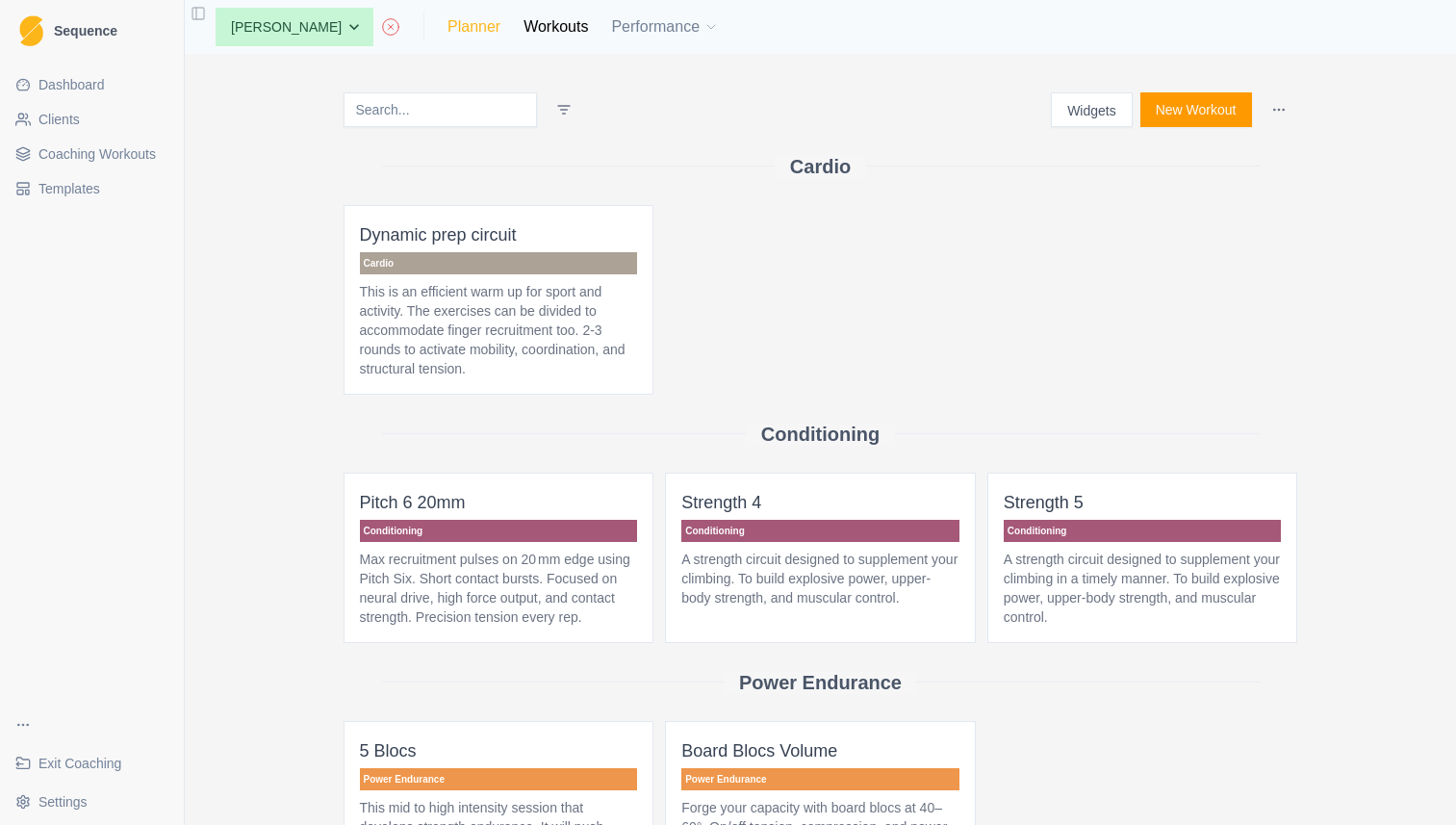 click on "Planner" at bounding box center [473, 27] 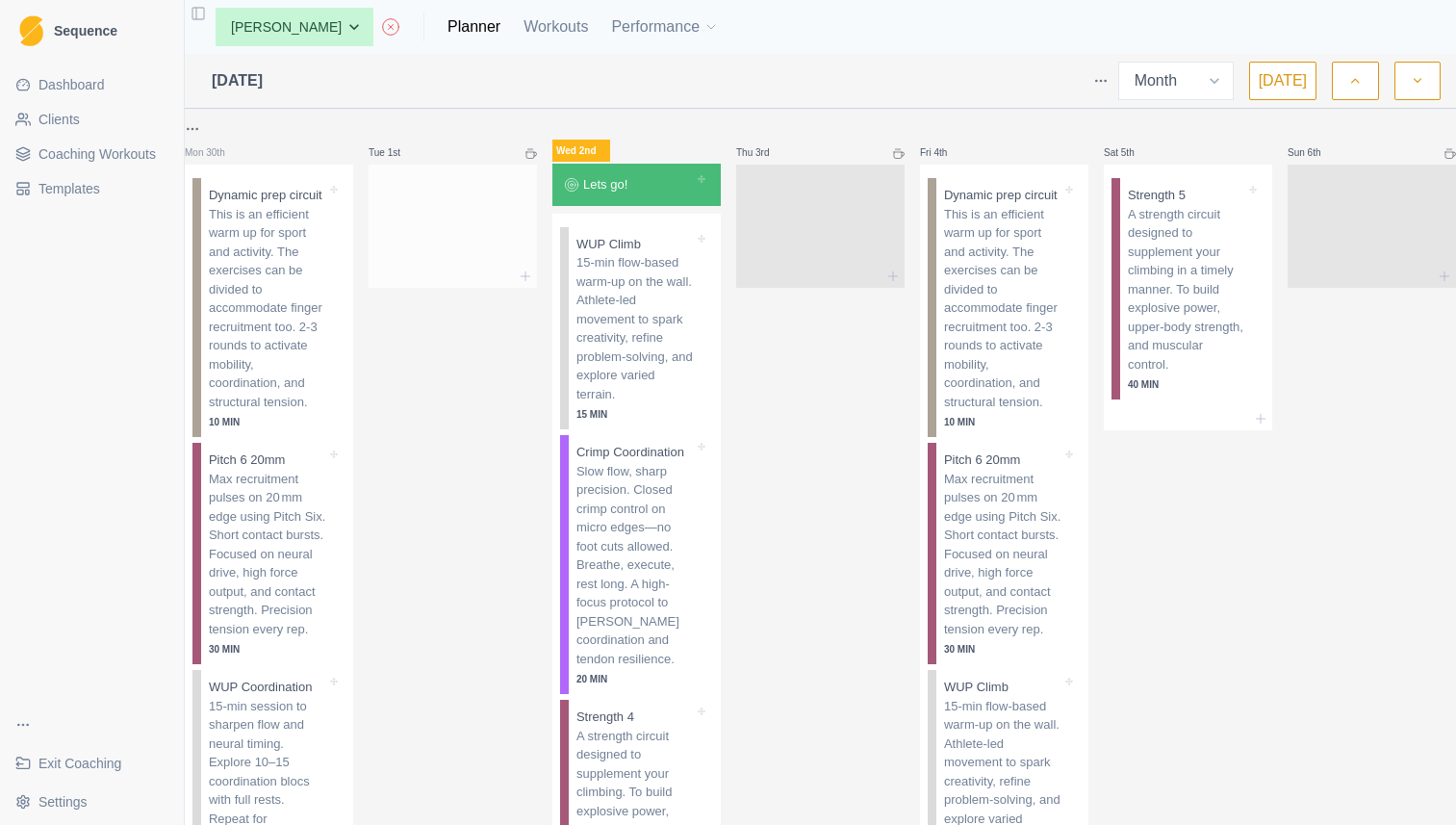 click at bounding box center (452, 222) 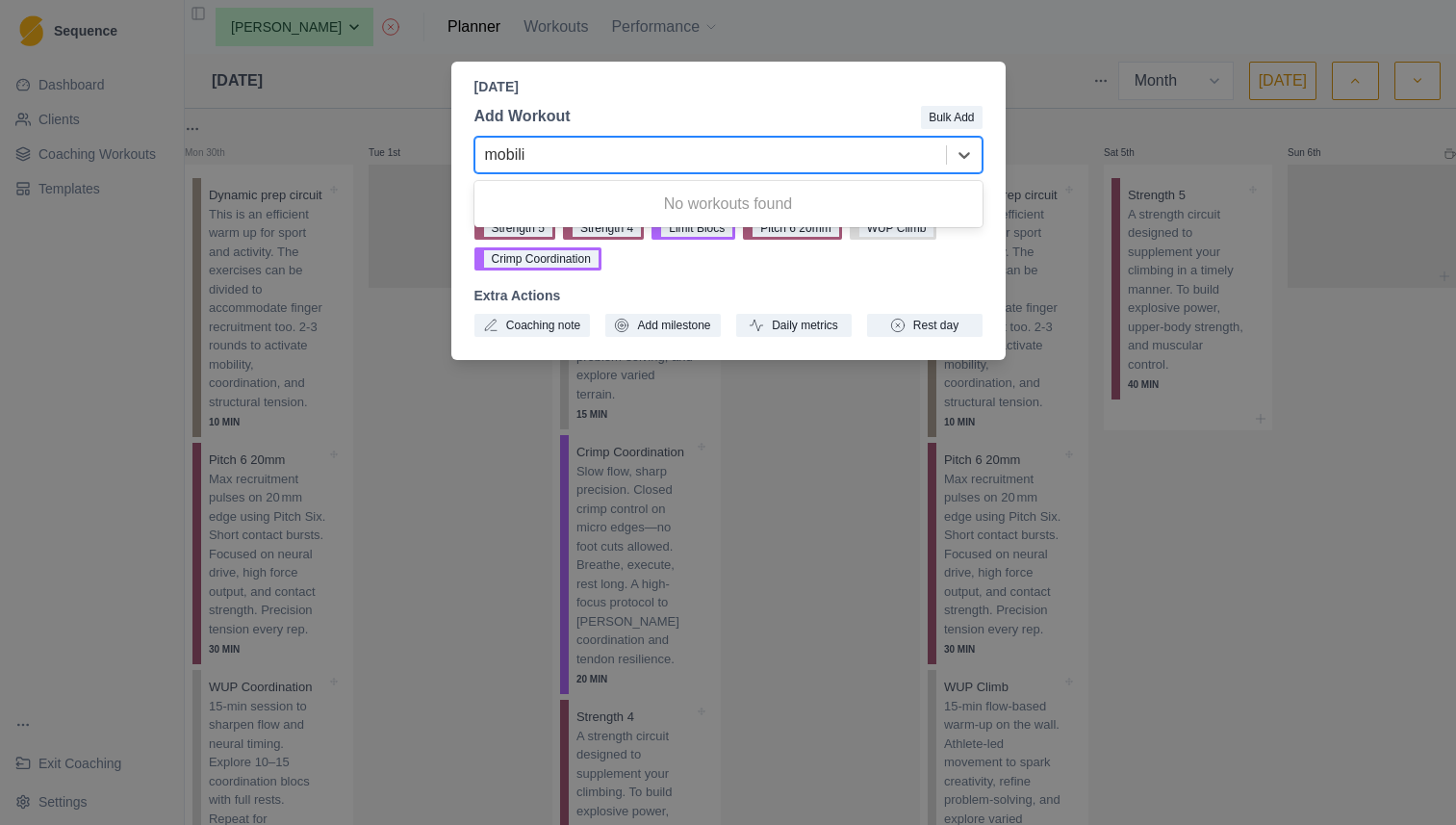 type on "mobili" 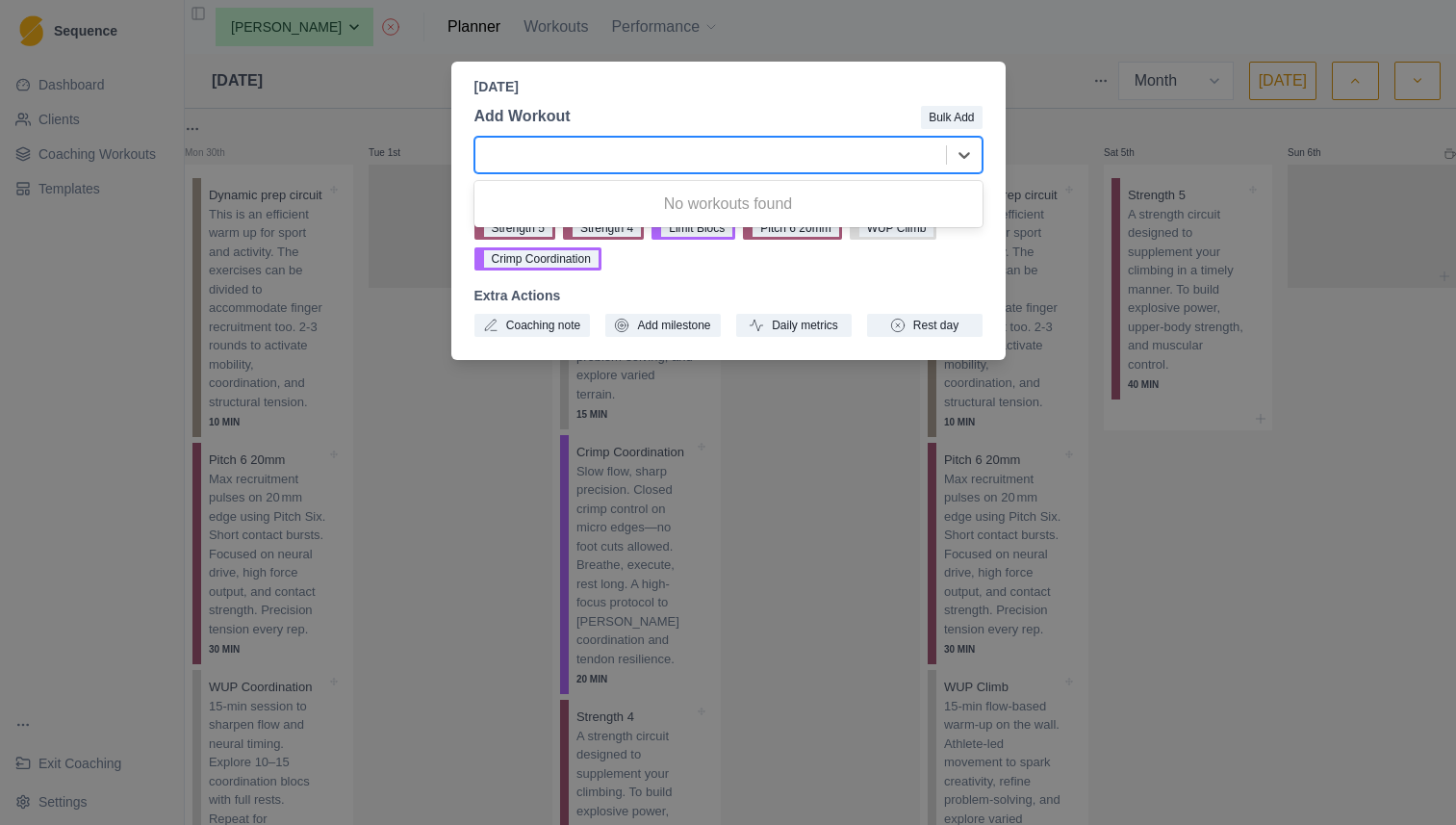click on "[DATE]" at bounding box center [728, 87] 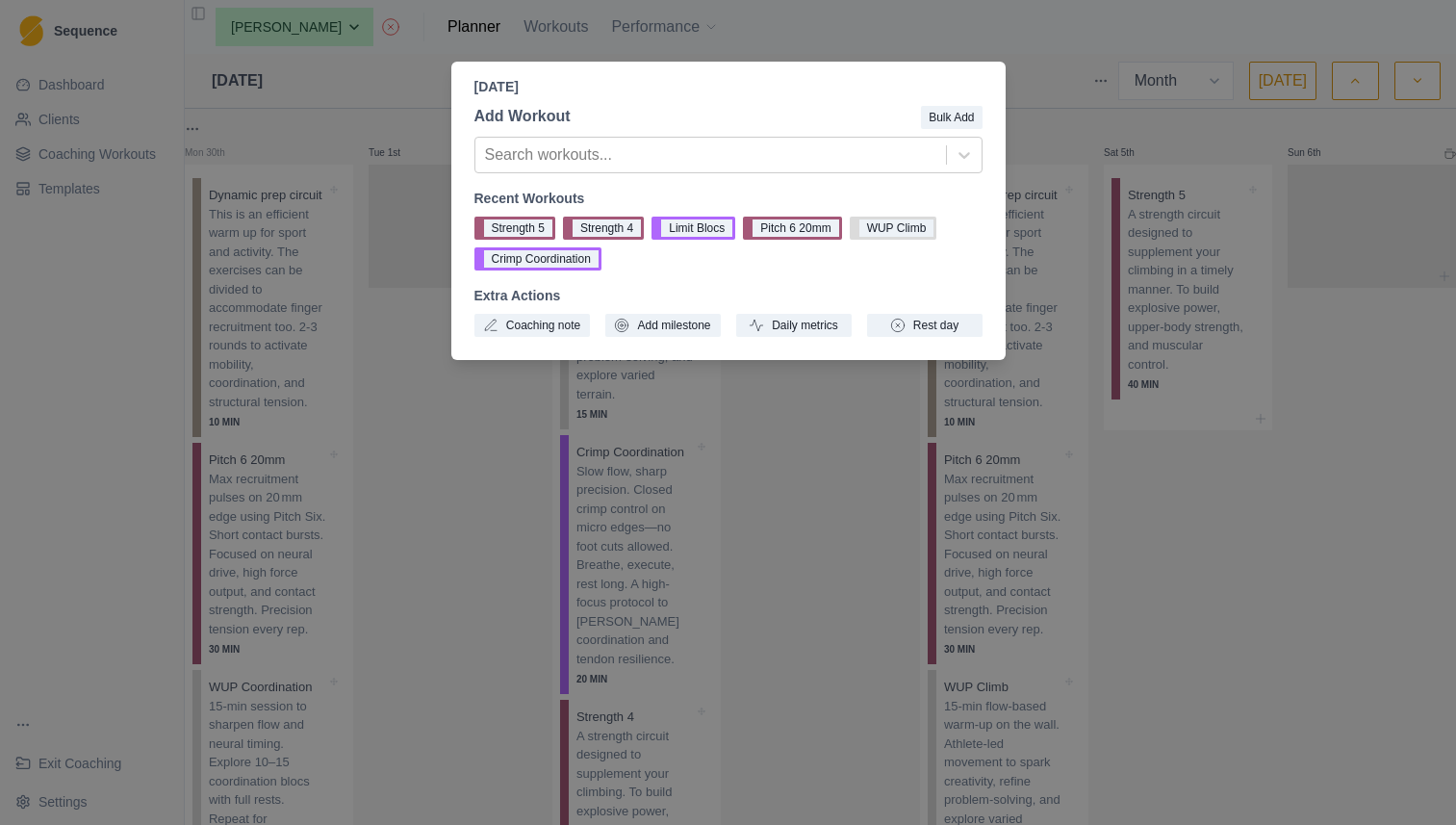 click on "Add Workout Bulk Add Search workouts... Recent Workouts Strength 5 Strength 4 Limit Blocs Pitch 6 20mm WUP Climb Crimp Coordination Extra Actions Coaching note Add milestone Daily metrics Rest day" at bounding box center [728, 220] 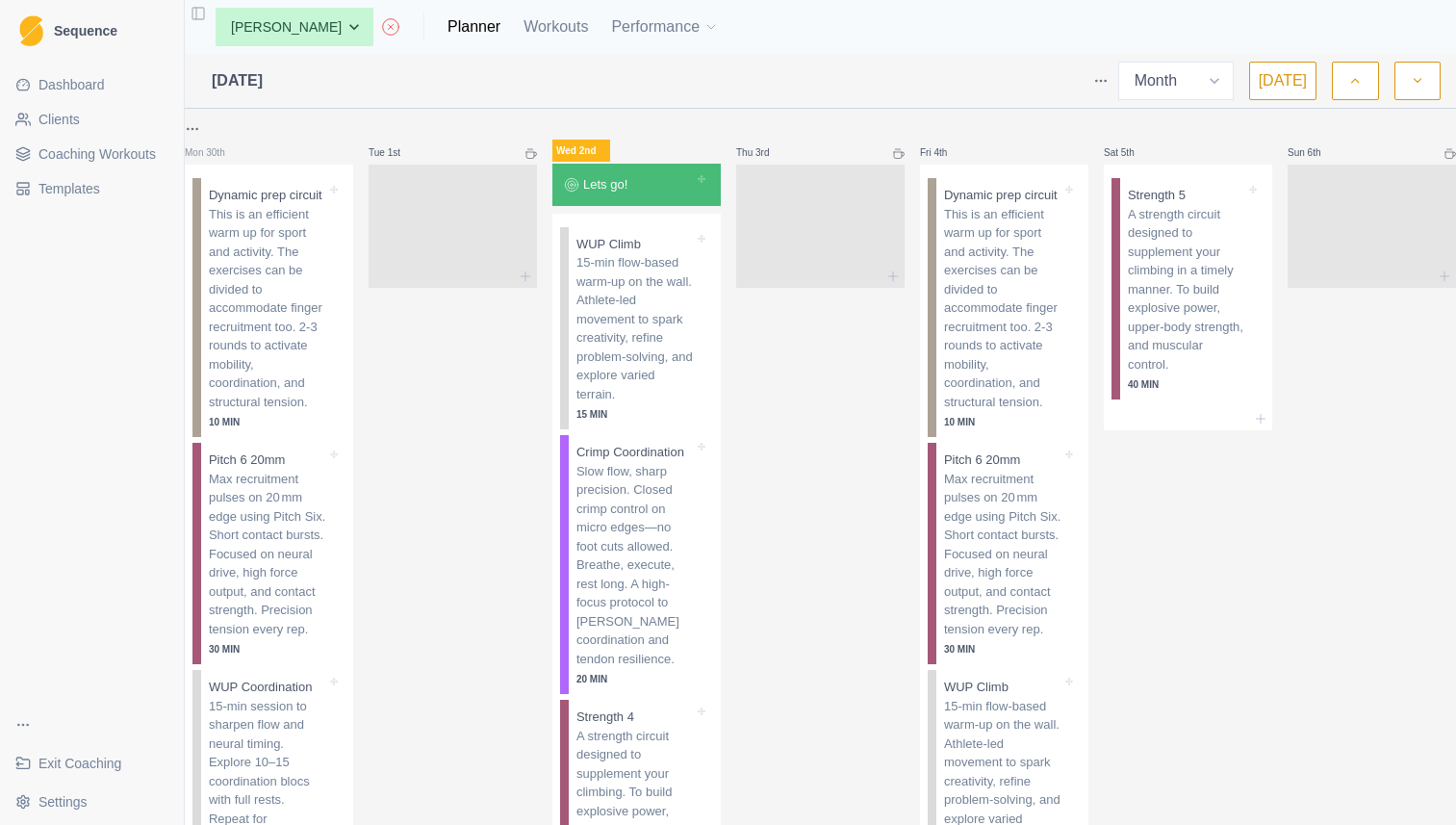 click on "Coaching Workouts" at bounding box center [97, 154] 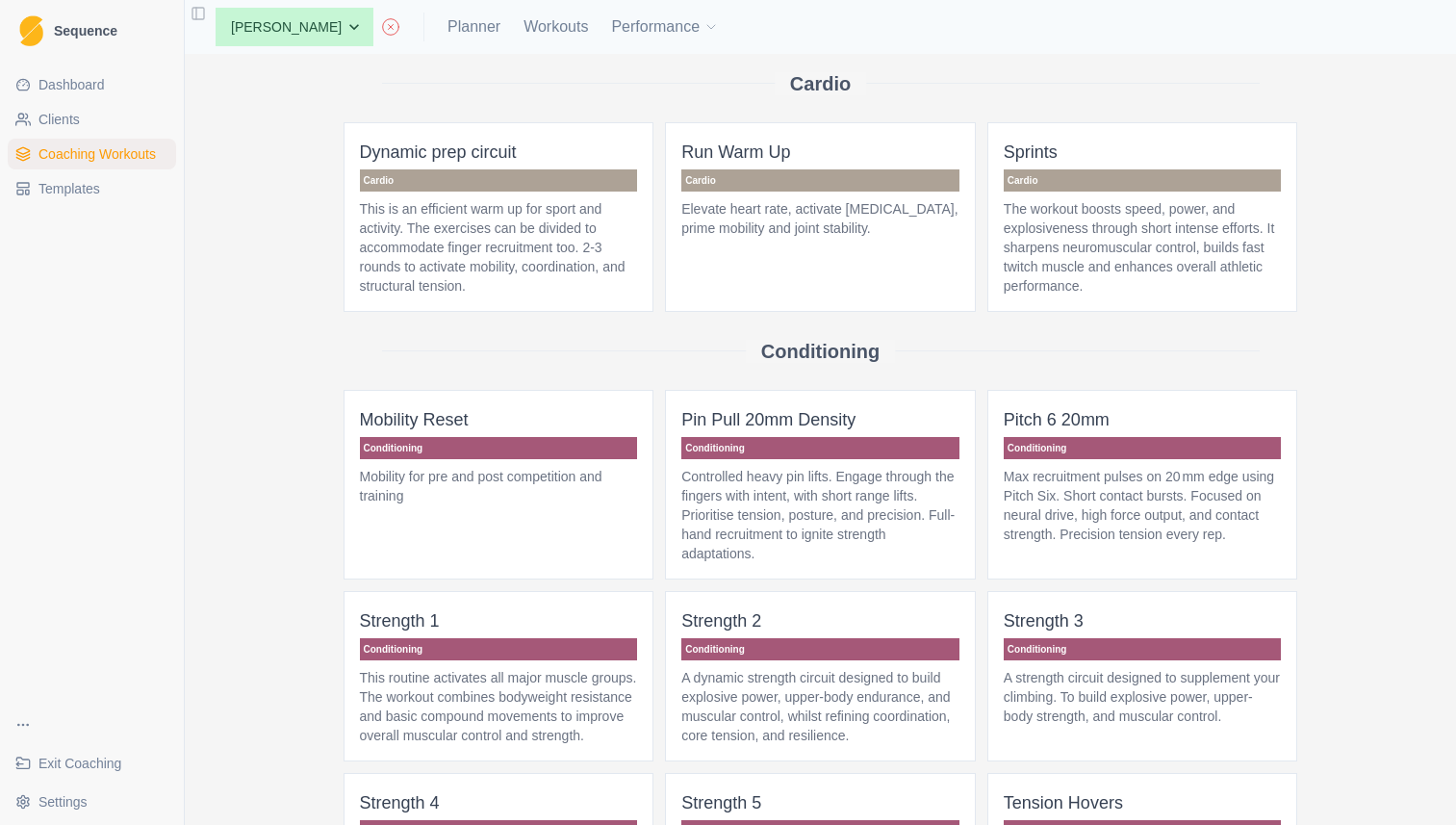 scroll, scrollTop: 84, scrollLeft: 0, axis: vertical 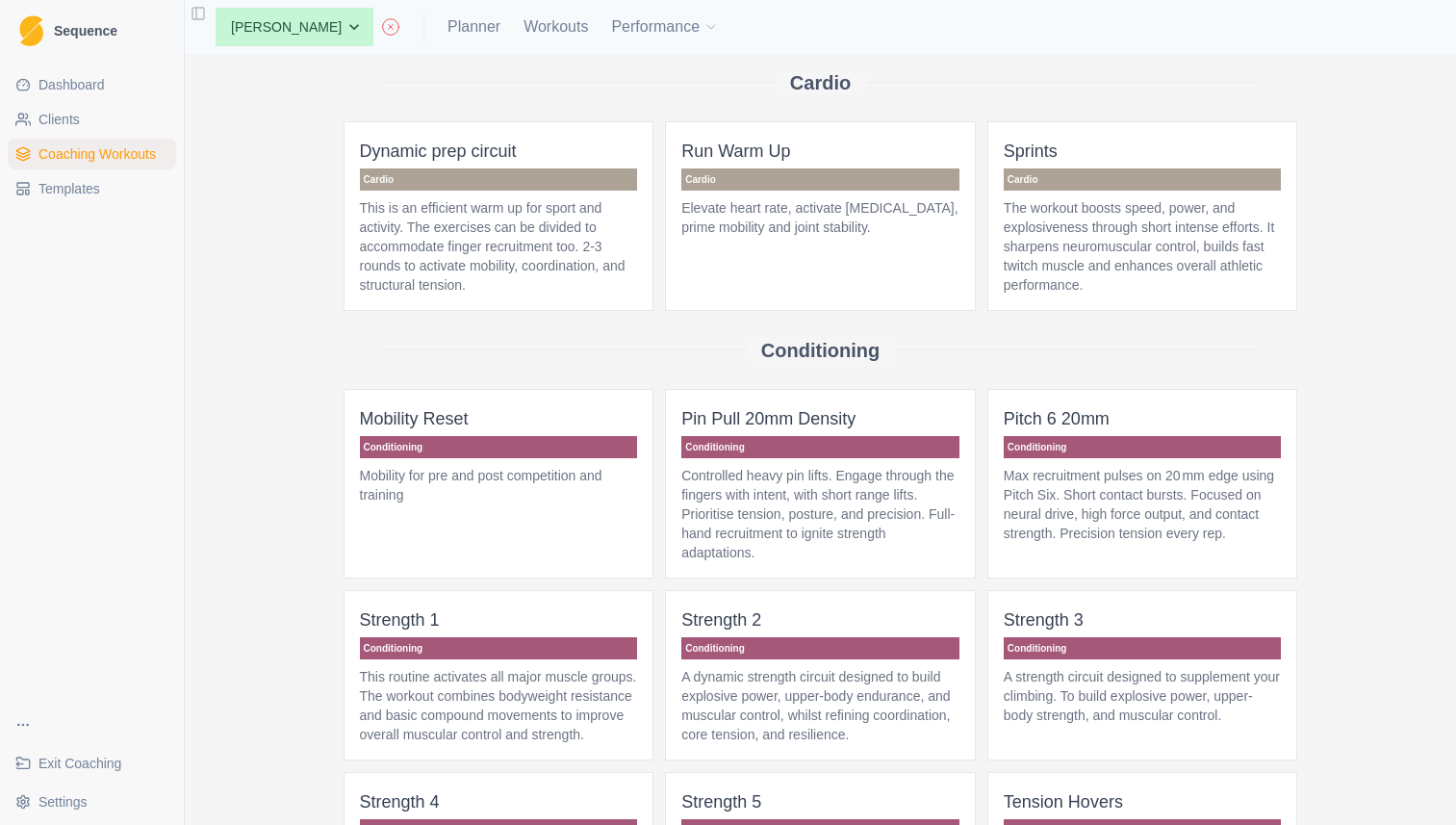 click on "Mobility for pre and post competition and training" at bounding box center [498, 485] 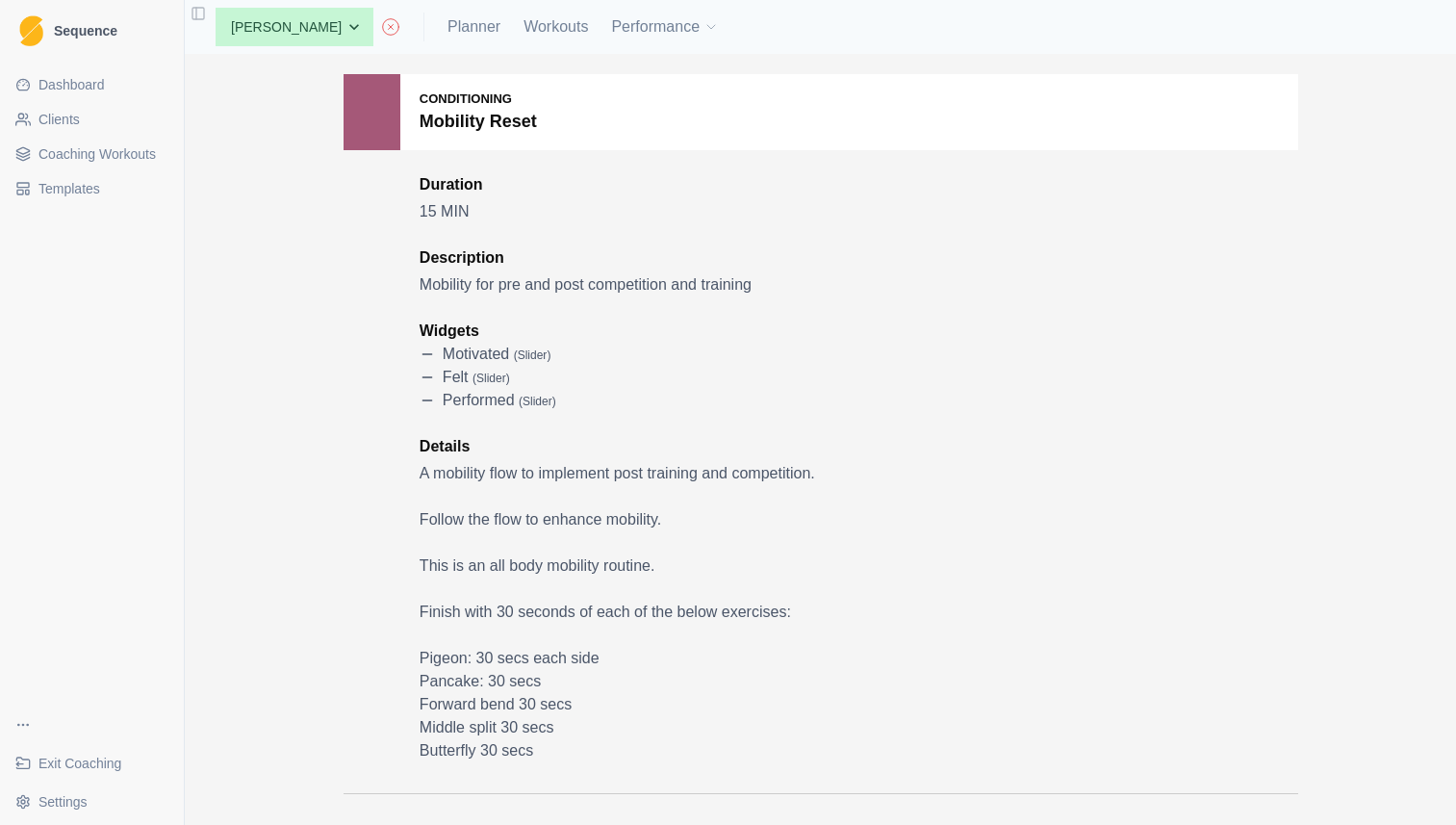 scroll, scrollTop: 79, scrollLeft: 0, axis: vertical 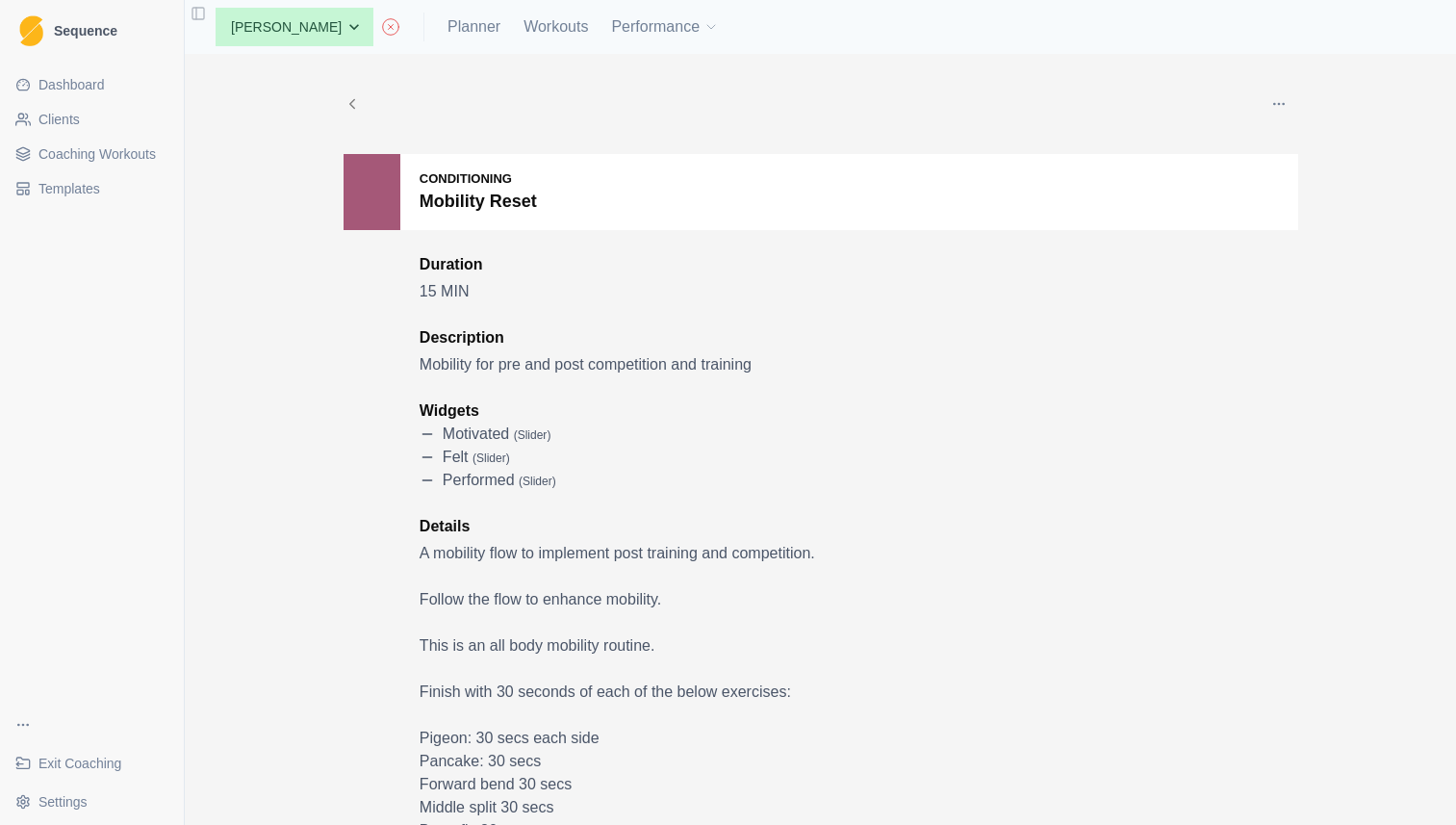 click on "Coaching Workouts" at bounding box center [97, 154] 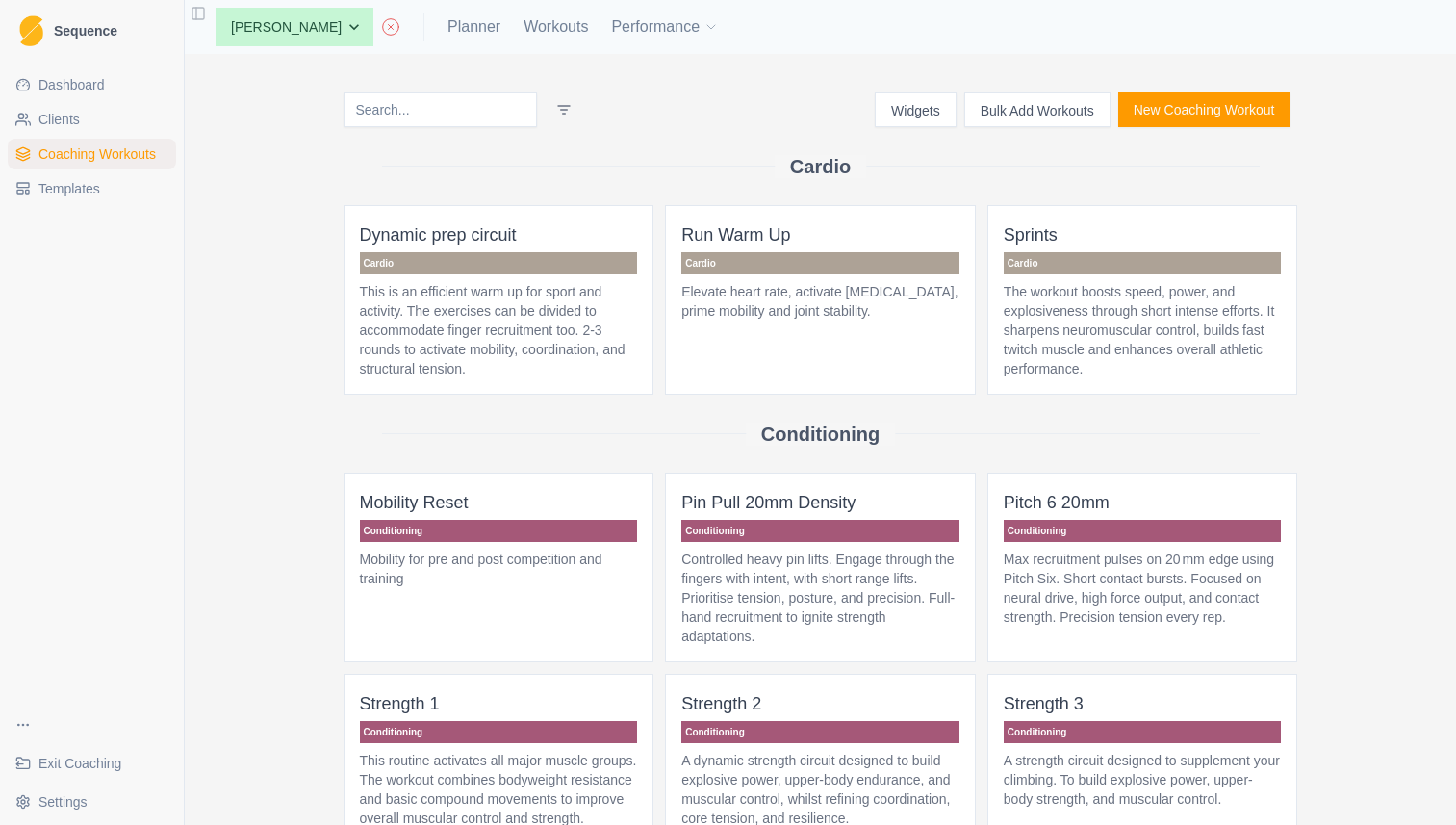 click on "New Coaching Workout" at bounding box center [1204, 110] 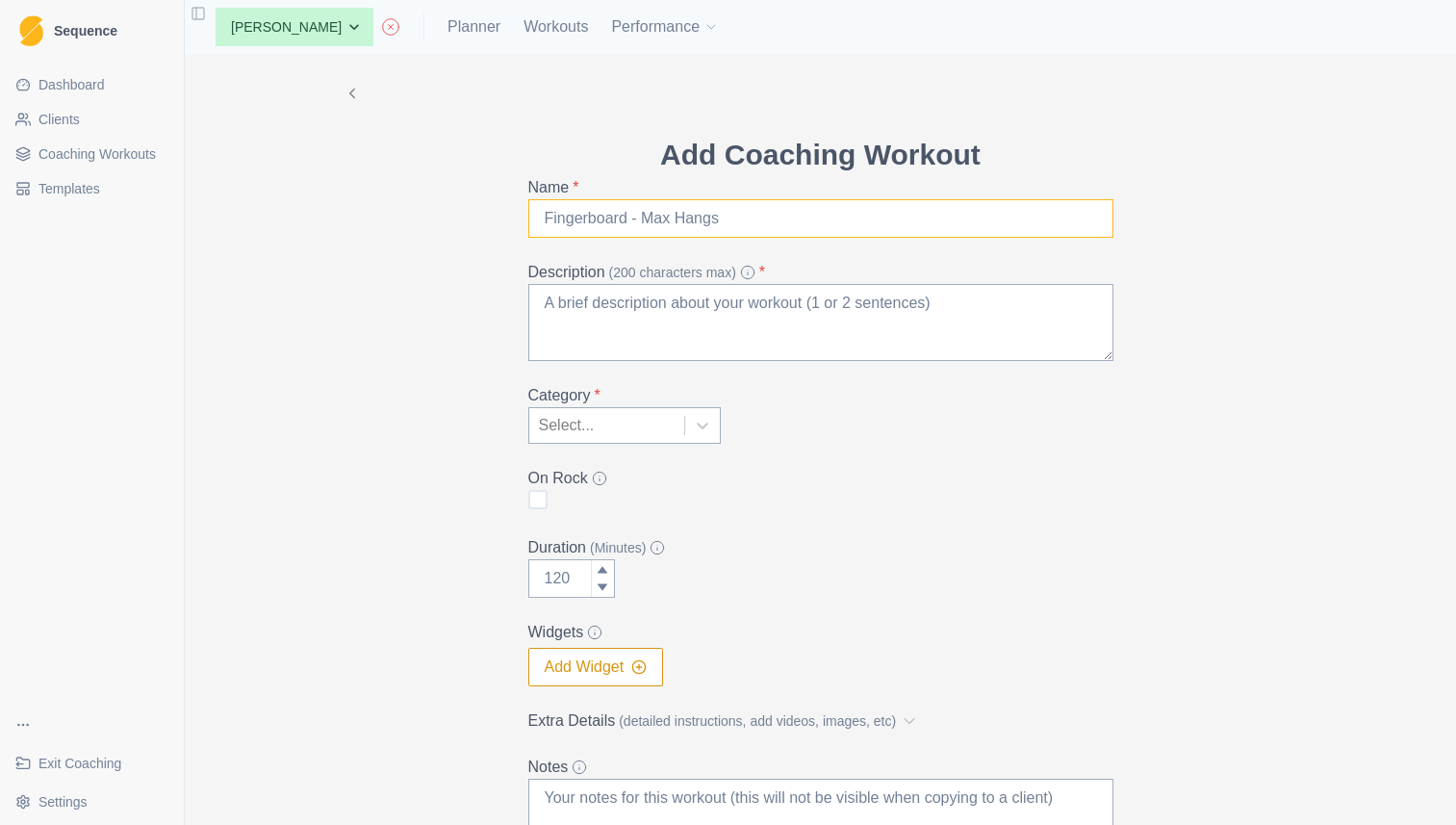 click on "Name *" at bounding box center (821, 219) 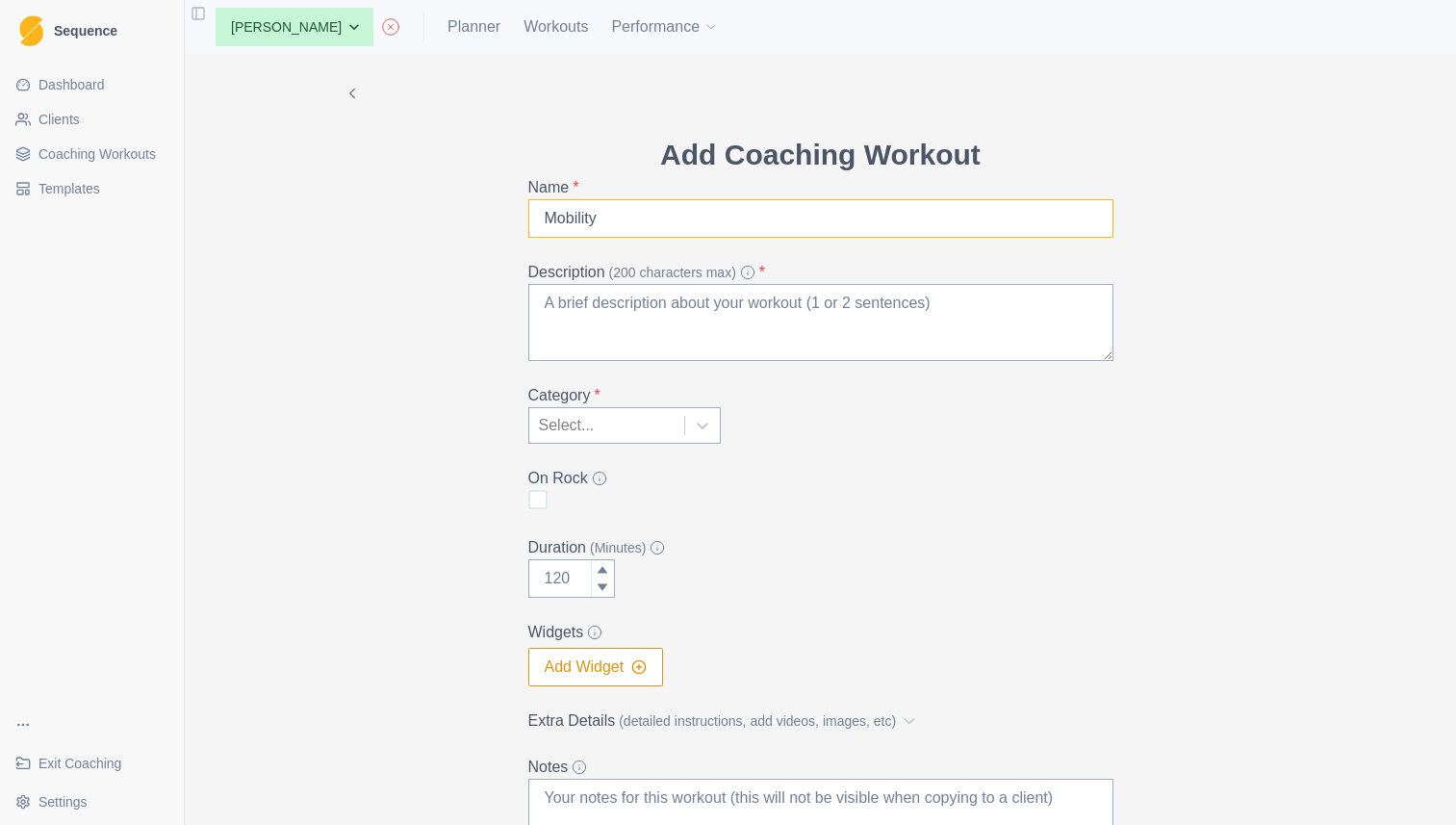 drag, startPoint x: 619, startPoint y: 235, endPoint x: 528, endPoint y: 223, distance: 91.7878 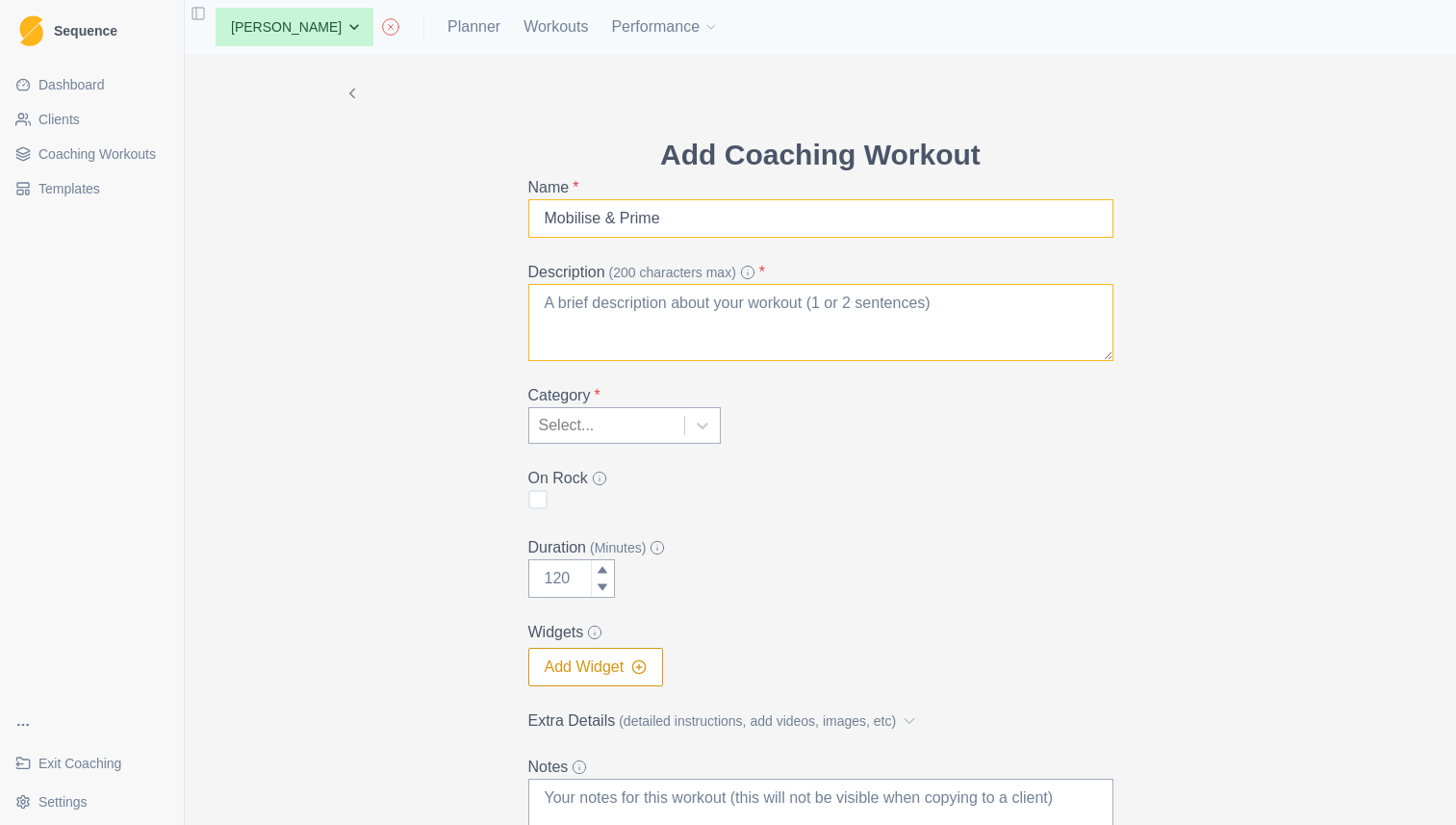 type on "Mobilise & Prime" 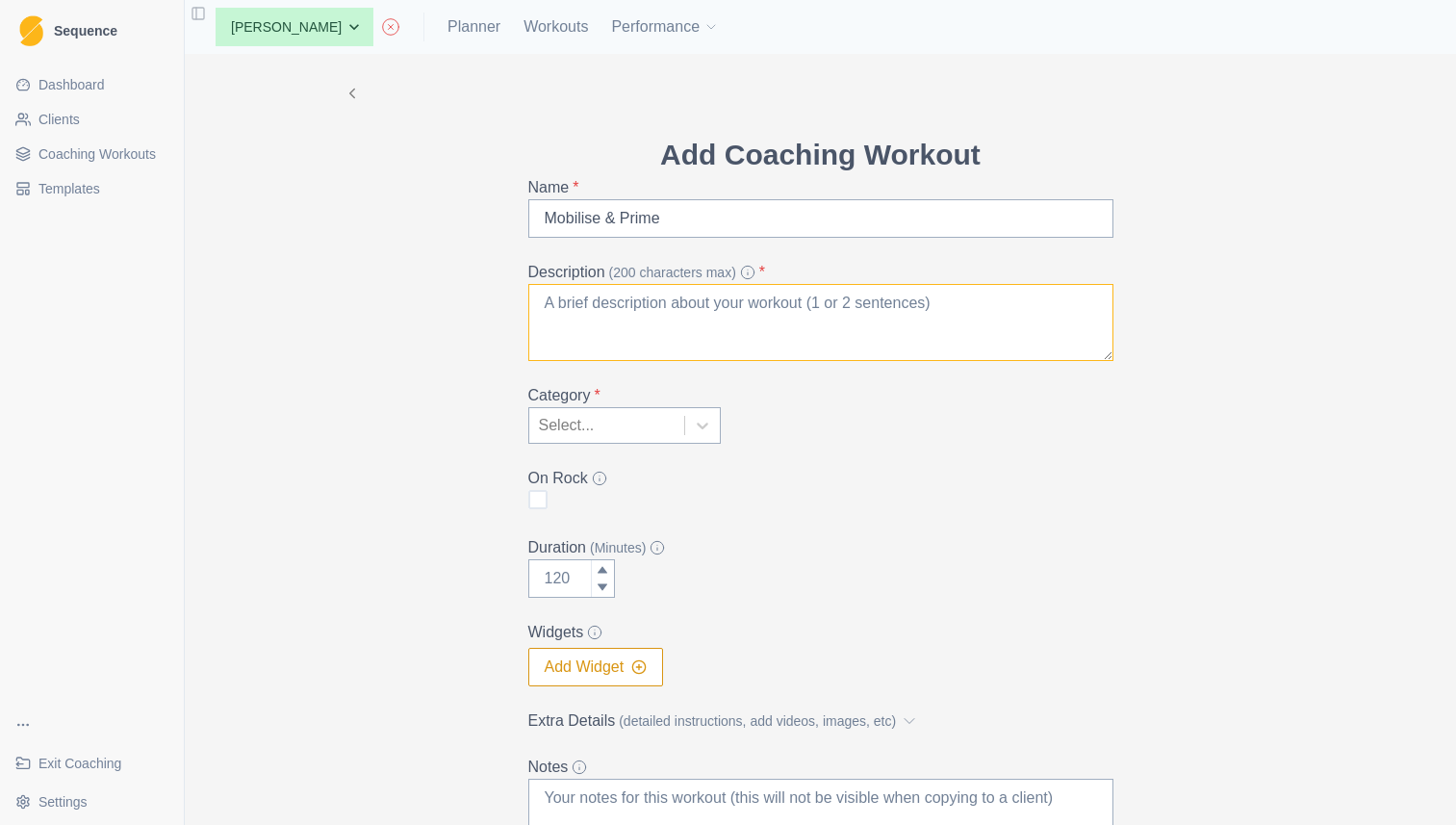 click on "Description   (200 characters max) *" at bounding box center (821, 322) 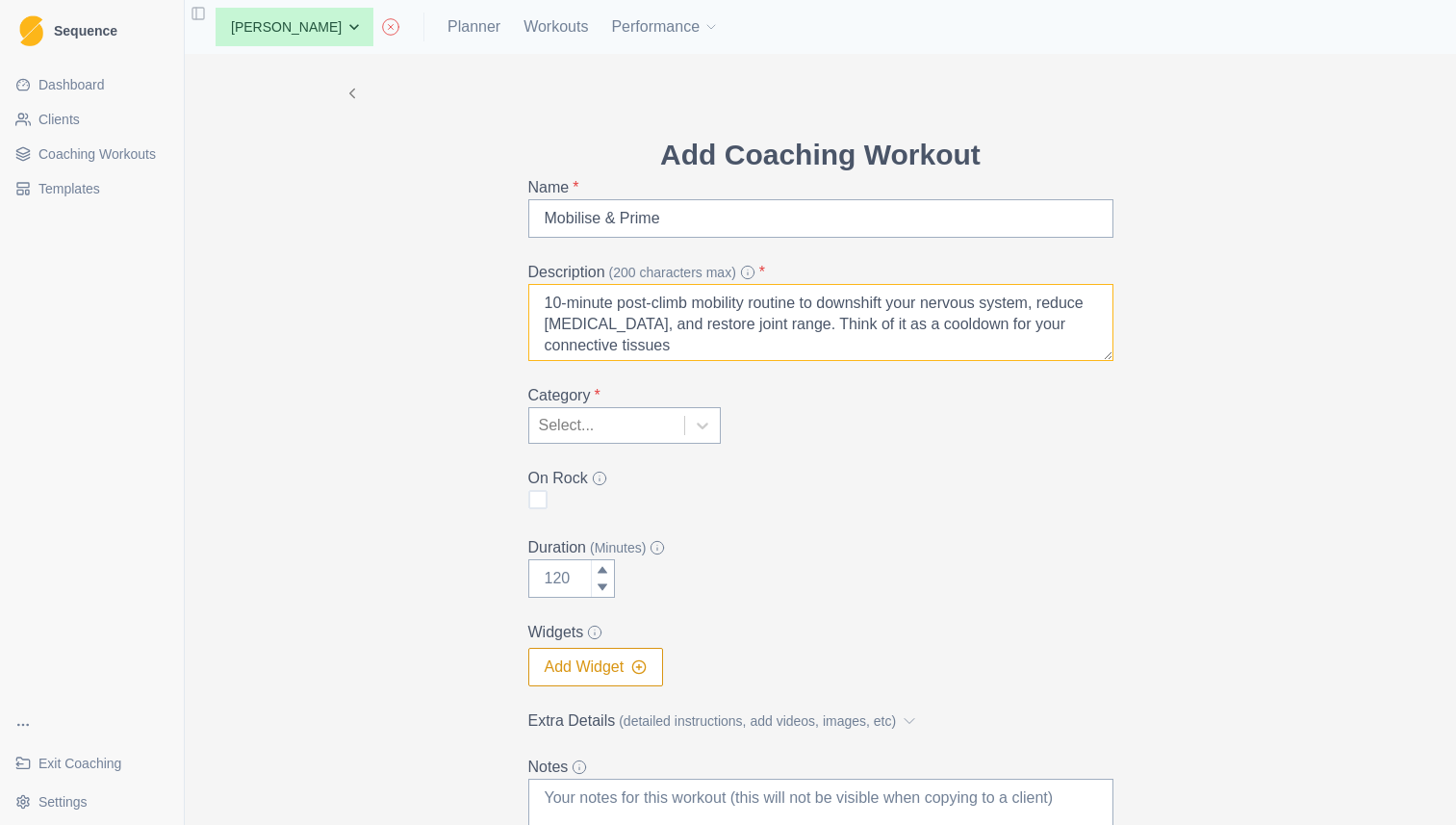 click on "10-minute post-climb mobility routine to downshift your nervous system, reduce [MEDICAL_DATA], and restore joint range. Think of it as a cooldown for your connective tissues" at bounding box center (821, 322) 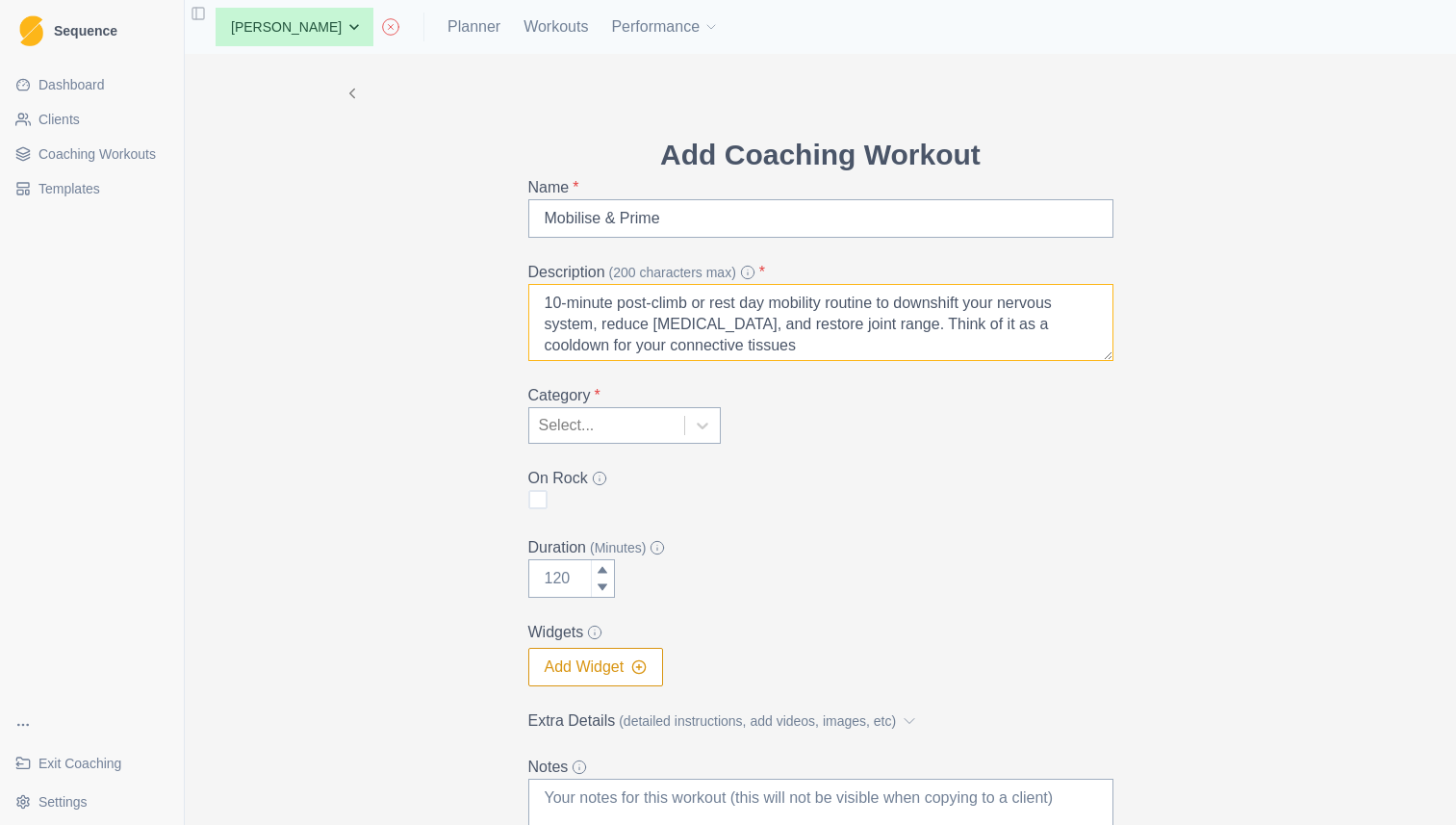 click on "10-minute post-climb or rest day mobility routine to downshift your nervous system, reduce [MEDICAL_DATA], and restore joint range. Think of it as a cooldown for your connective tissues" at bounding box center (821, 322) 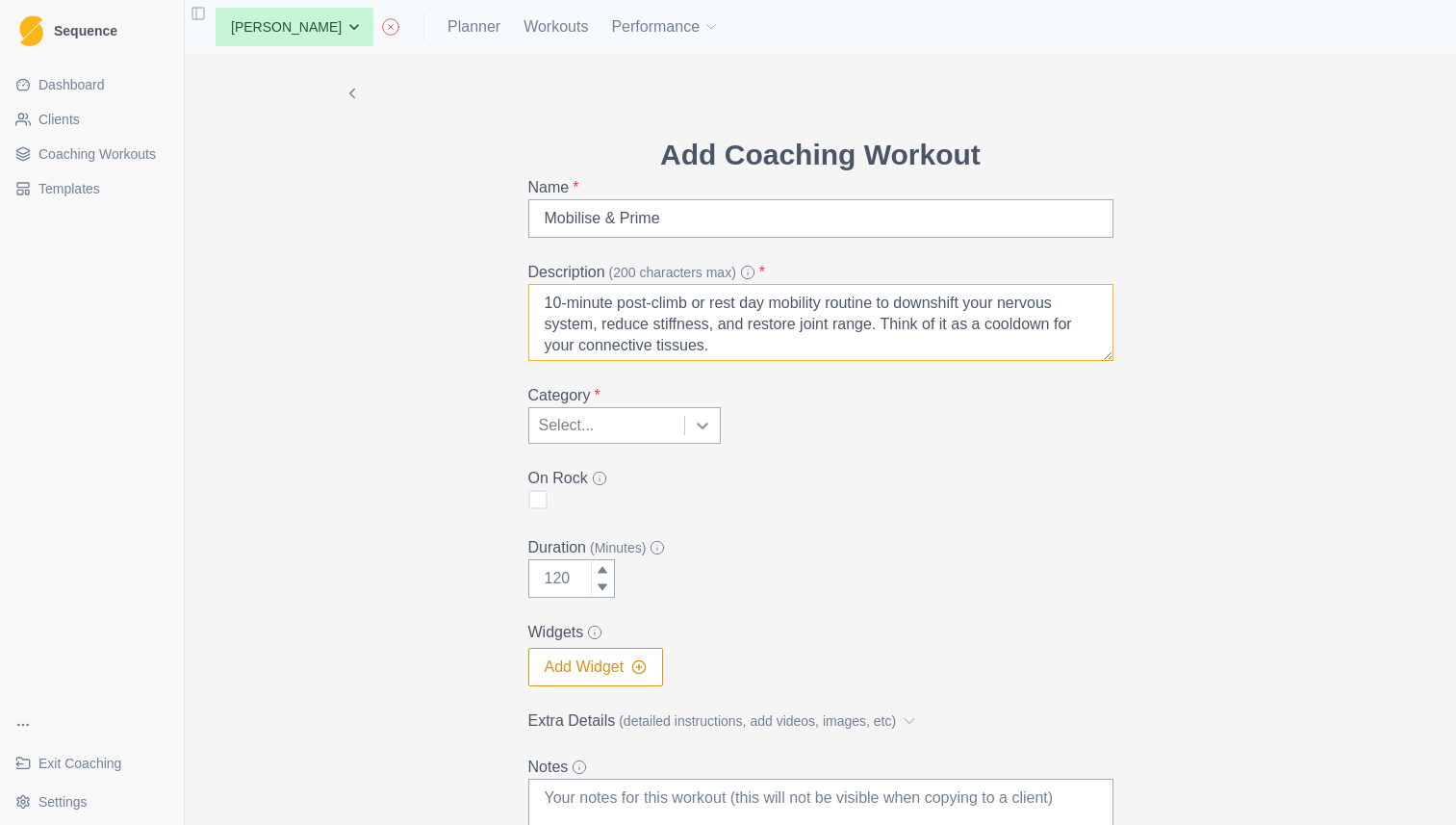 type on "10-minute post-climb or rest day mobility routine to downshift your nervous system, reduce stiffness, and restore joint range. Think of it as a cooldown for your connective tissues." 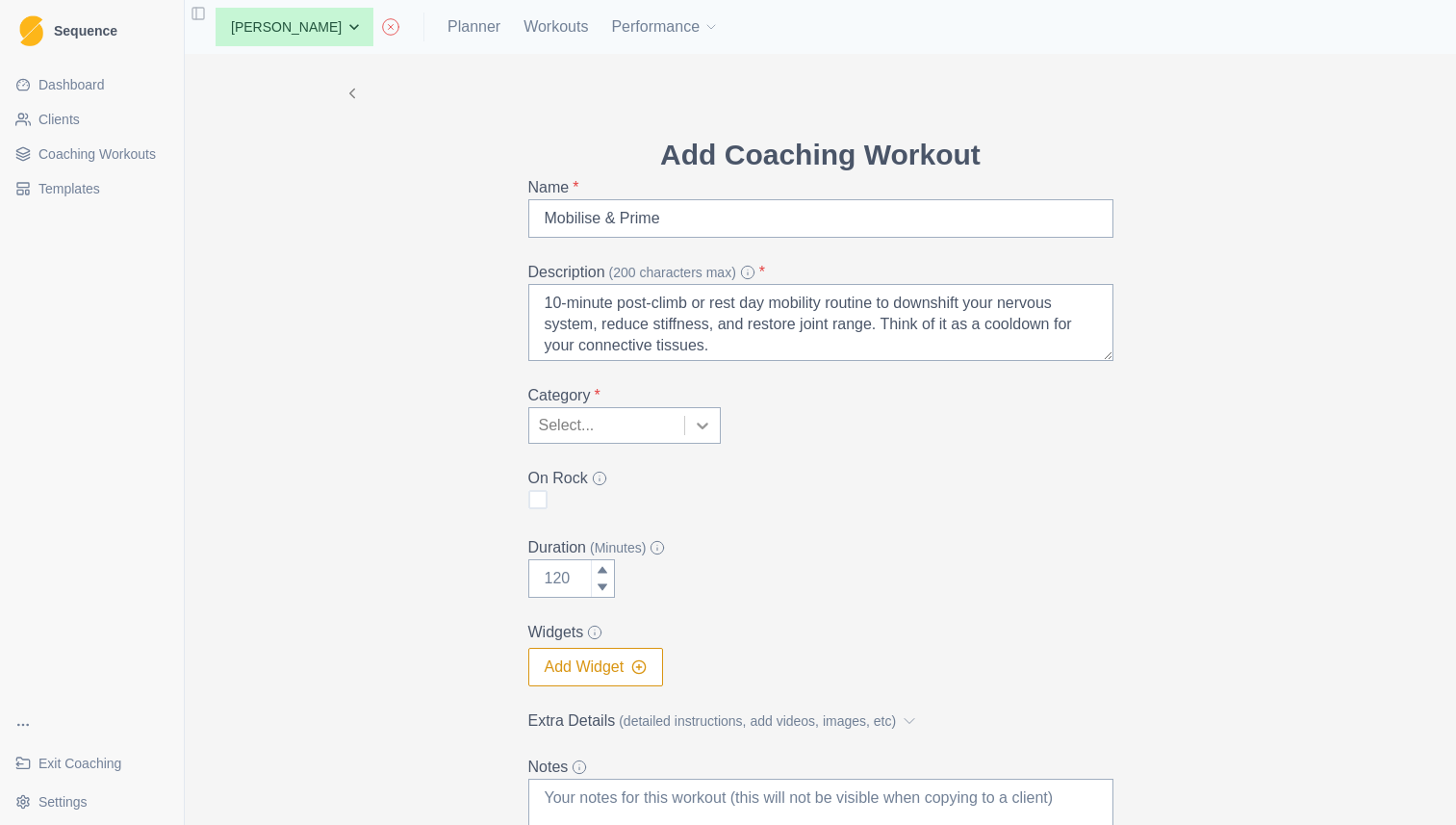 click 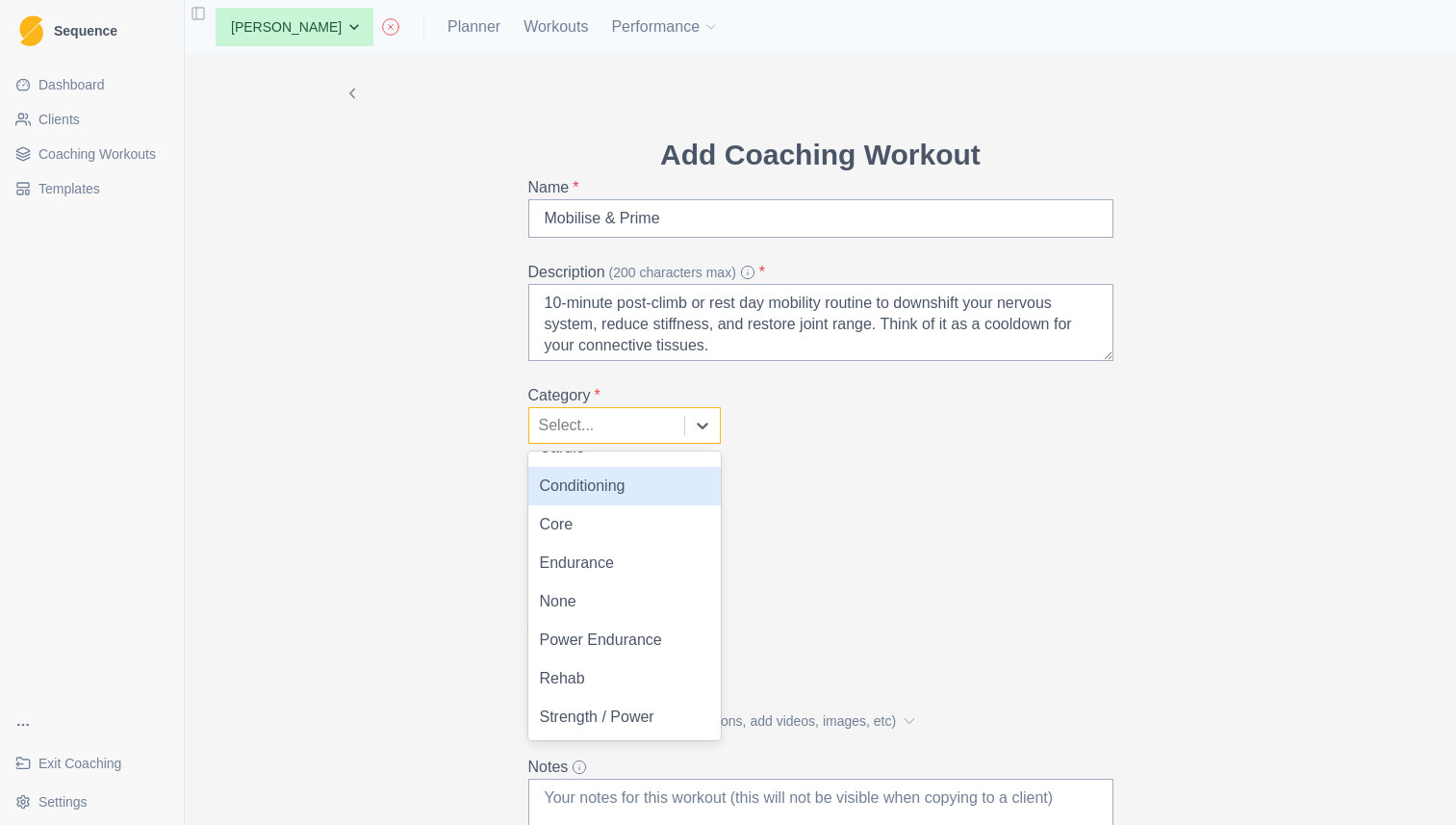 scroll, scrollTop: 27, scrollLeft: 0, axis: vertical 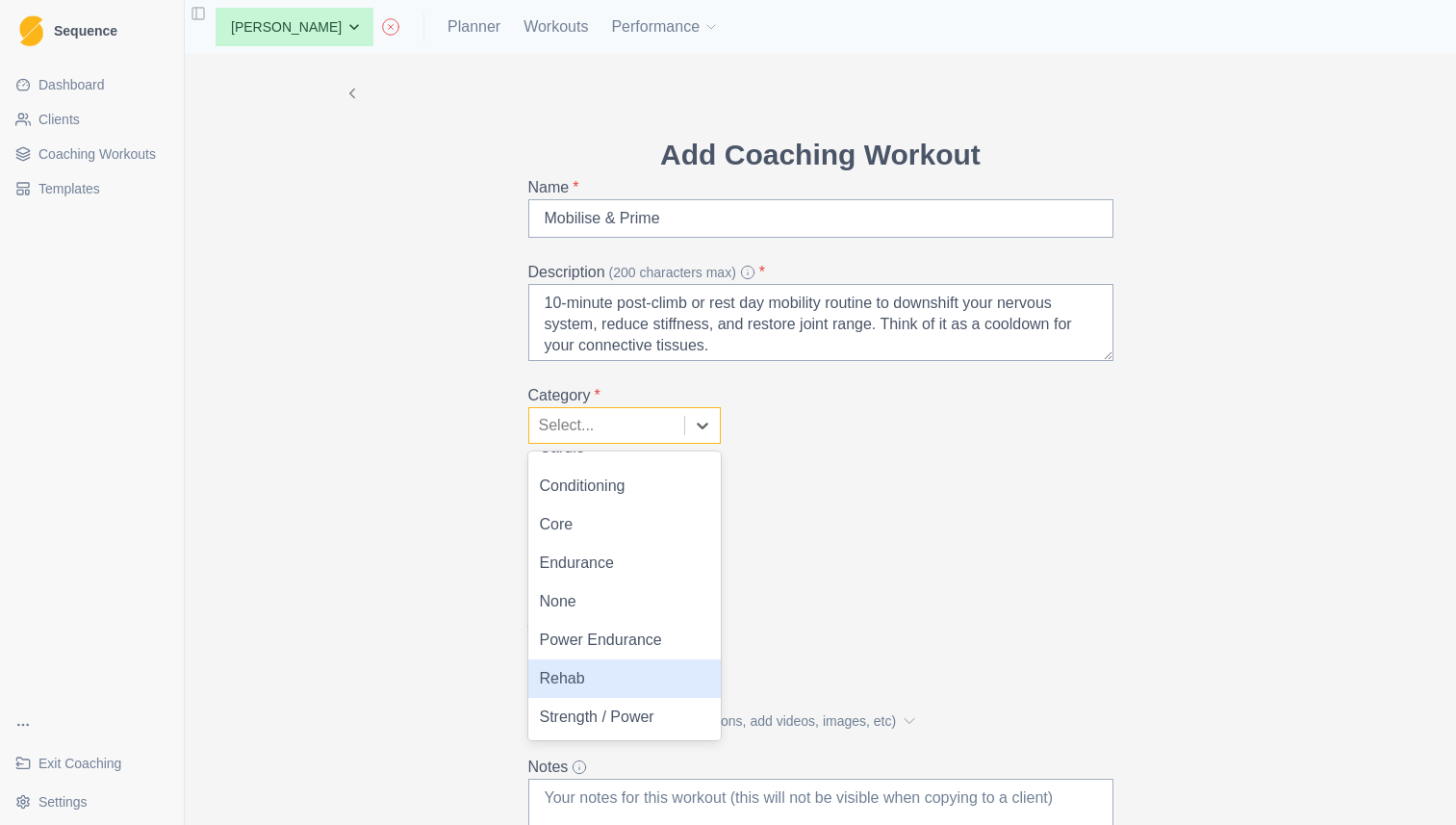 click on "Rehab" at bounding box center (625, 679) 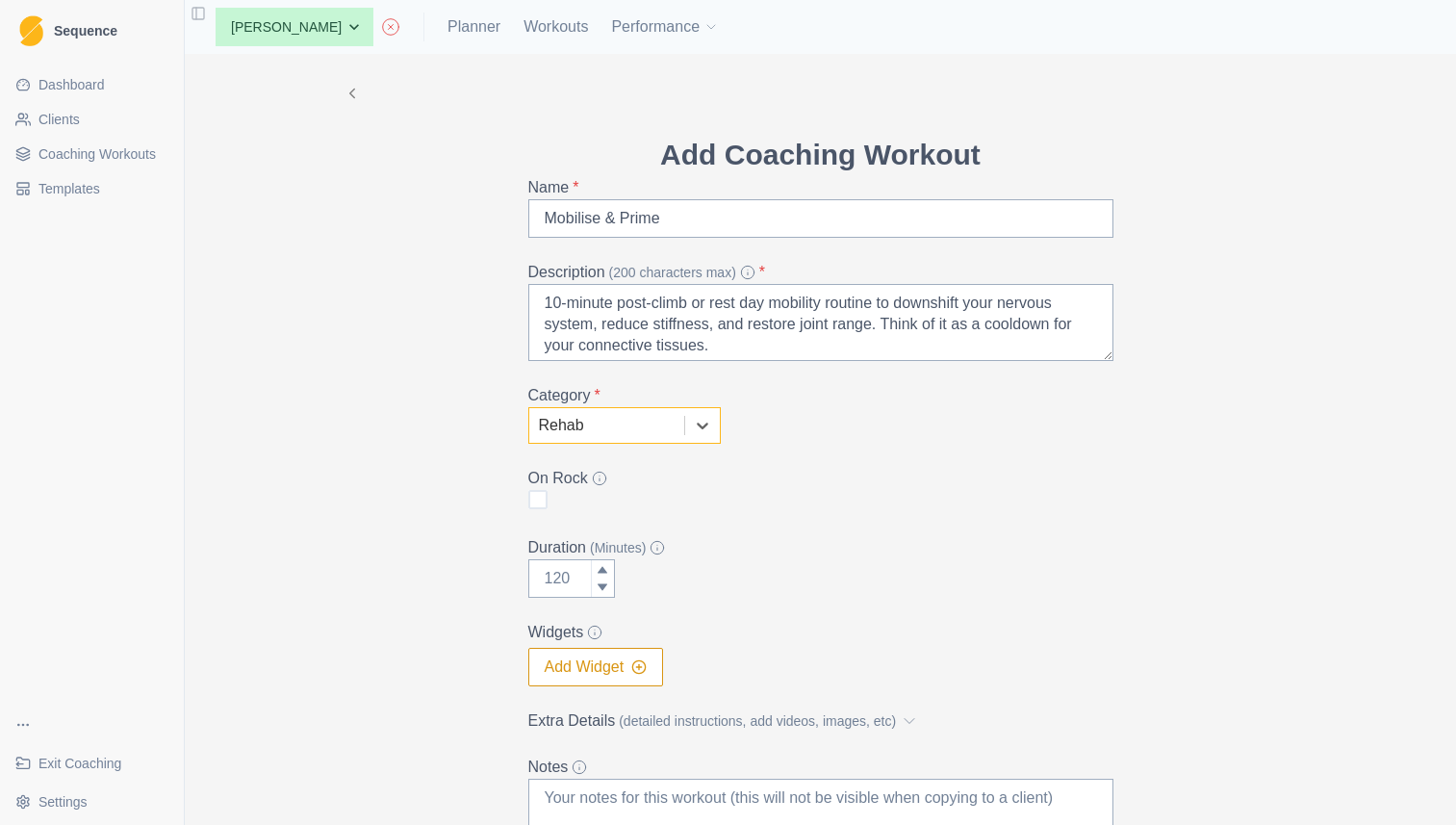 scroll, scrollTop: 0, scrollLeft: 0, axis: both 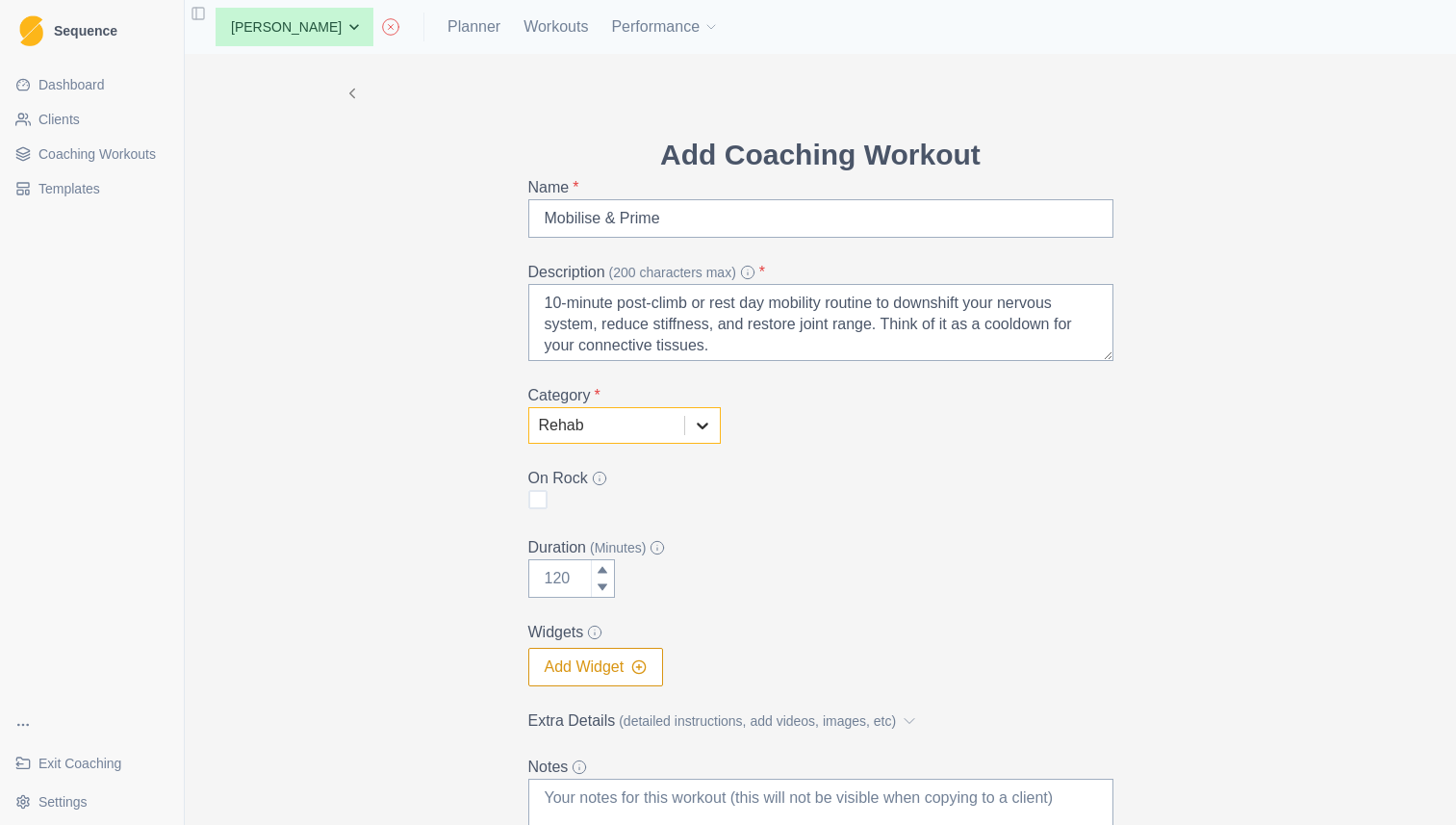 click 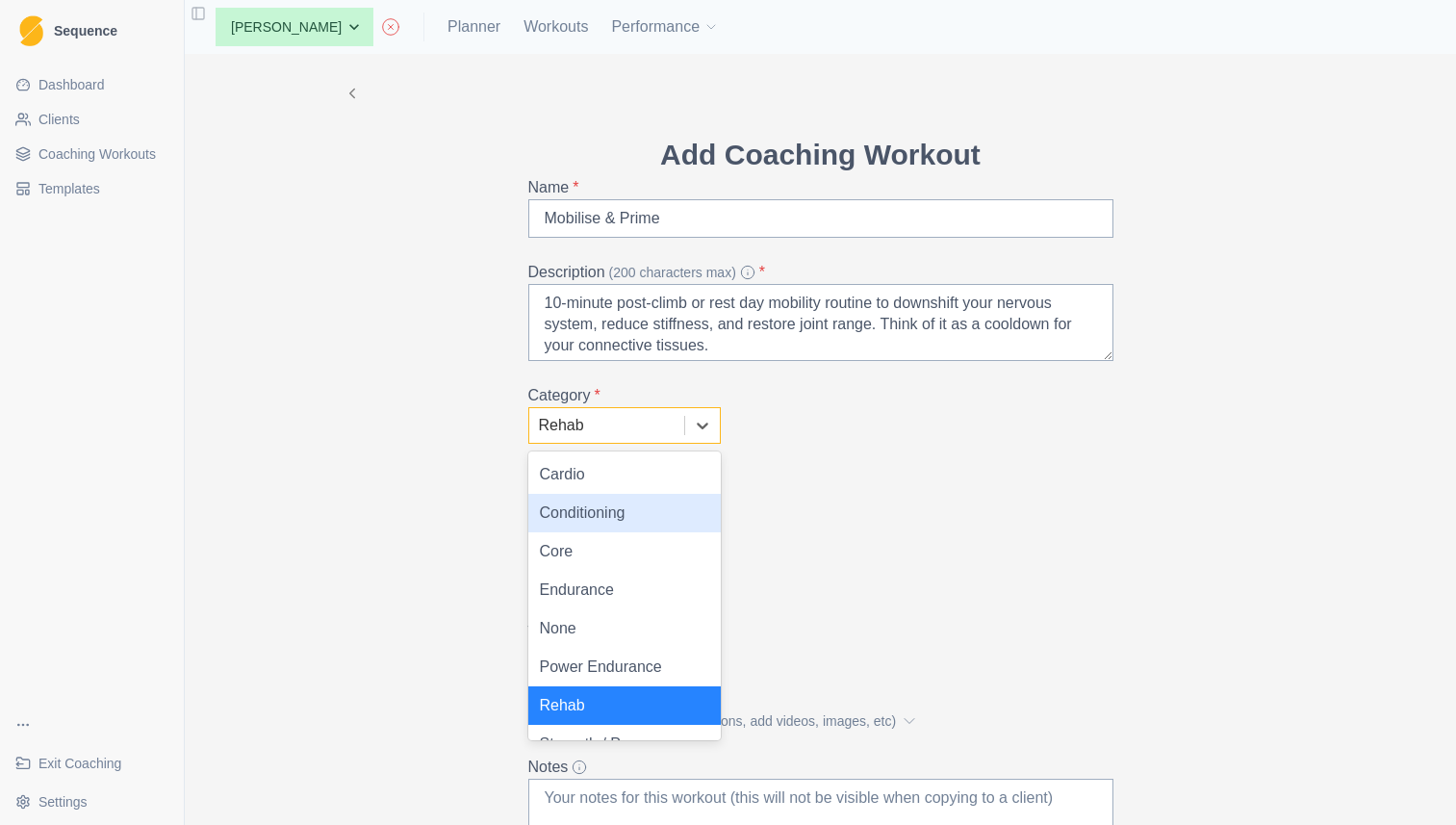 click on "Conditioning" at bounding box center [625, 513] 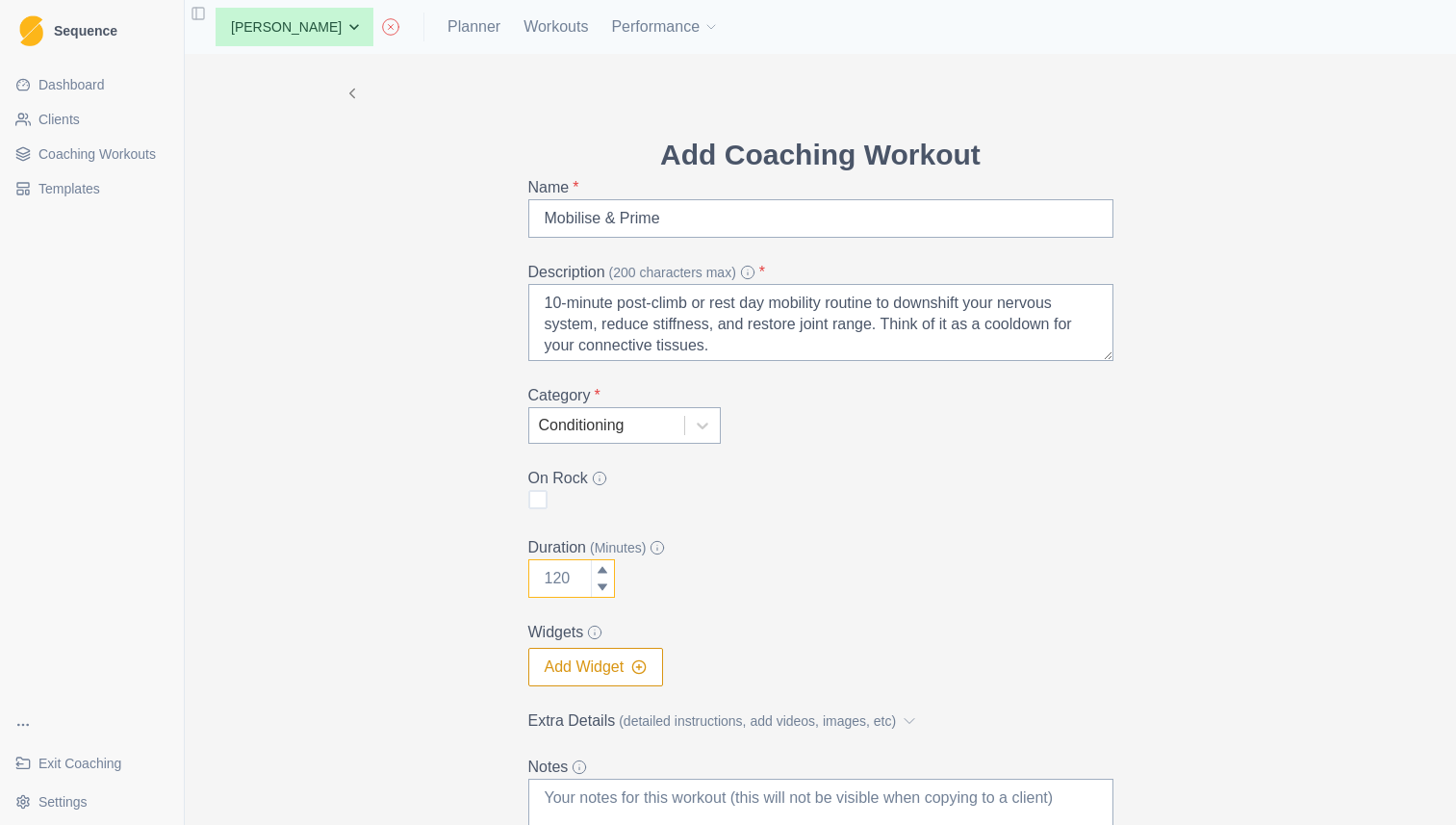 click on "Duration   (Minutes)" at bounding box center [572, 579] 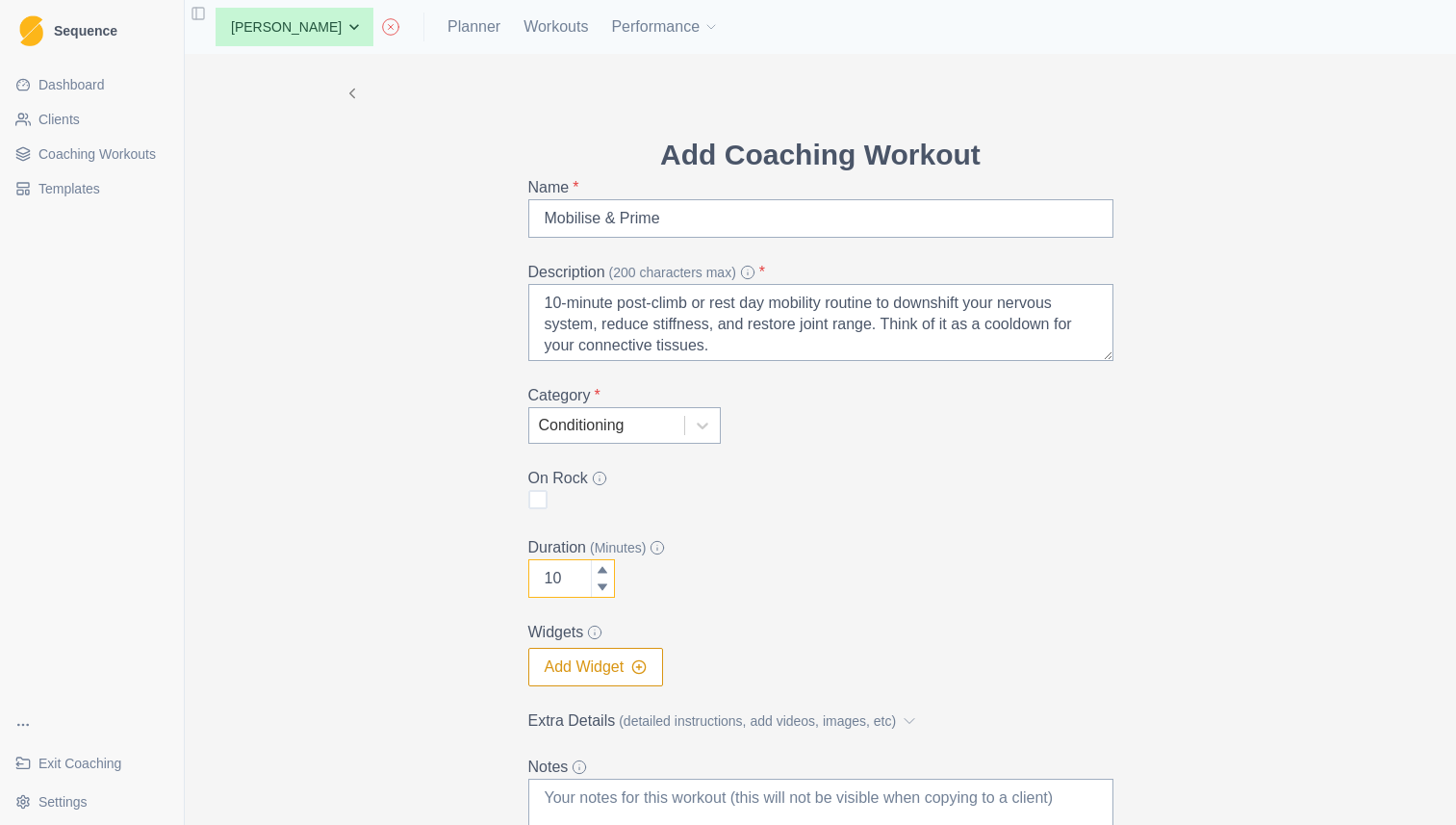 type on "10" 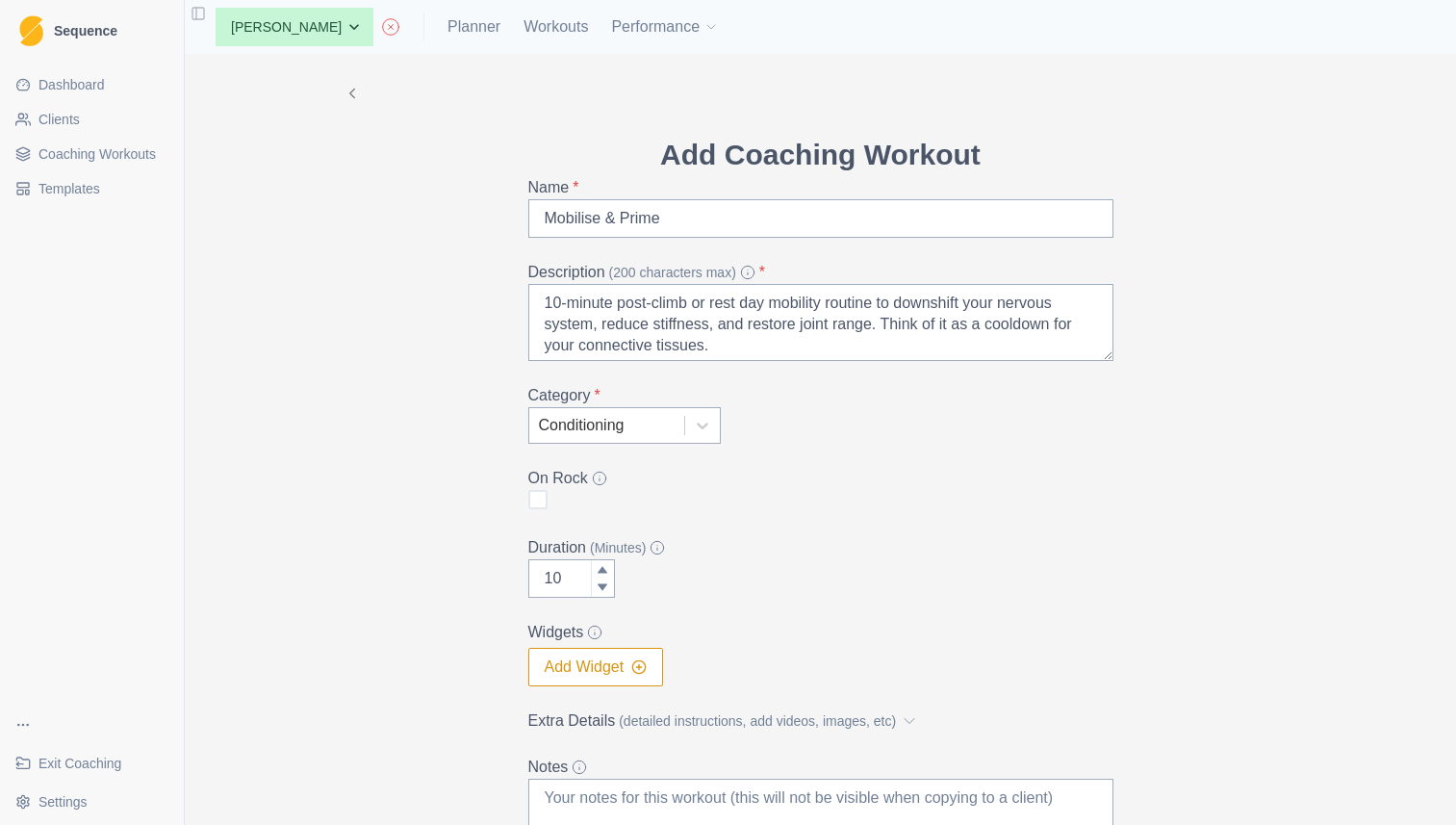 click on "Add Widget" at bounding box center (596, 667) 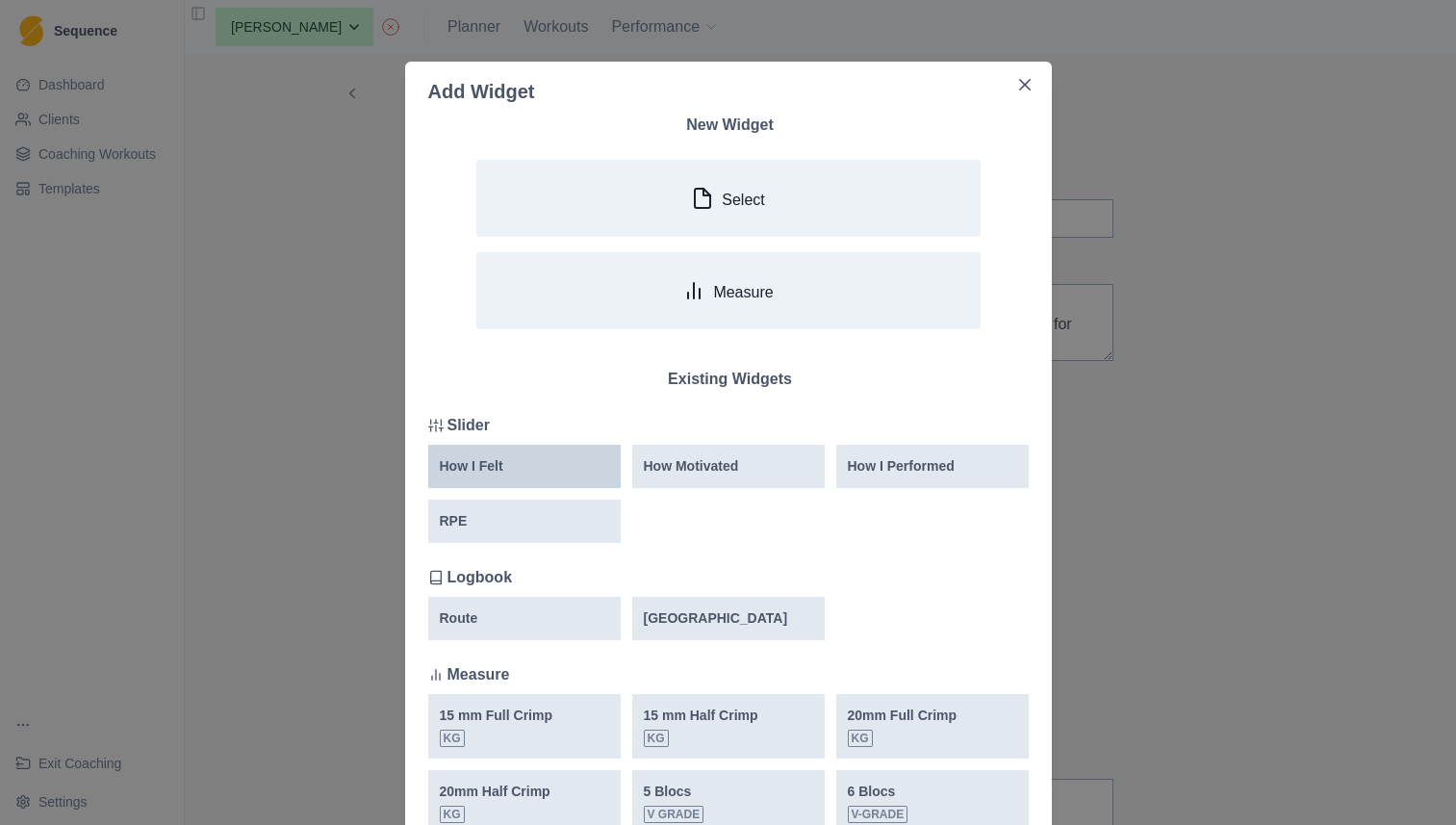 click on "How I Felt" at bounding box center (472, 466) 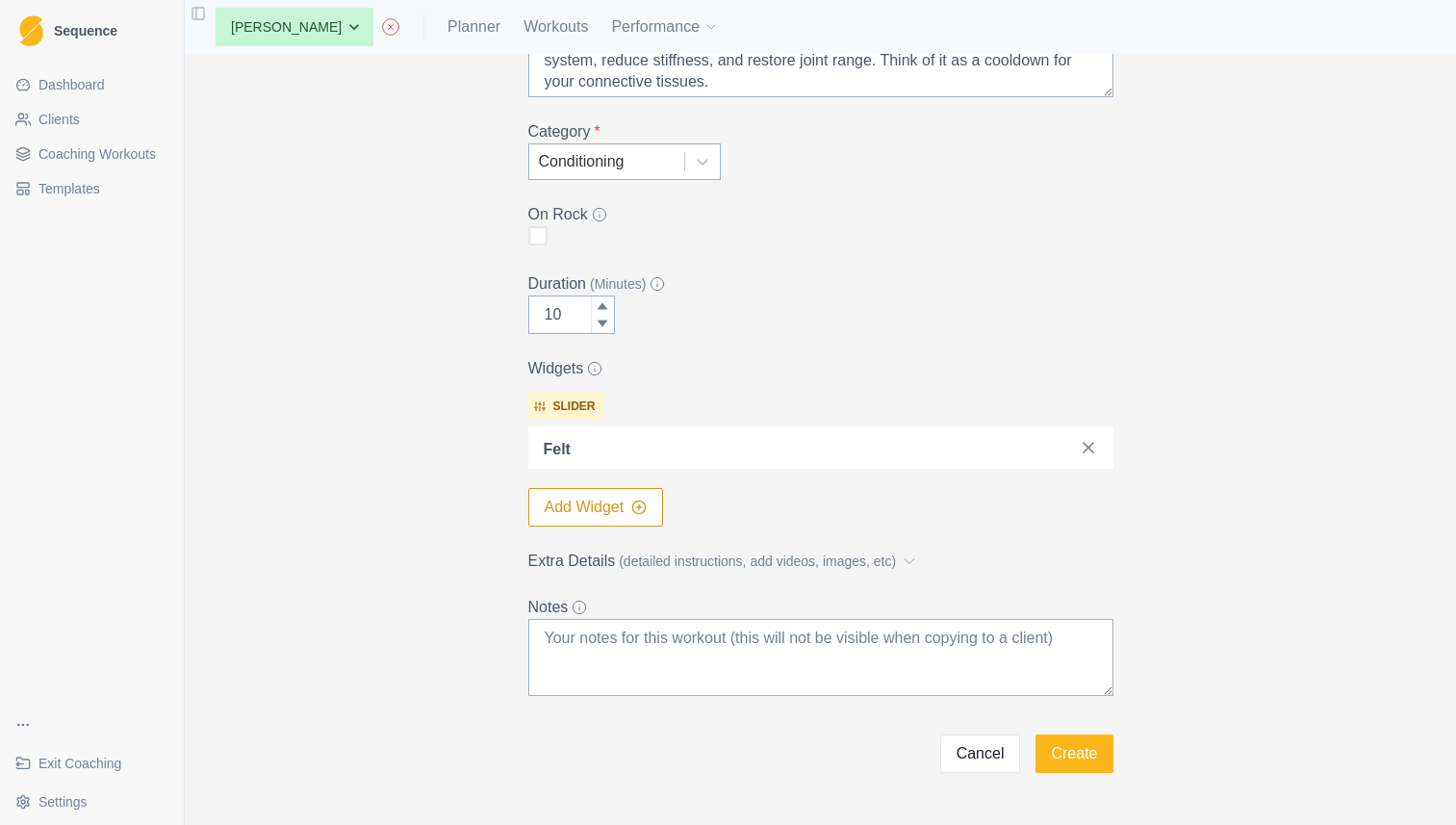 scroll, scrollTop: 310, scrollLeft: 0, axis: vertical 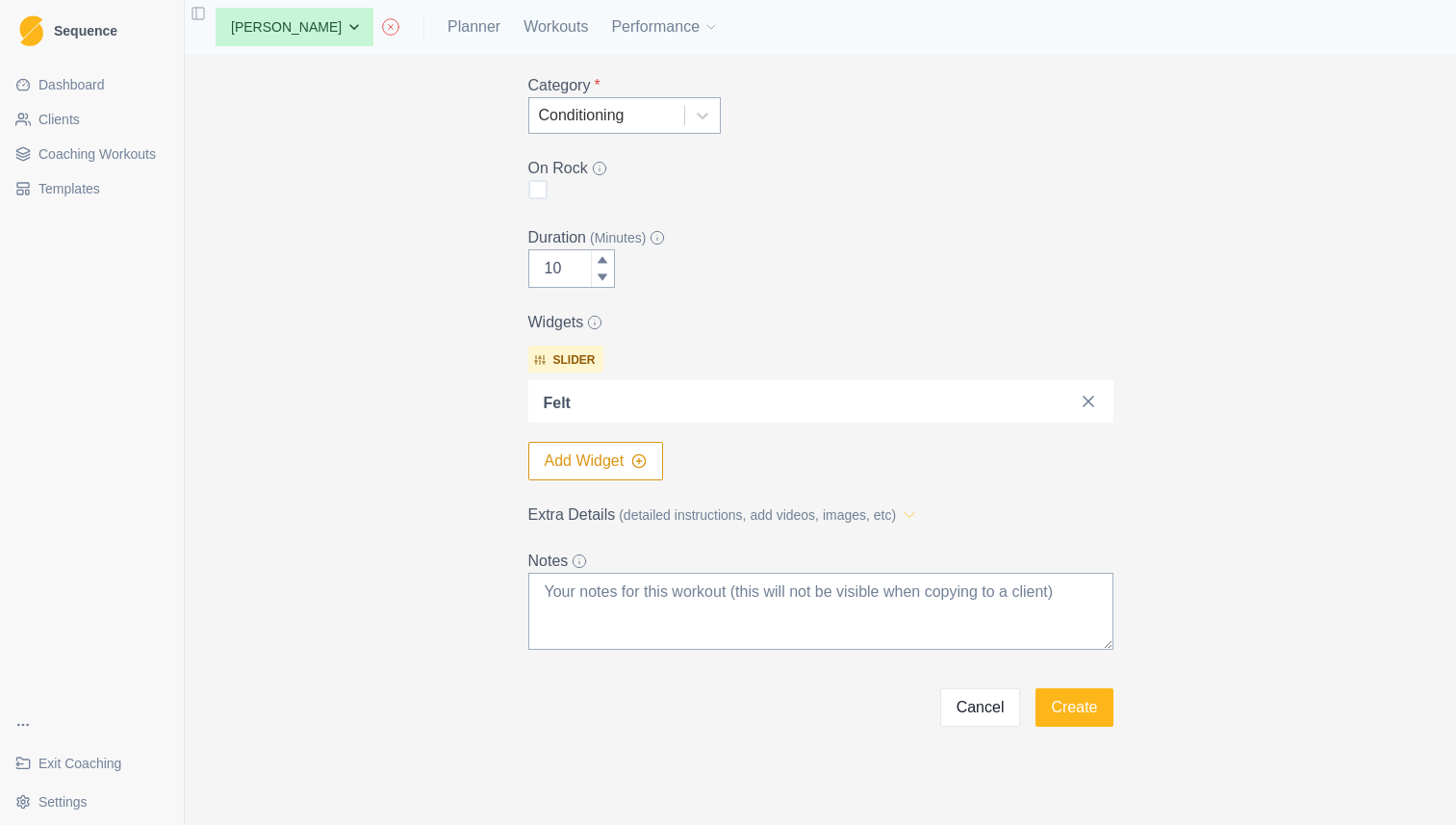 click 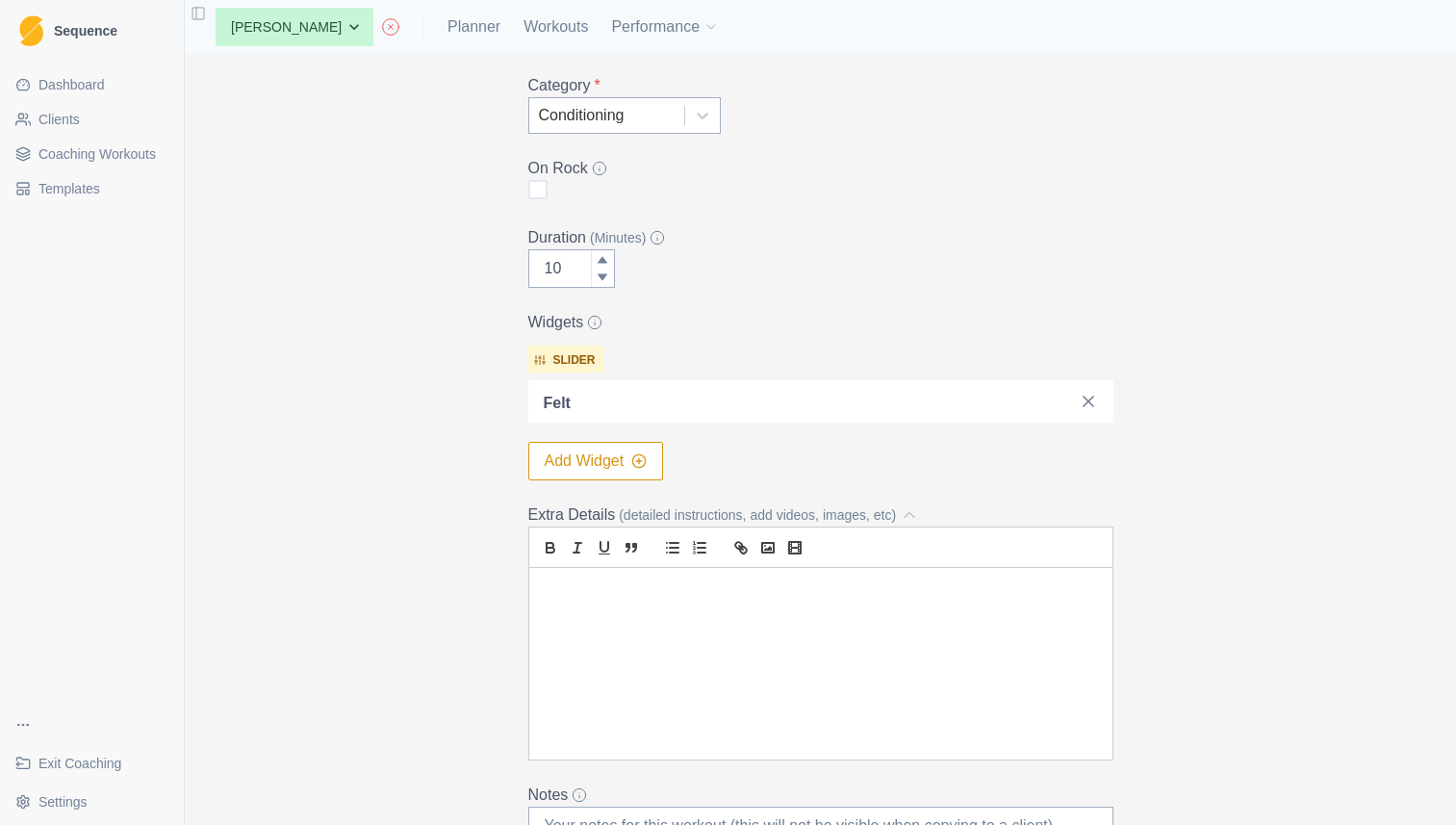 click at bounding box center (821, 590) 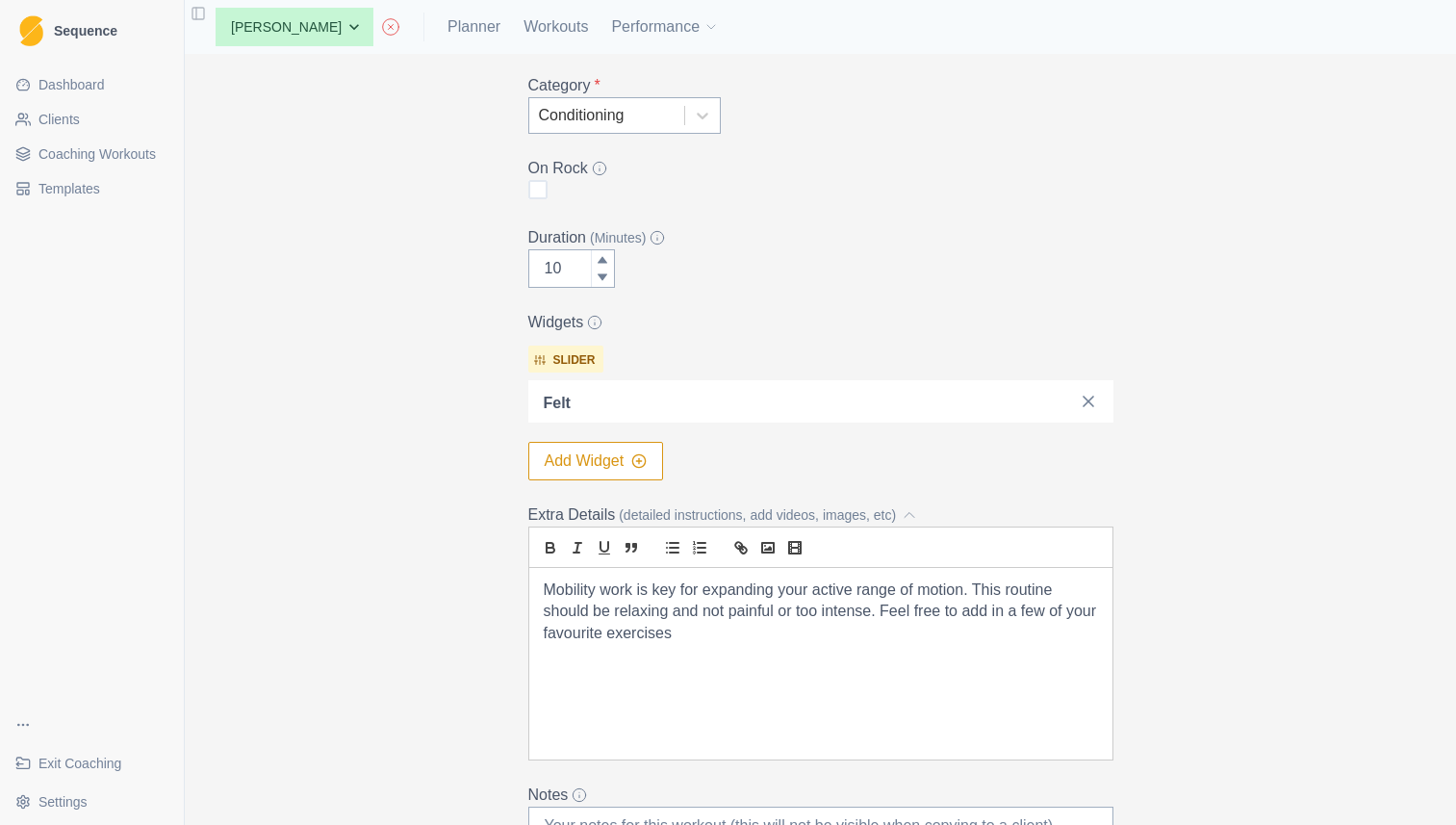 click on "Mobility work is key for expanding your active range of motion. This routine should be relaxing and not painful or too intense. Feel free to add in a few of your favourite exercises" at bounding box center [821, 612] 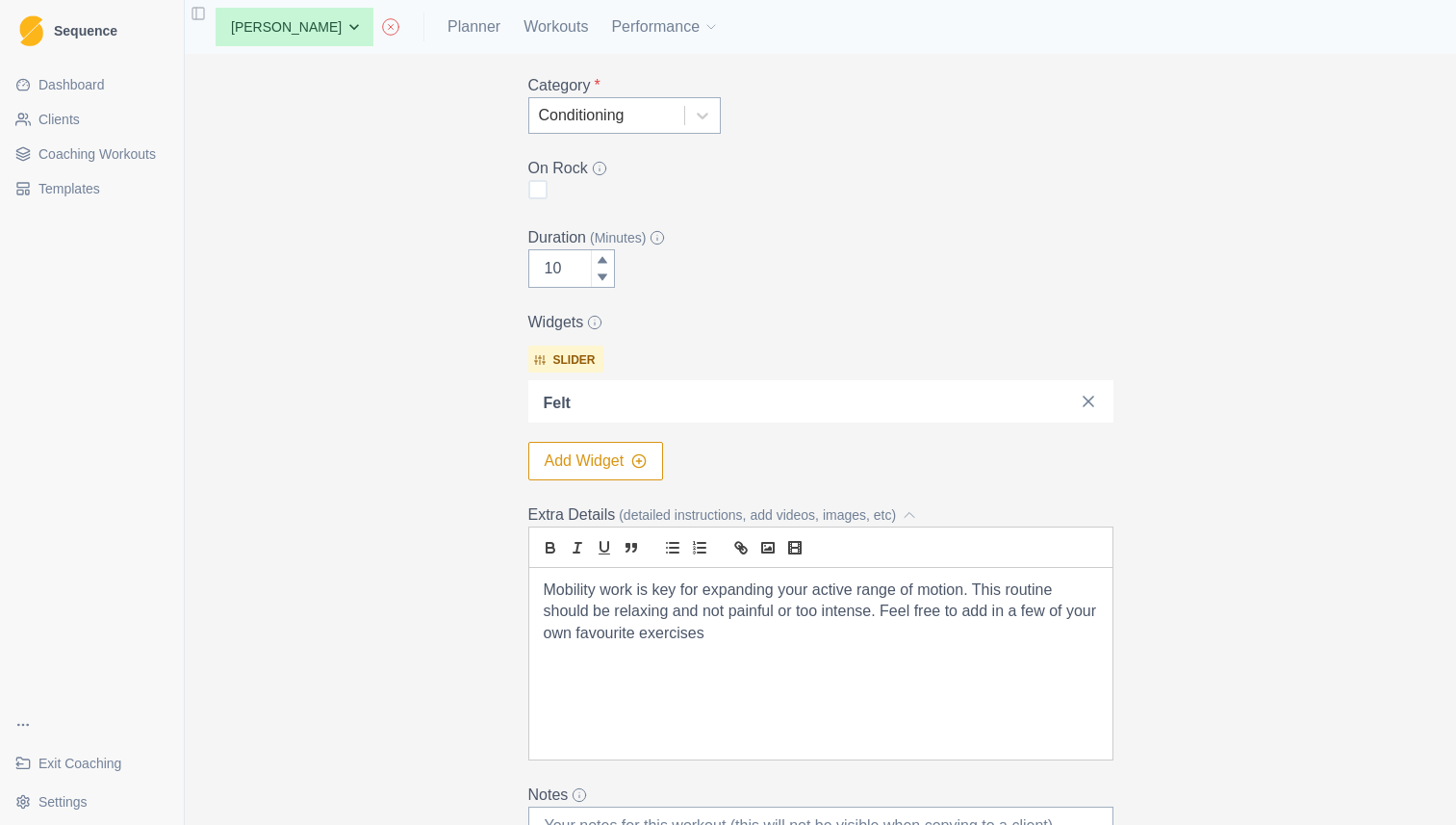 click on "Mobility work is key for expanding your active range of motion. This routine should be relaxing and not painful or too intense. Feel free to add in a few of your own favourite exercises" at bounding box center [821, 612] 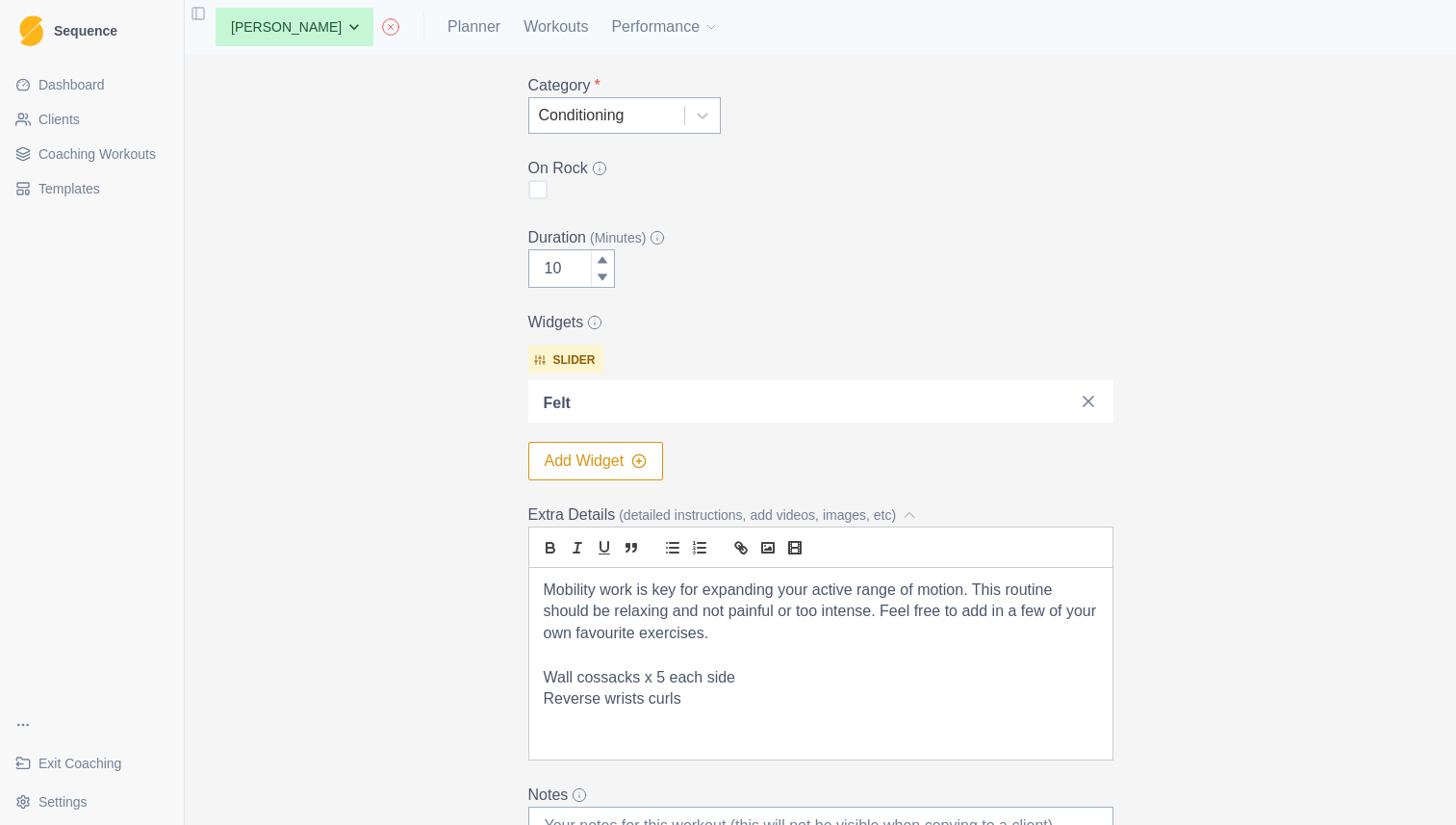 drag, startPoint x: 683, startPoint y: 701, endPoint x: 546, endPoint y: 698, distance: 137.03284 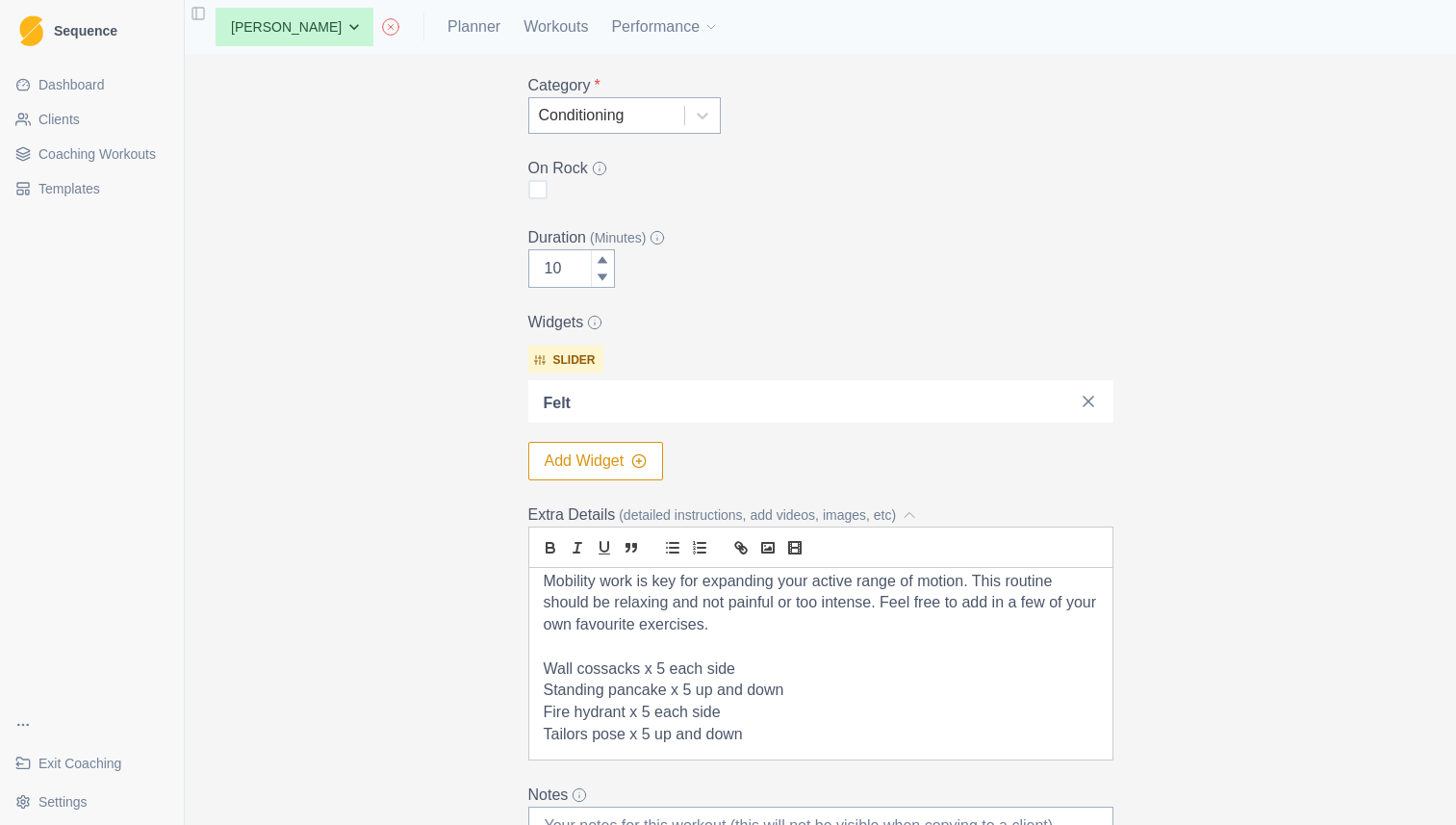 scroll, scrollTop: 30, scrollLeft: 0, axis: vertical 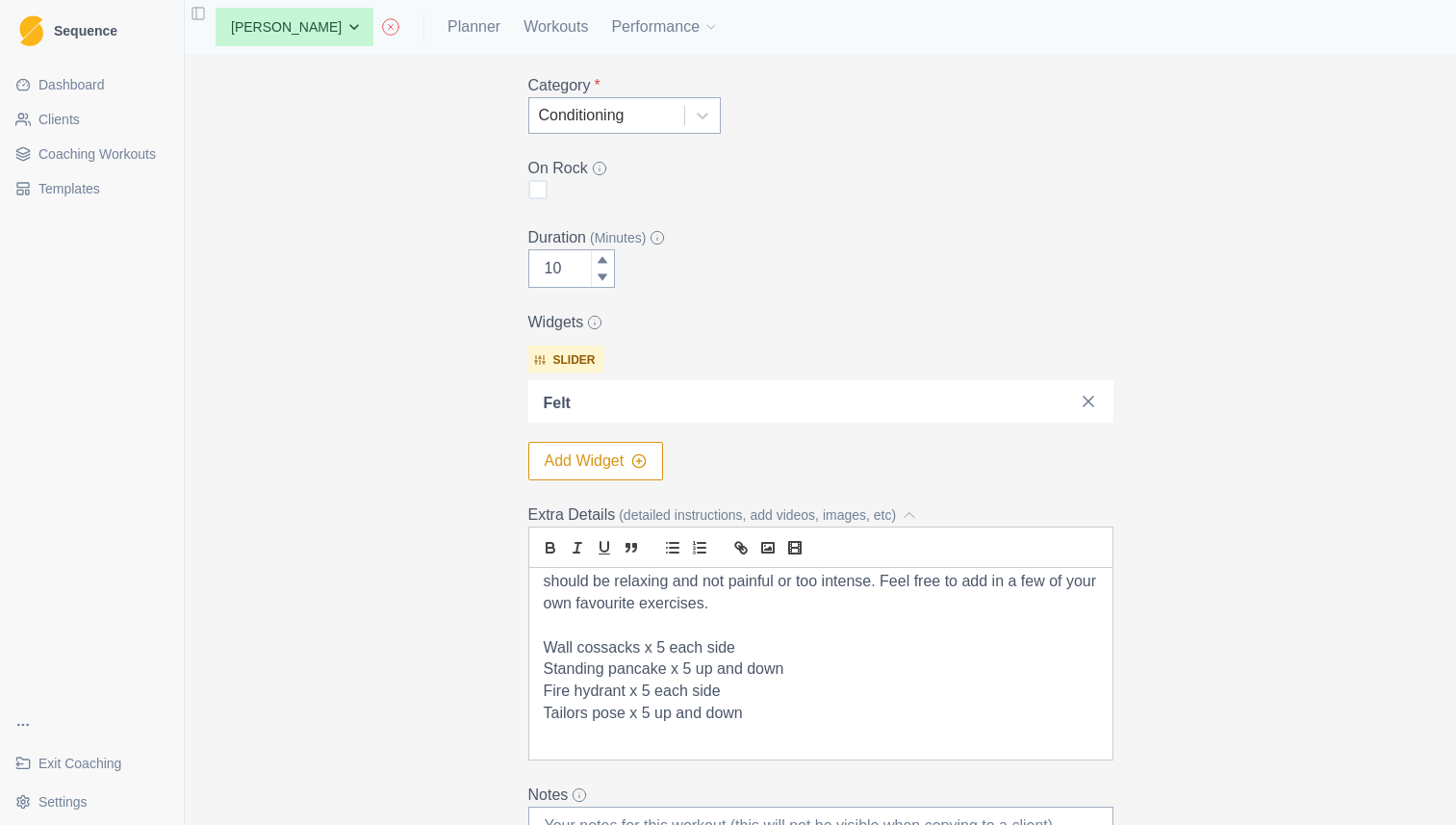 click at bounding box center [821, 735] 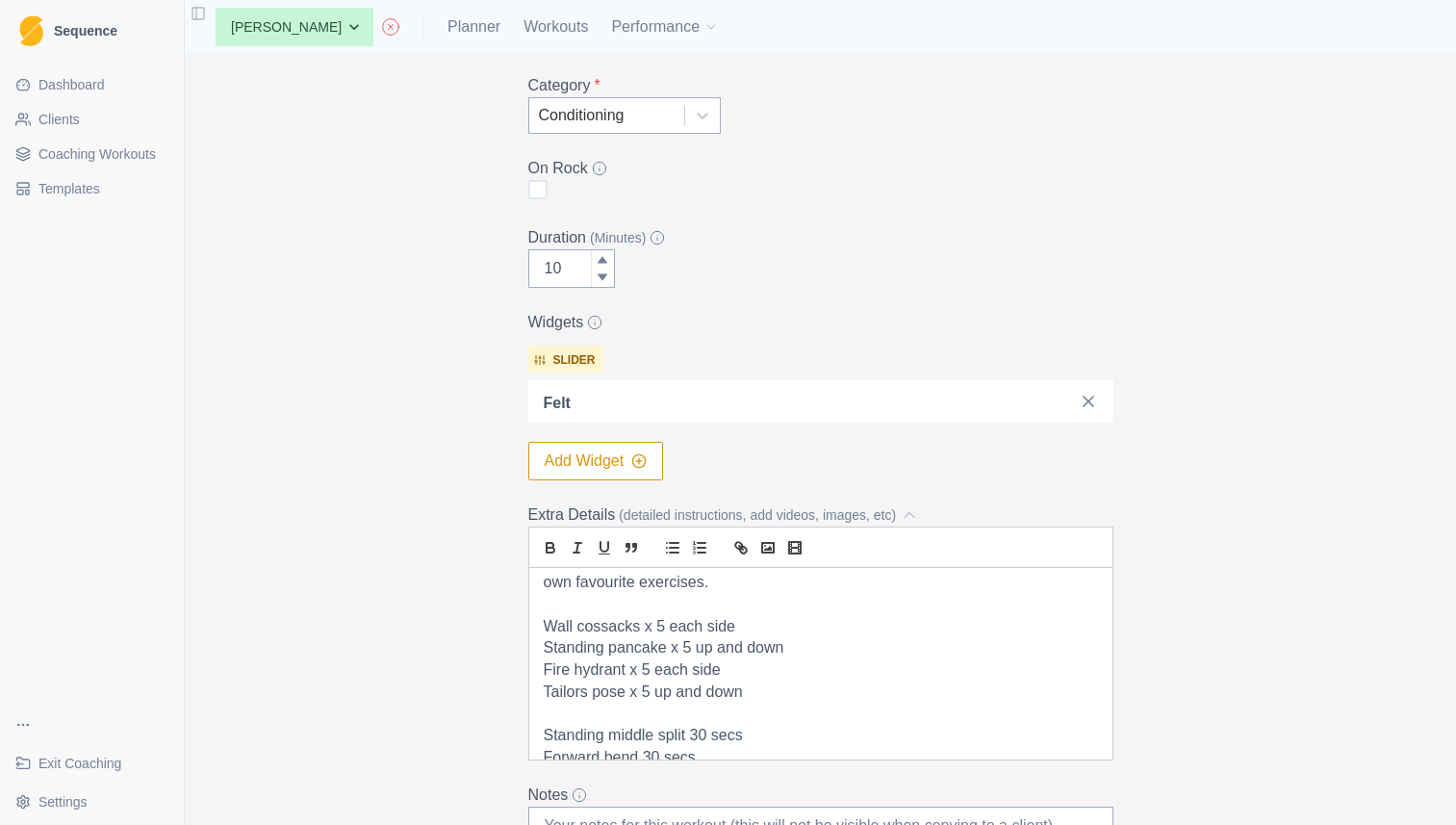 scroll, scrollTop: 72, scrollLeft: 0, axis: vertical 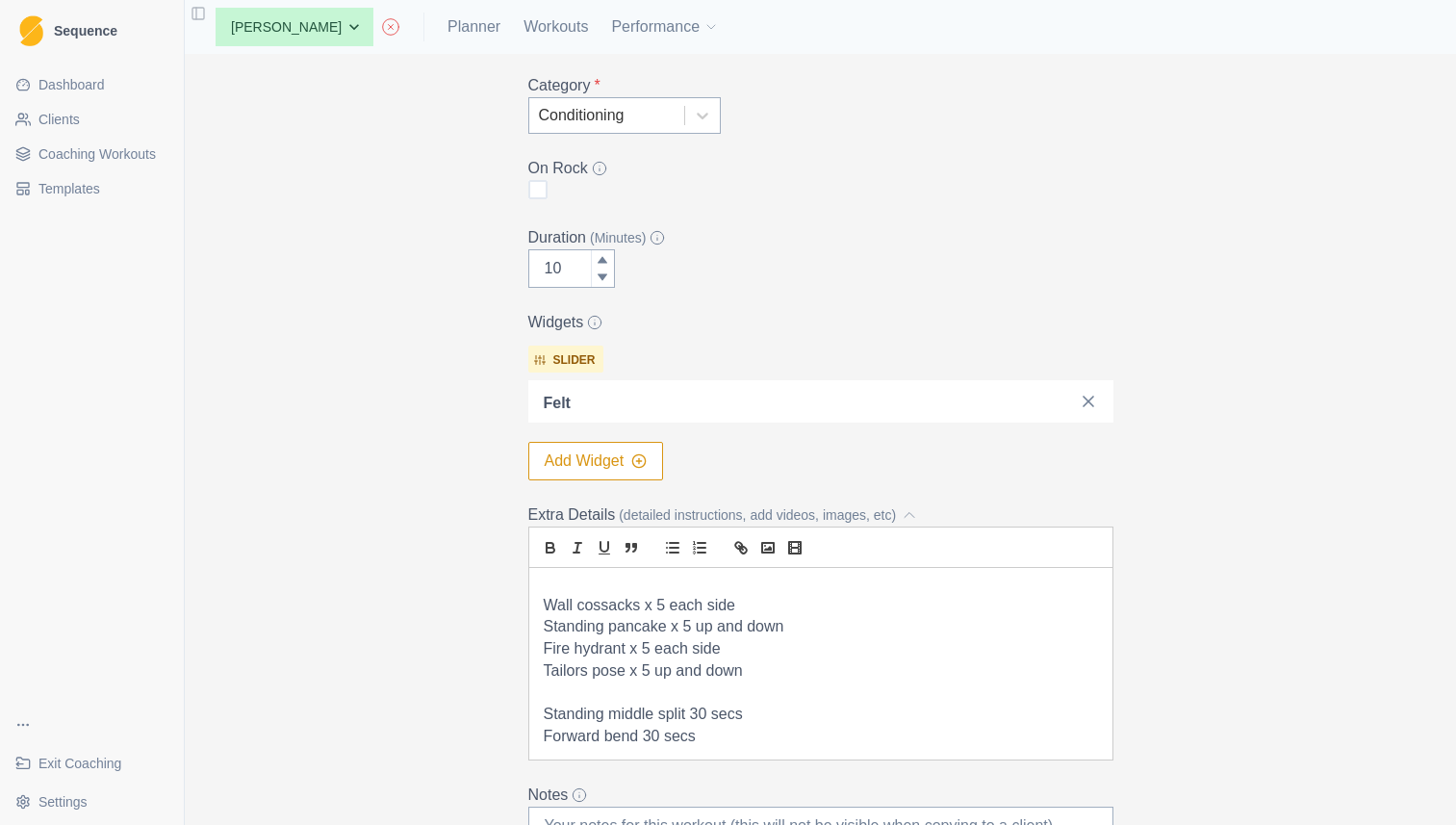 click on "Forward bend 30 secs" at bounding box center (821, 736) 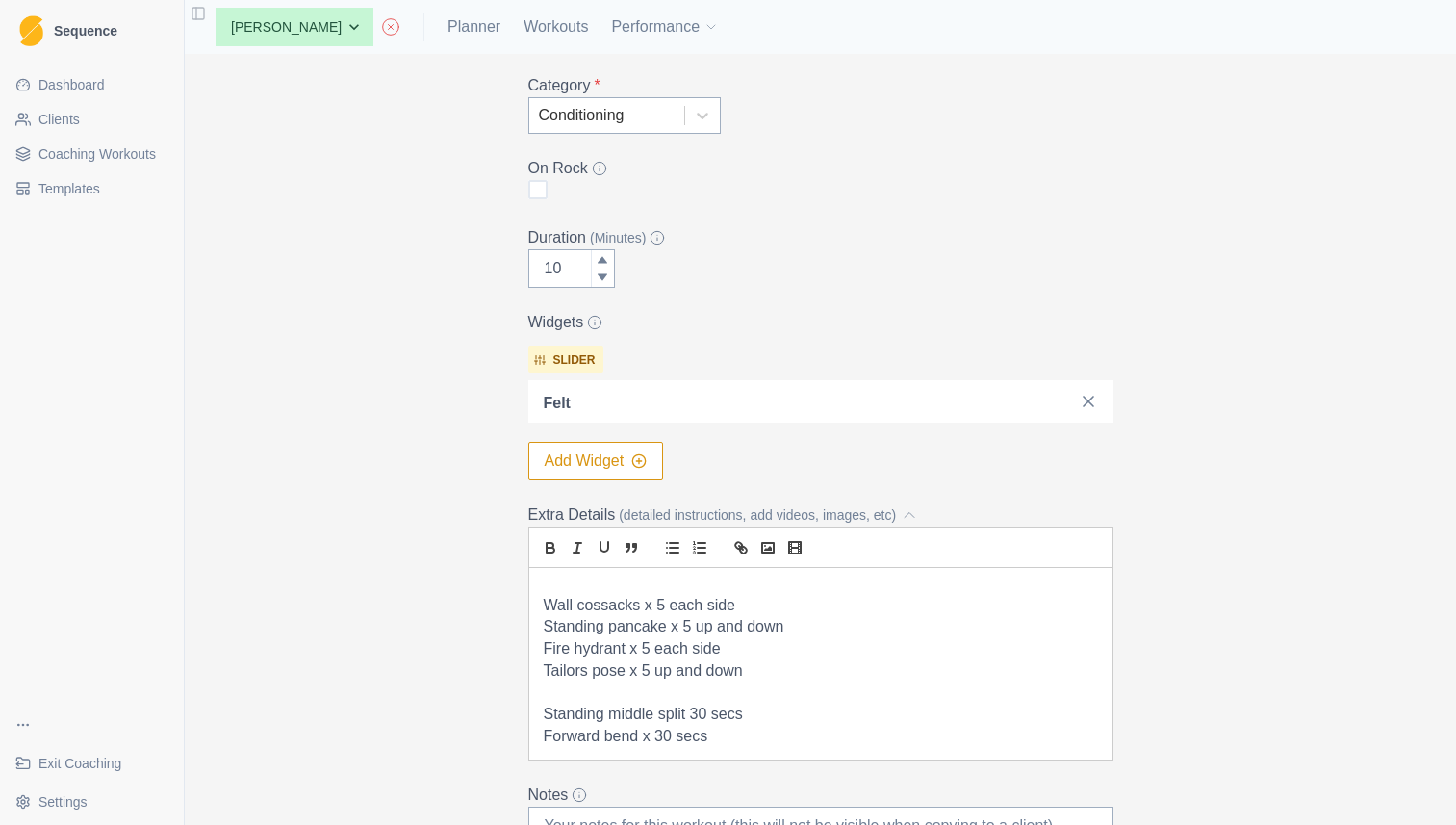 click on "Standing middle split 30 secs" at bounding box center (821, 714) 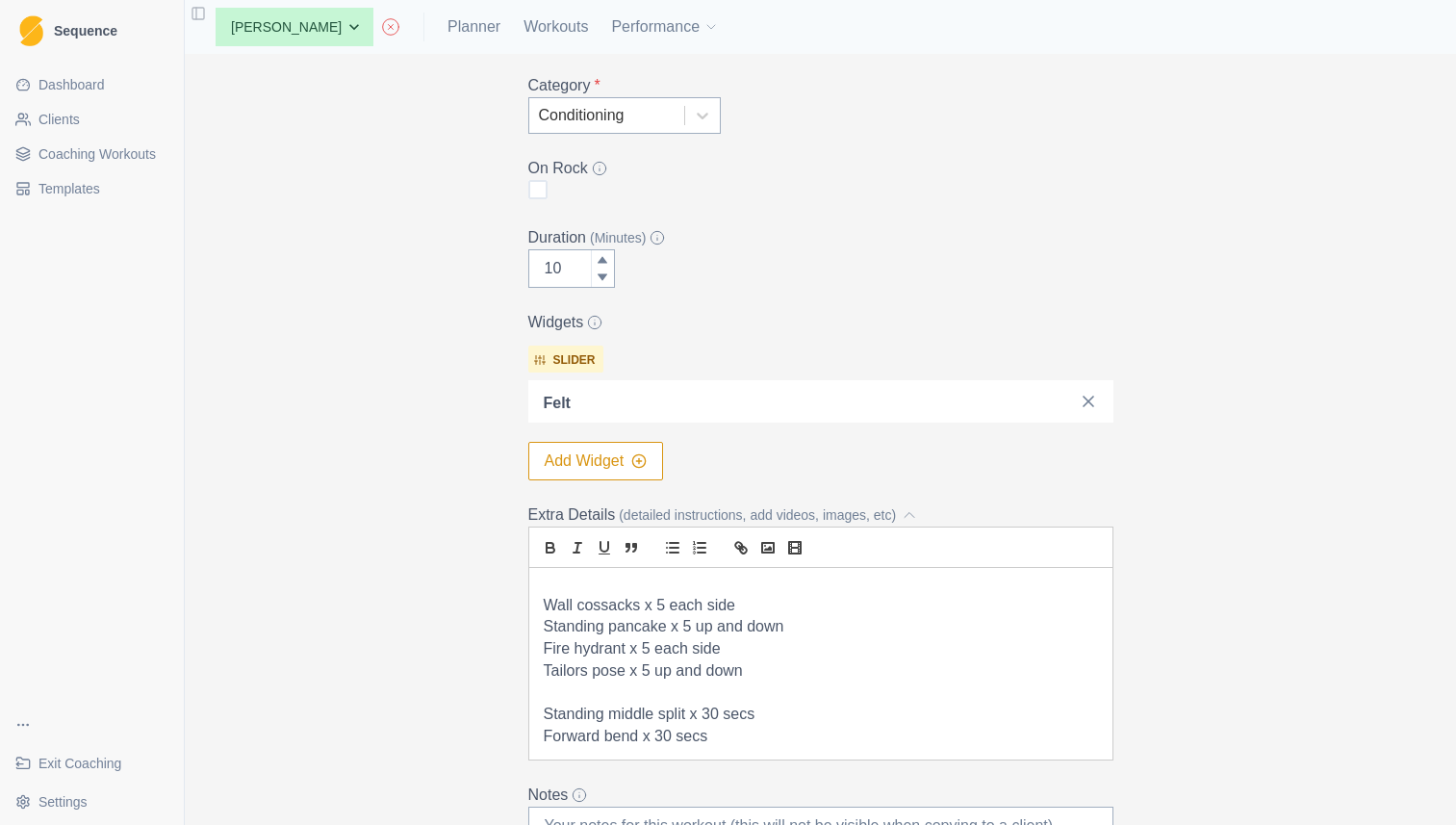 click on "Forward bend x 30 secs" at bounding box center (821, 736) 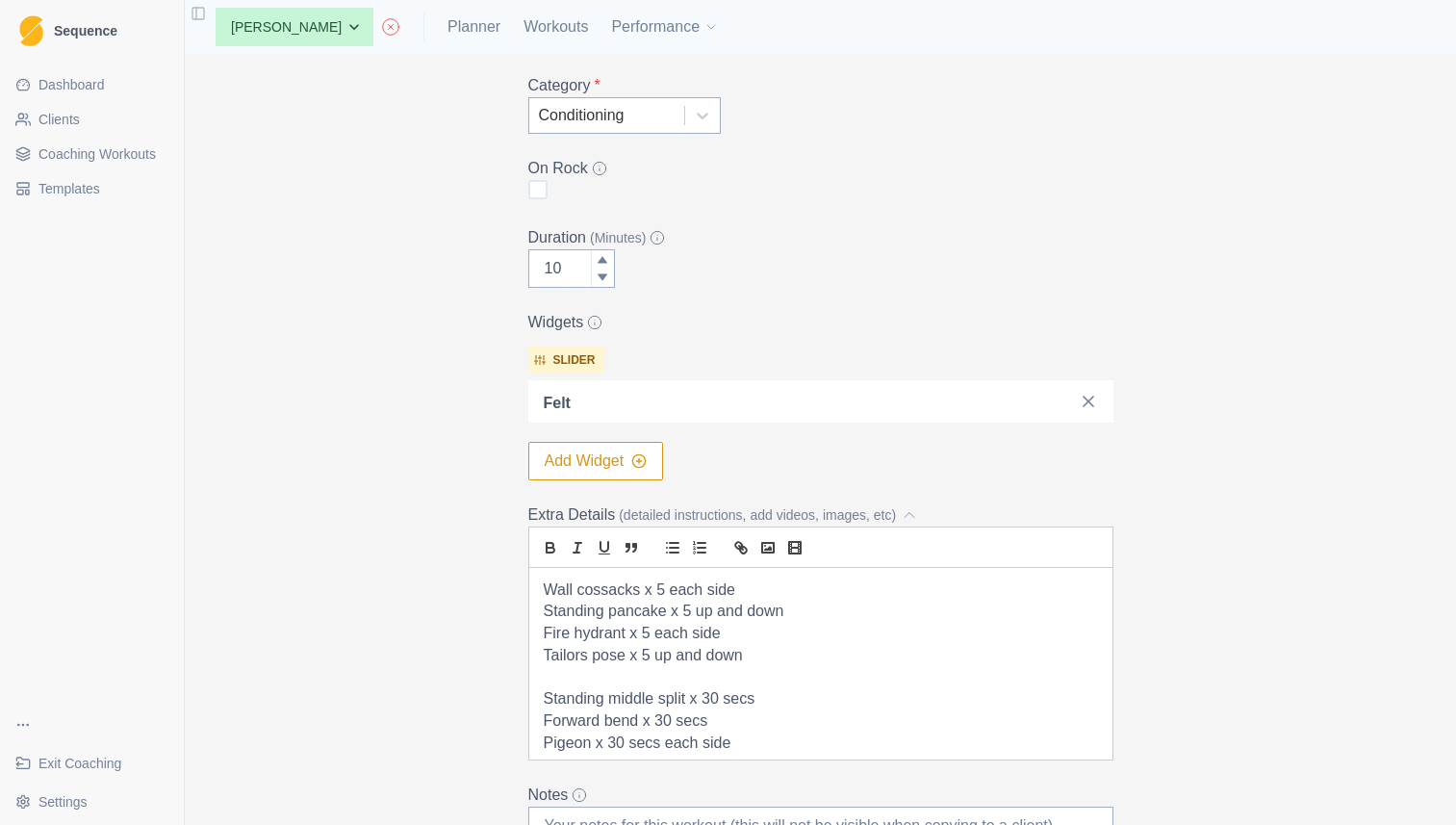 scroll, scrollTop: 87, scrollLeft: 0, axis: vertical 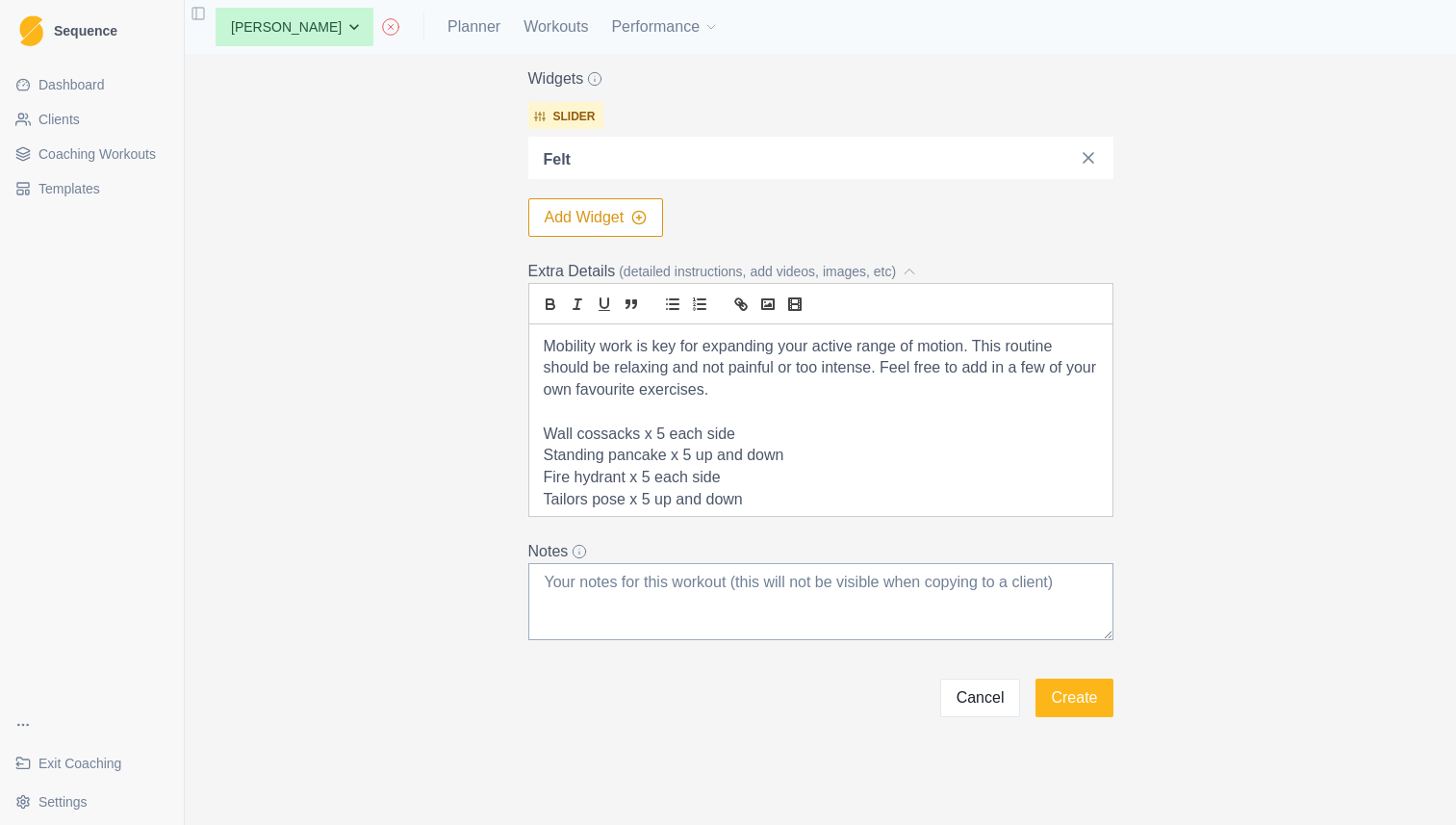 click on "Mobility work is key for expanding your active range of motion. This routine should be relaxing and not painful or too intense. Feel free to add in a few of your own favourite exercises." at bounding box center [821, 369] 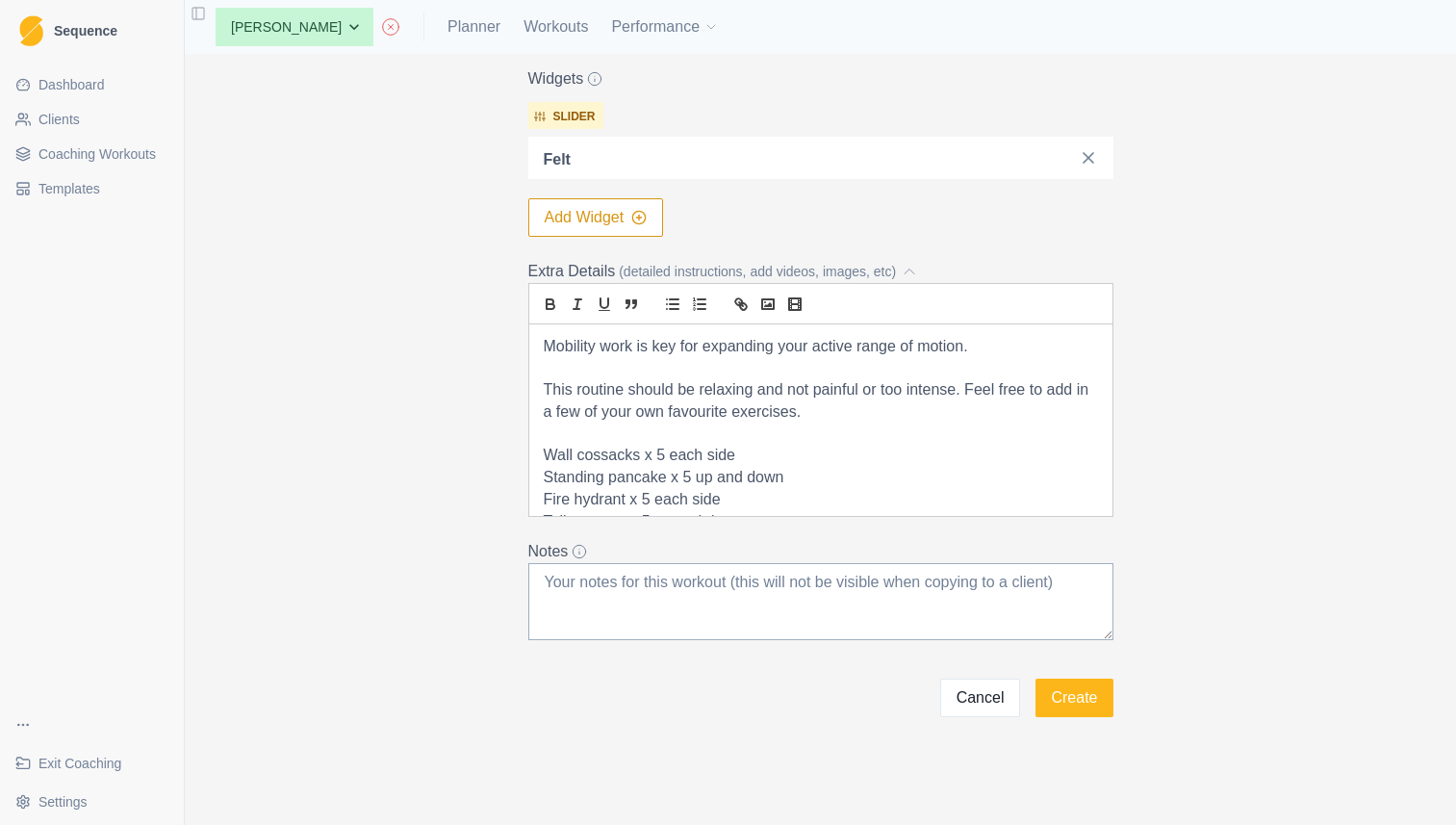 click on "This routine should be relaxing and not painful or too intense. Feel free to add in a few of your own favourite exercises." at bounding box center [821, 400] 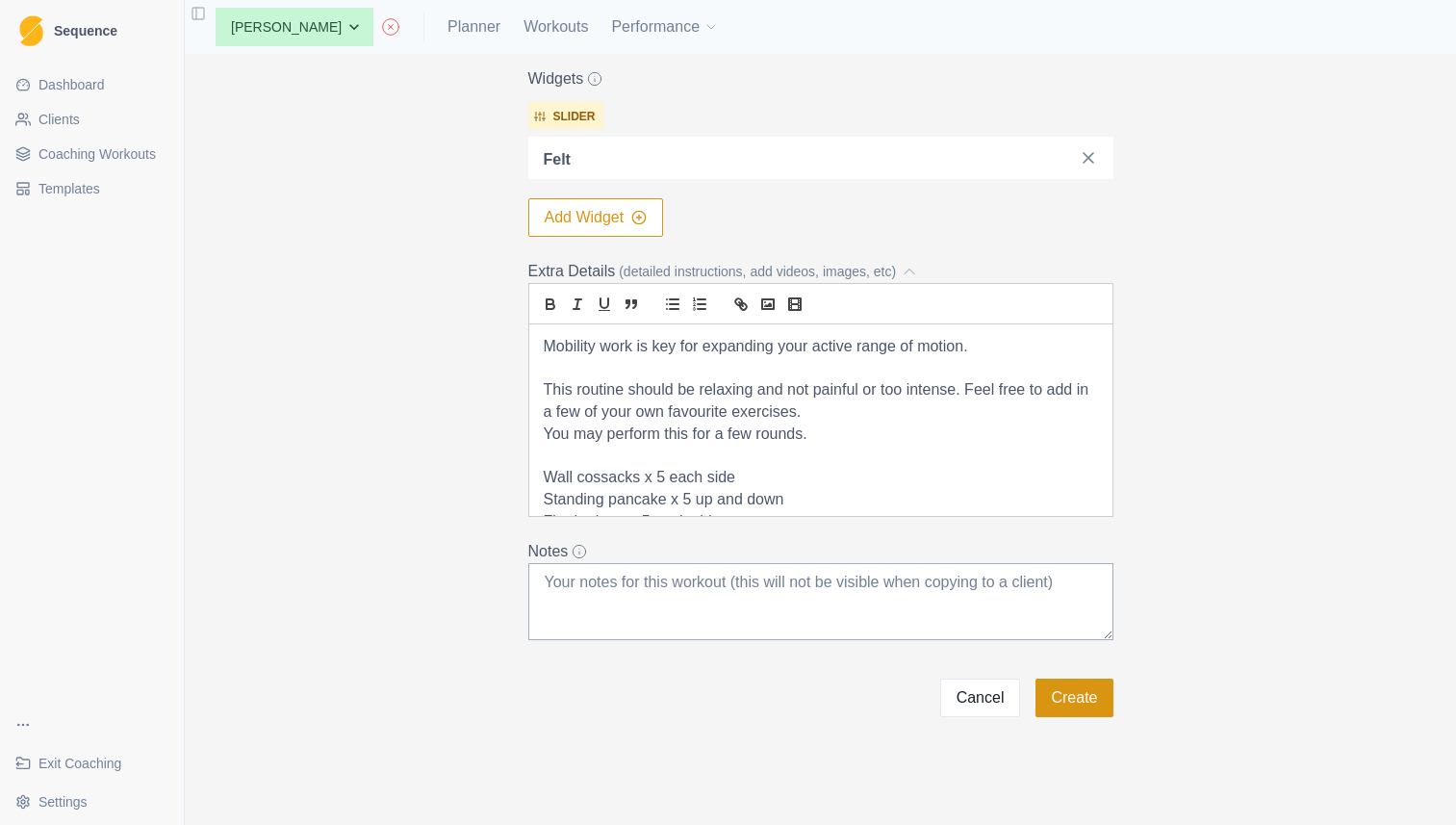 click on "Create" at bounding box center (1074, 698) 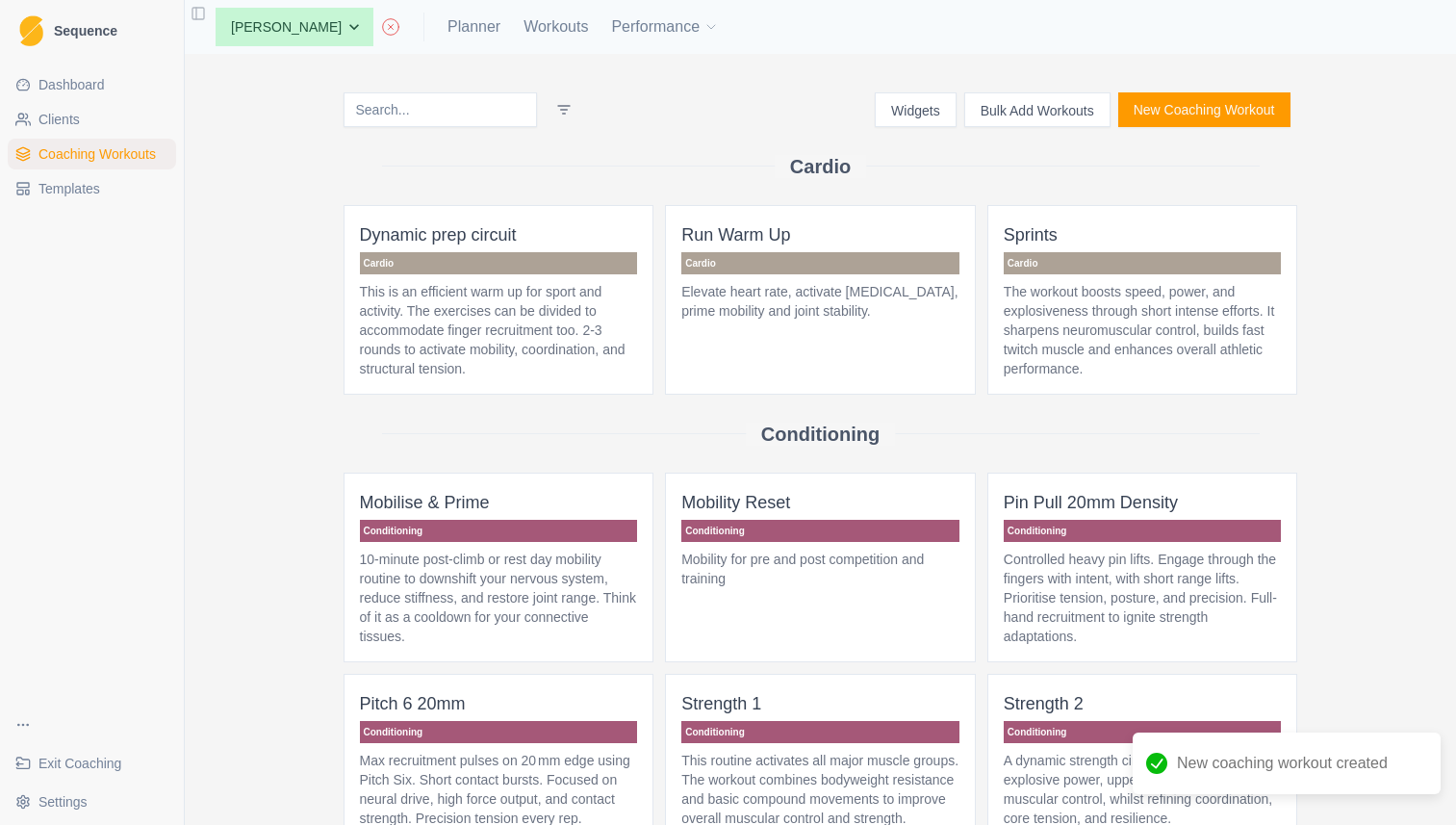 scroll, scrollTop: 0, scrollLeft: 0, axis: both 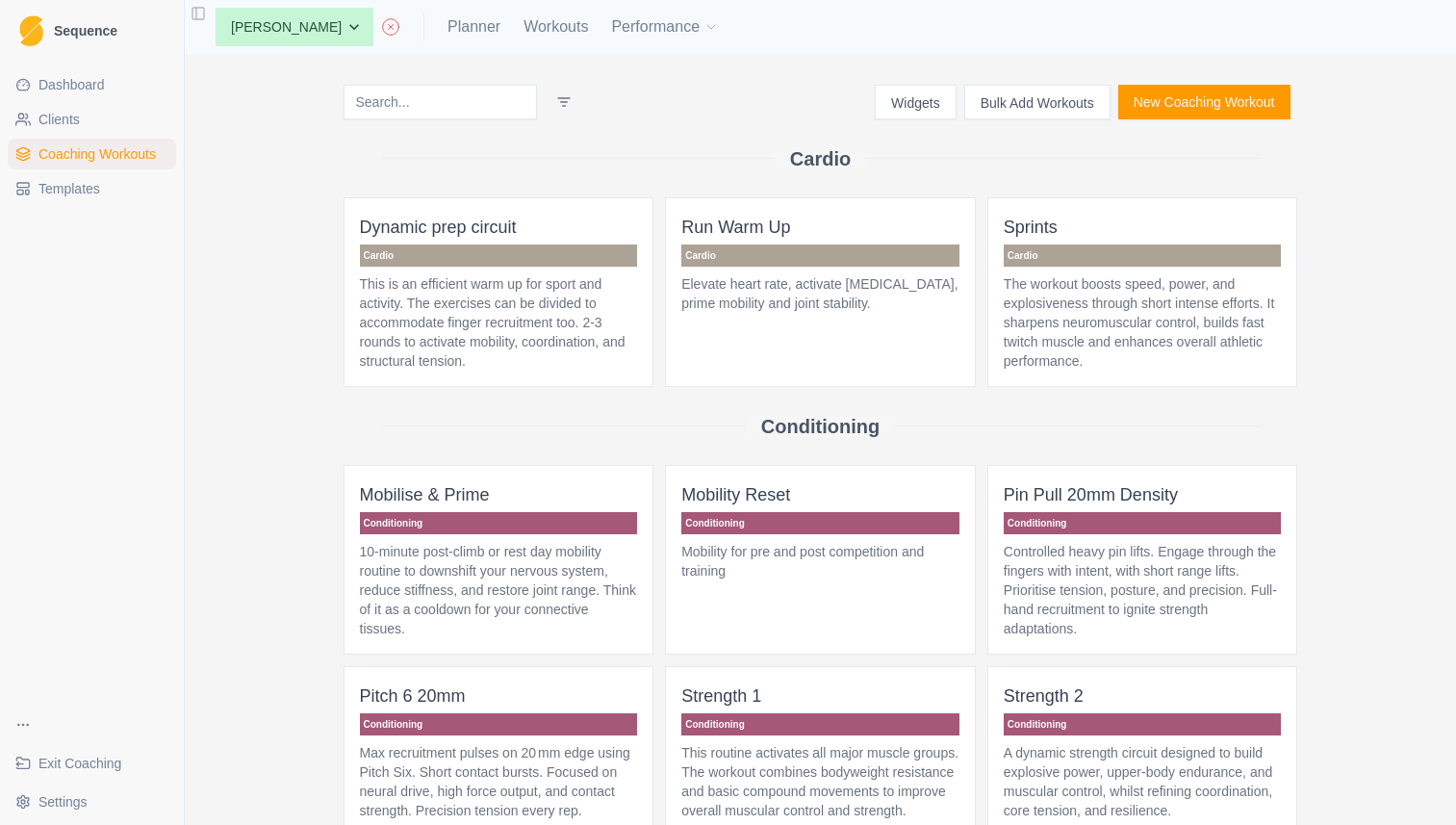 click on "Bulk Add Workouts" at bounding box center [1037, 102] 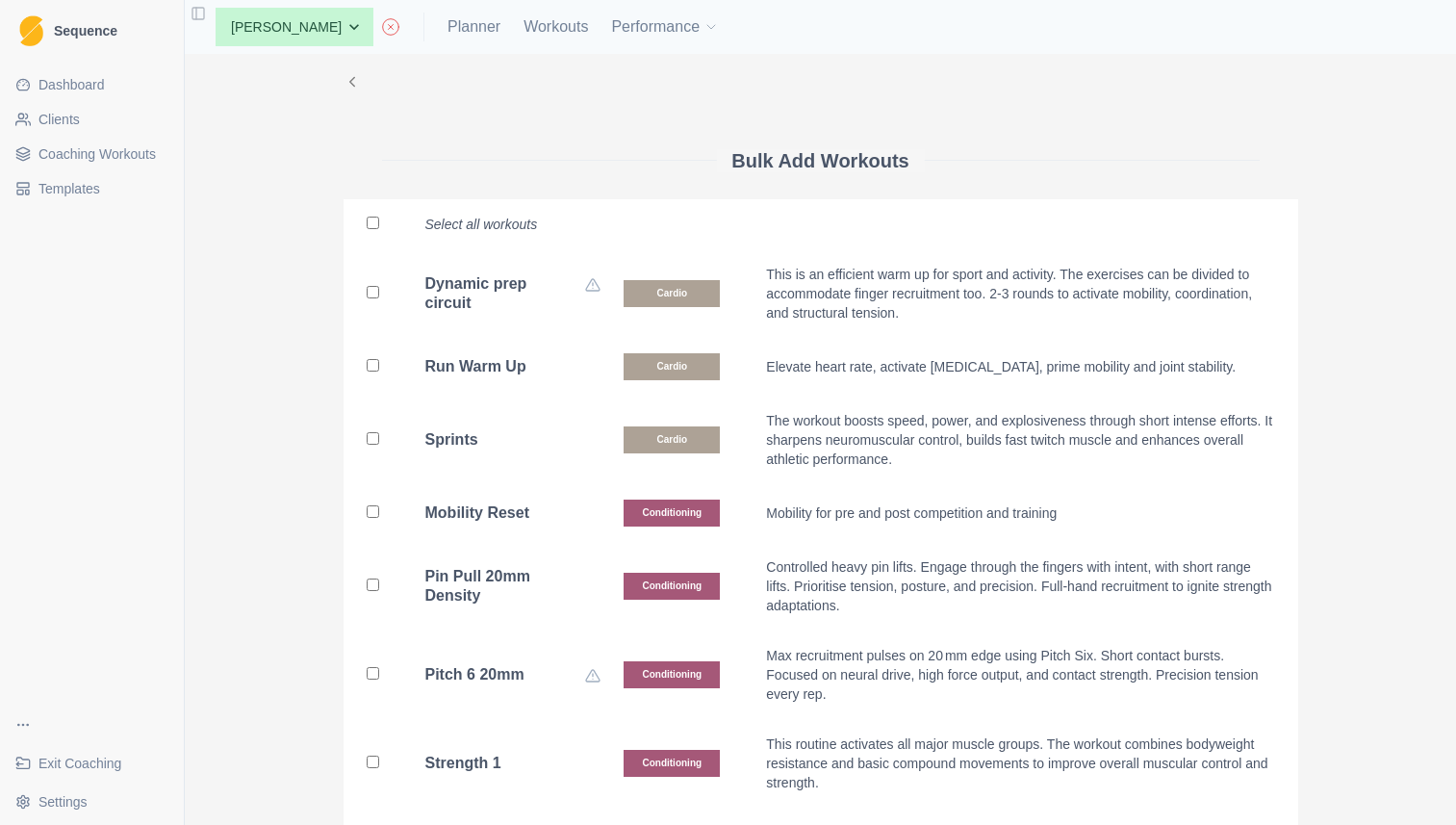 scroll, scrollTop: 0, scrollLeft: 0, axis: both 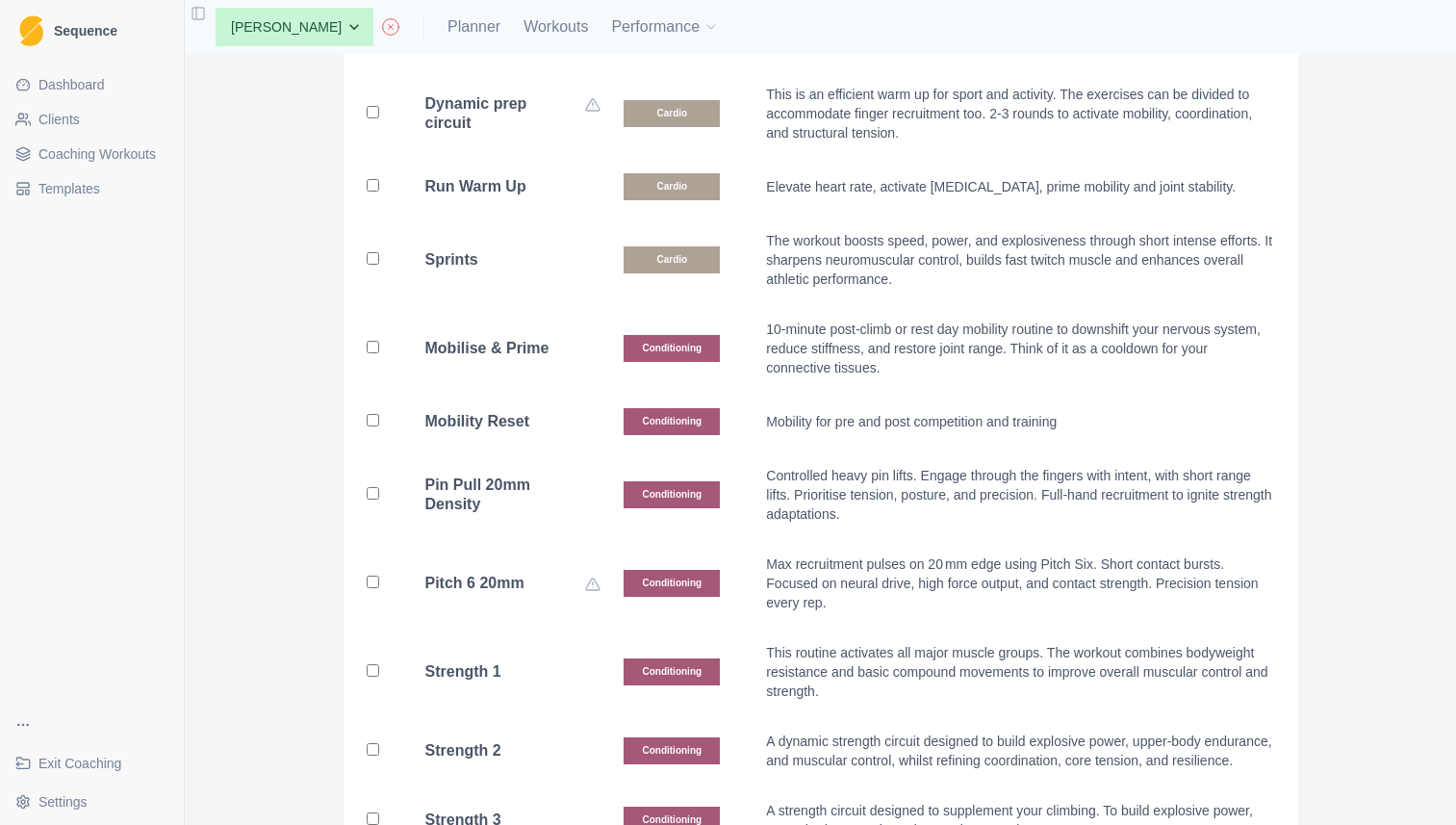 click at bounding box center [372, 347] 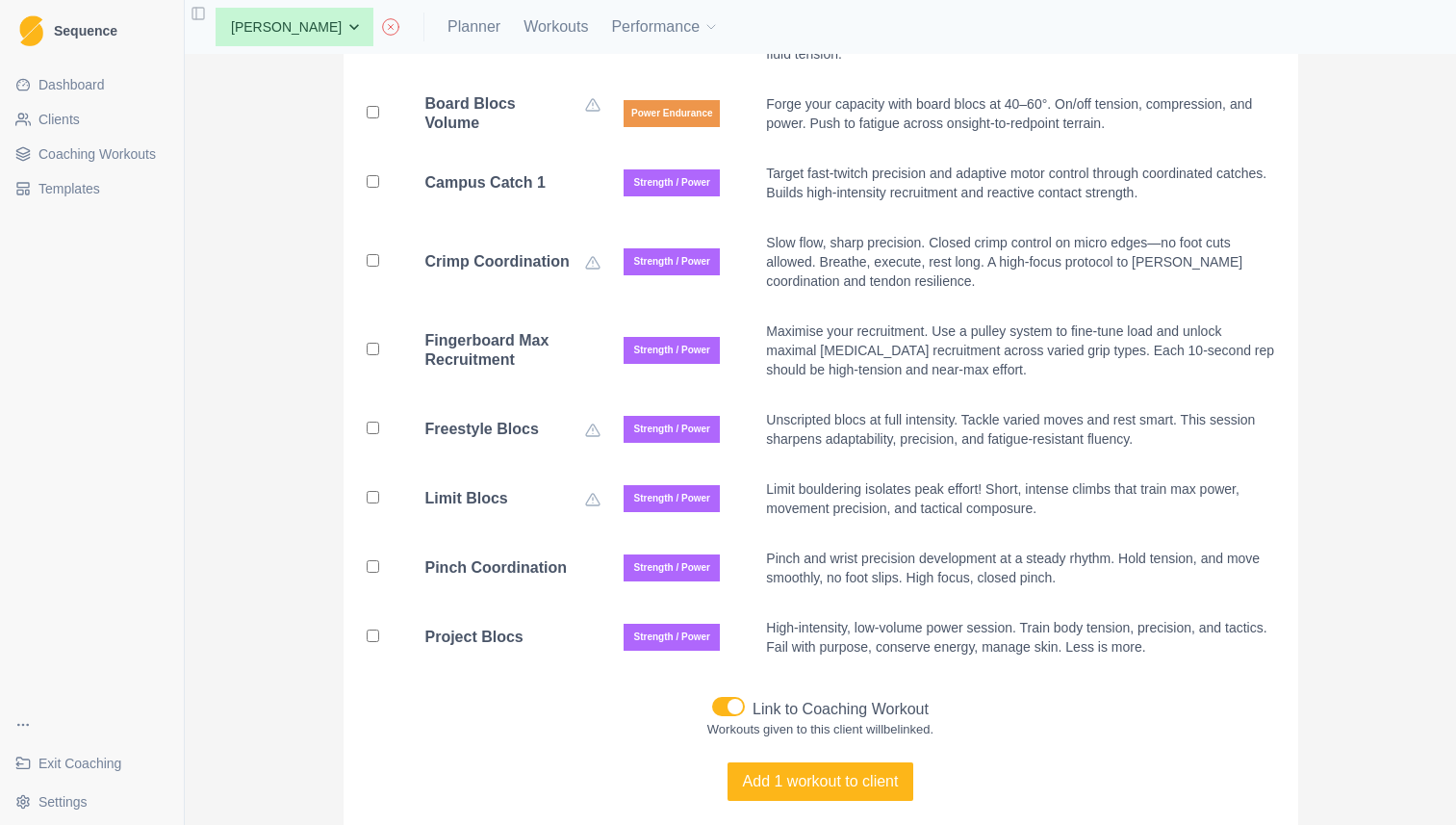 scroll, scrollTop: 2110, scrollLeft: 0, axis: vertical 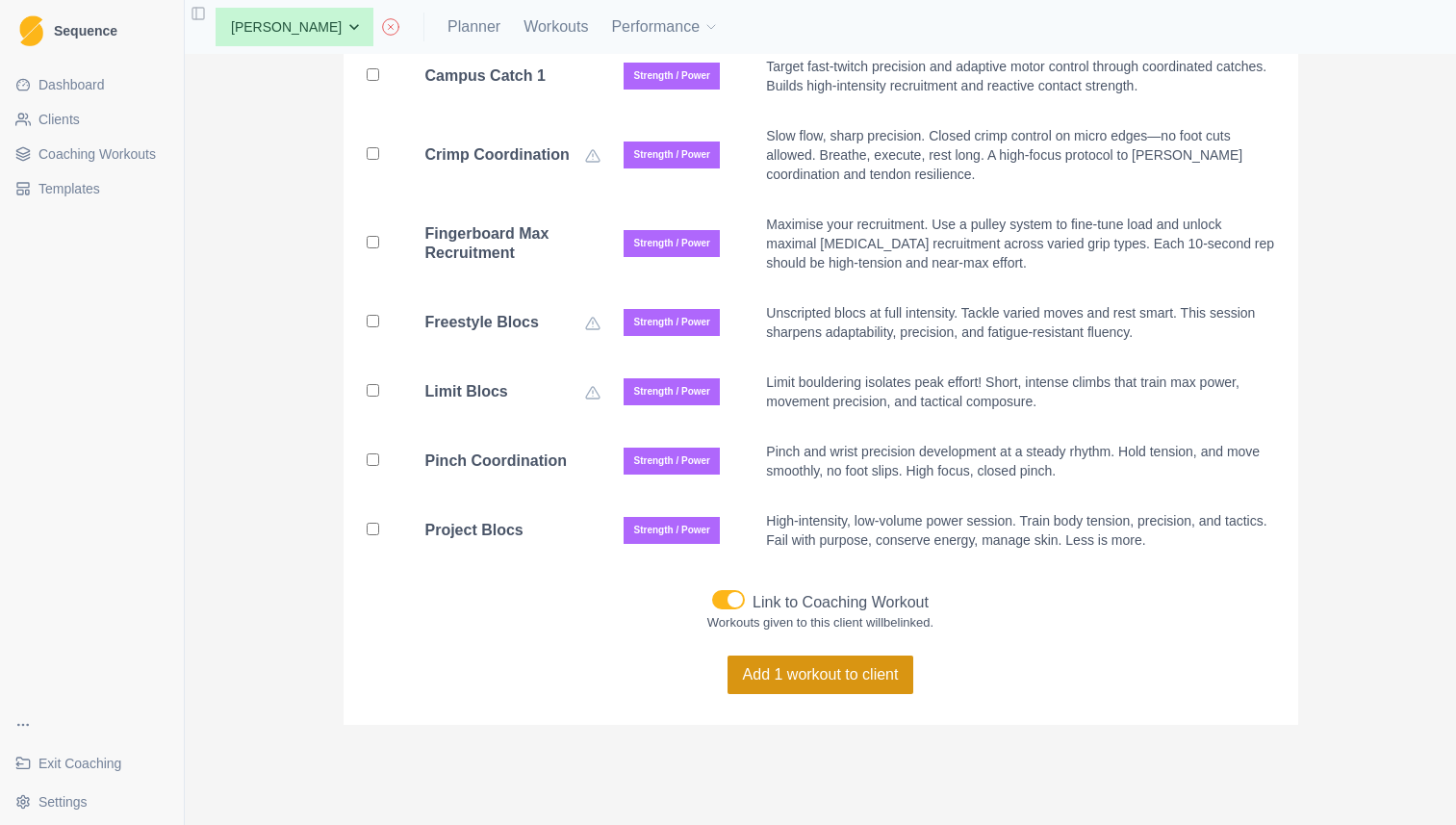 click on "Add 1 workout to client" at bounding box center (821, 675) 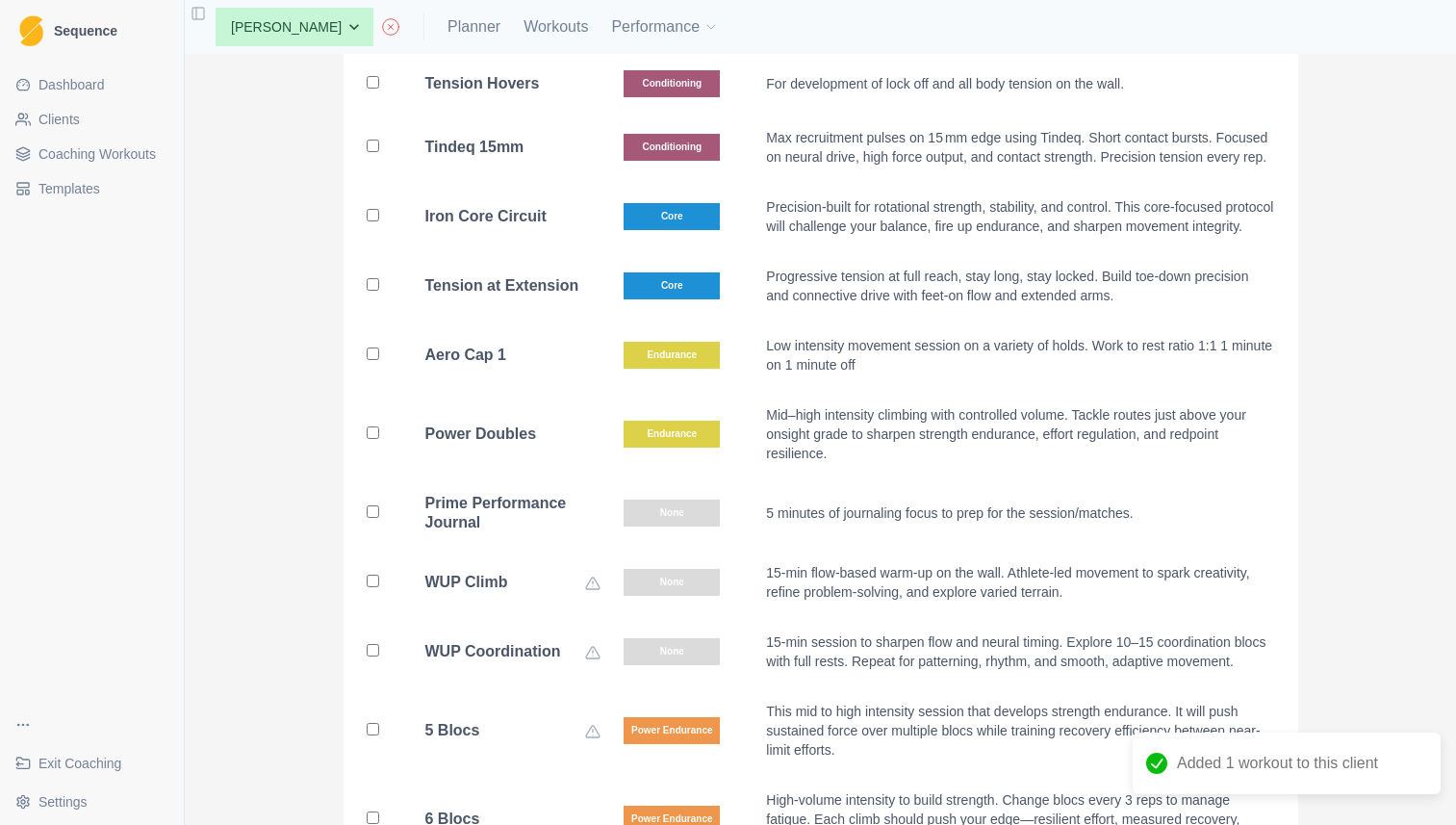 scroll, scrollTop: 1110, scrollLeft: 0, axis: vertical 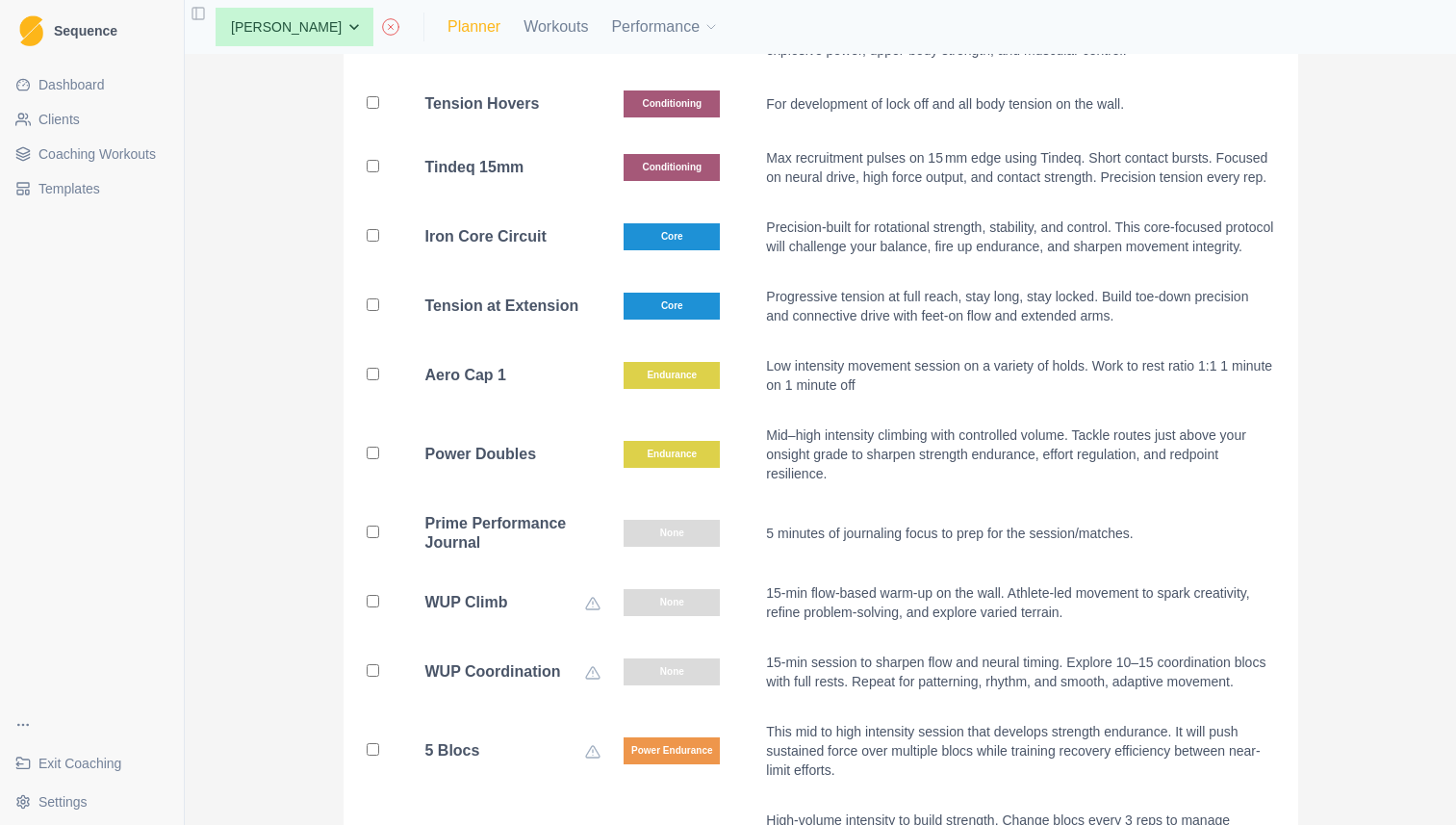 click on "Planner" at bounding box center [473, 27] 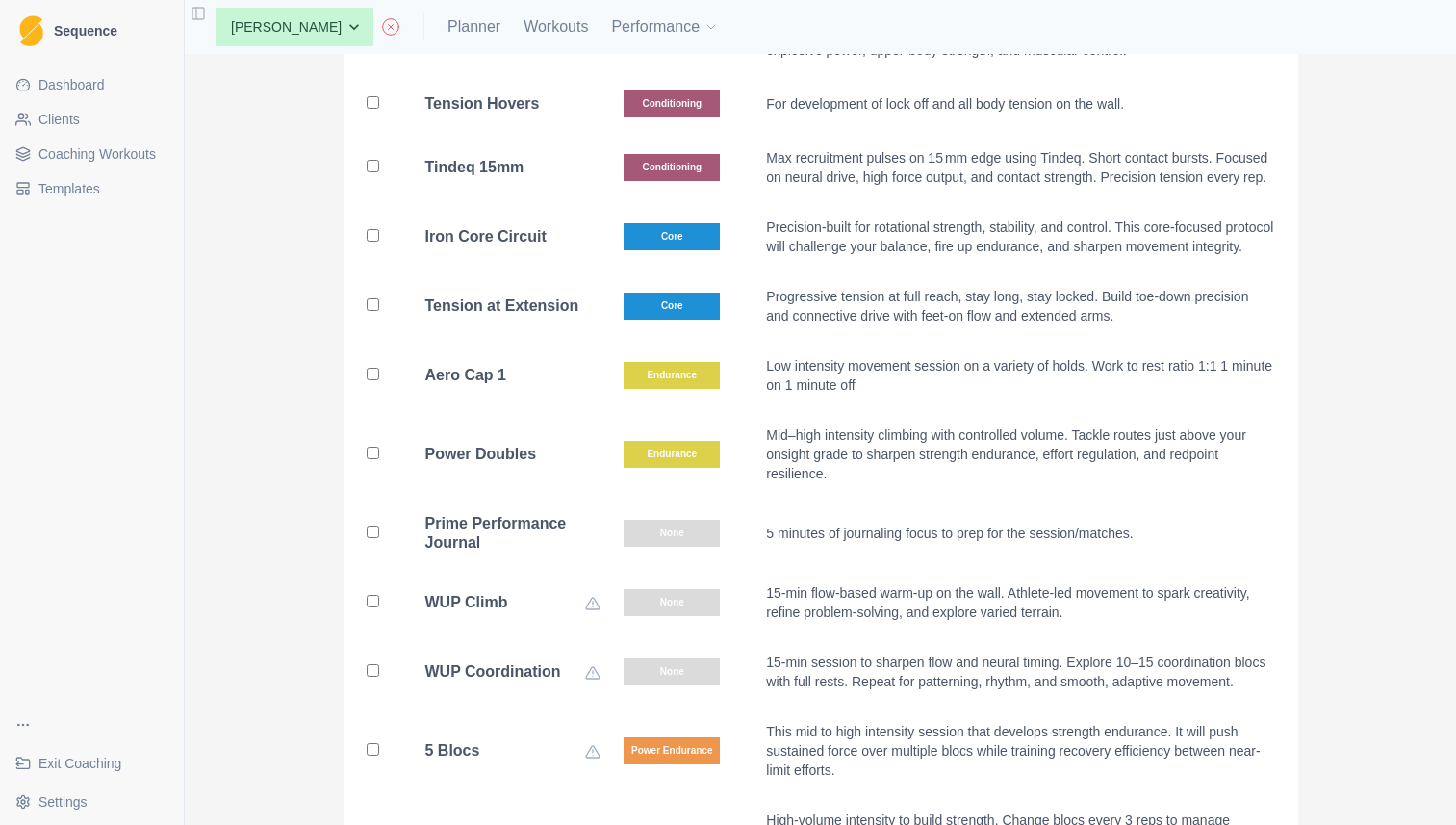 select on "month" 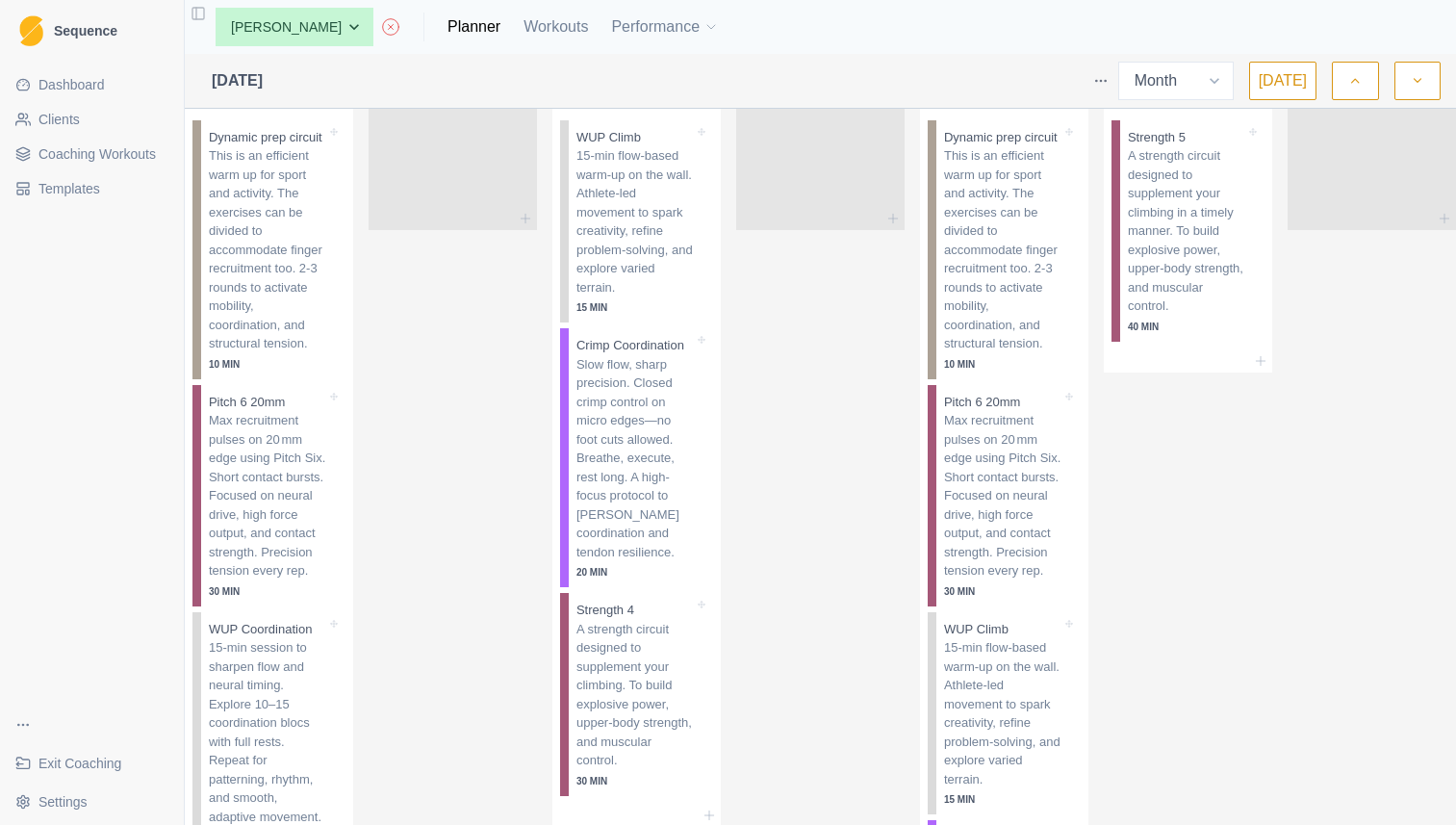 click at bounding box center (452, 165) 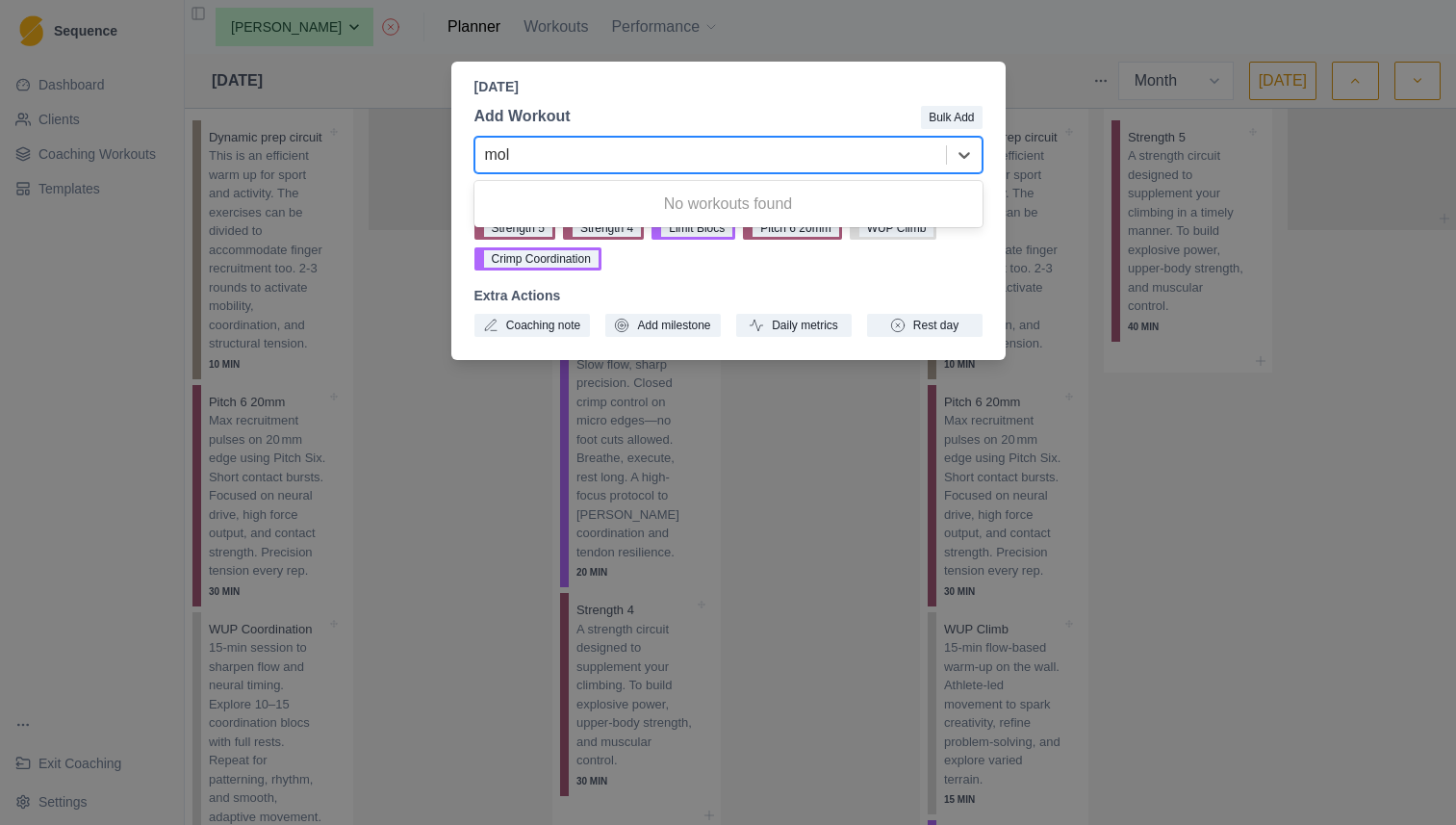 type on "mo" 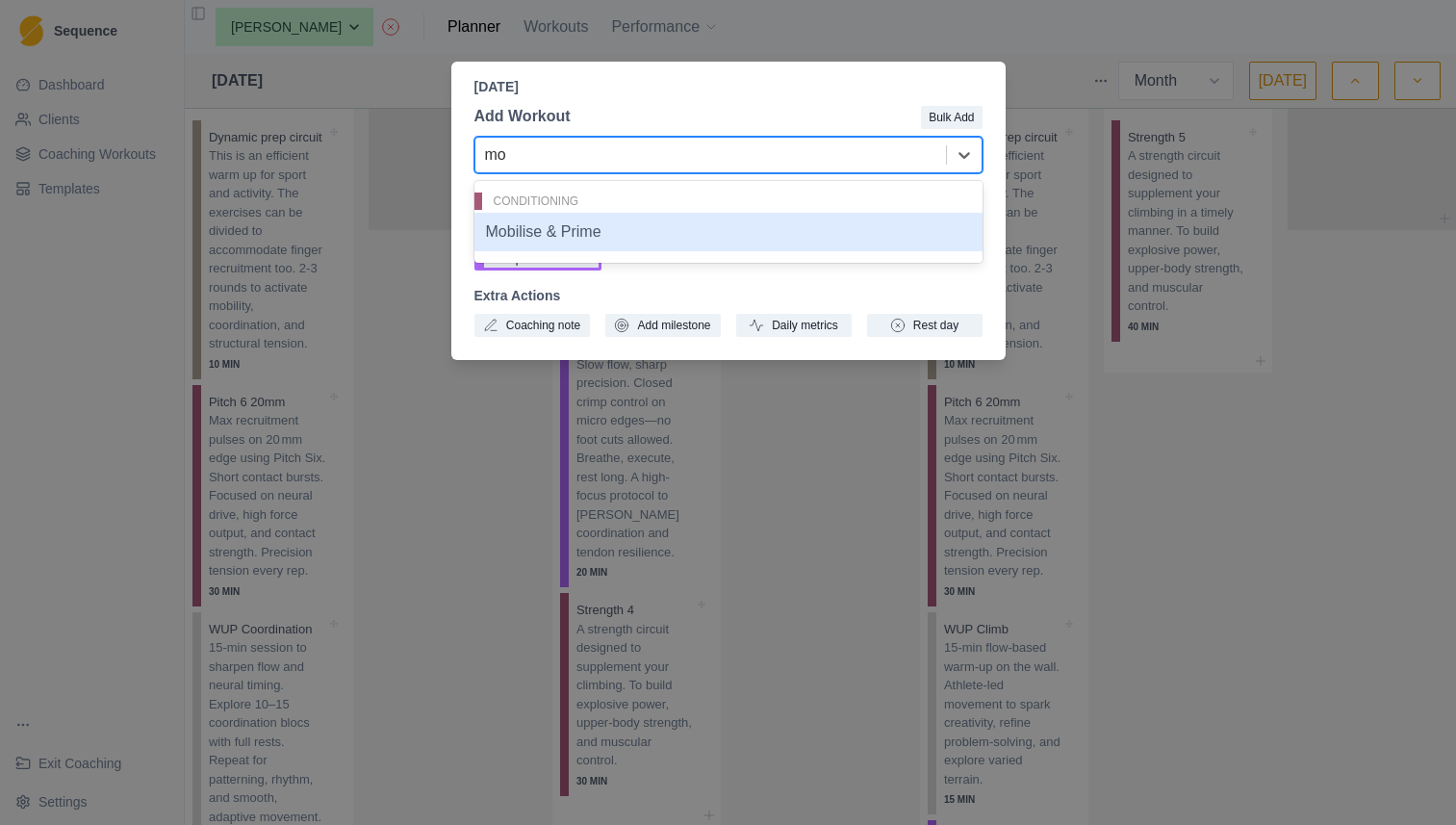 click on "Mobilise & Prime" at bounding box center (728, 232) 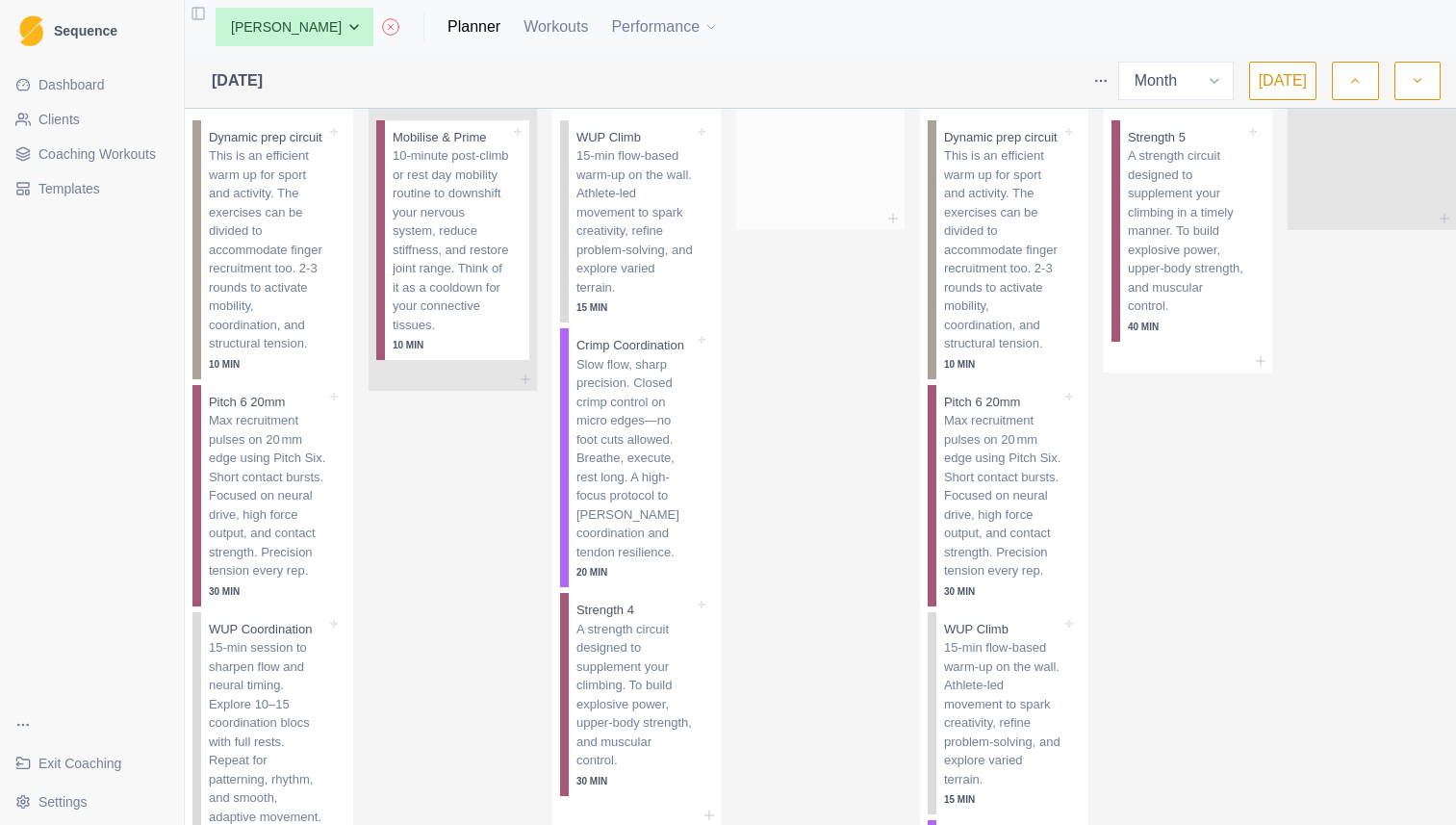 click at bounding box center (820, 165) 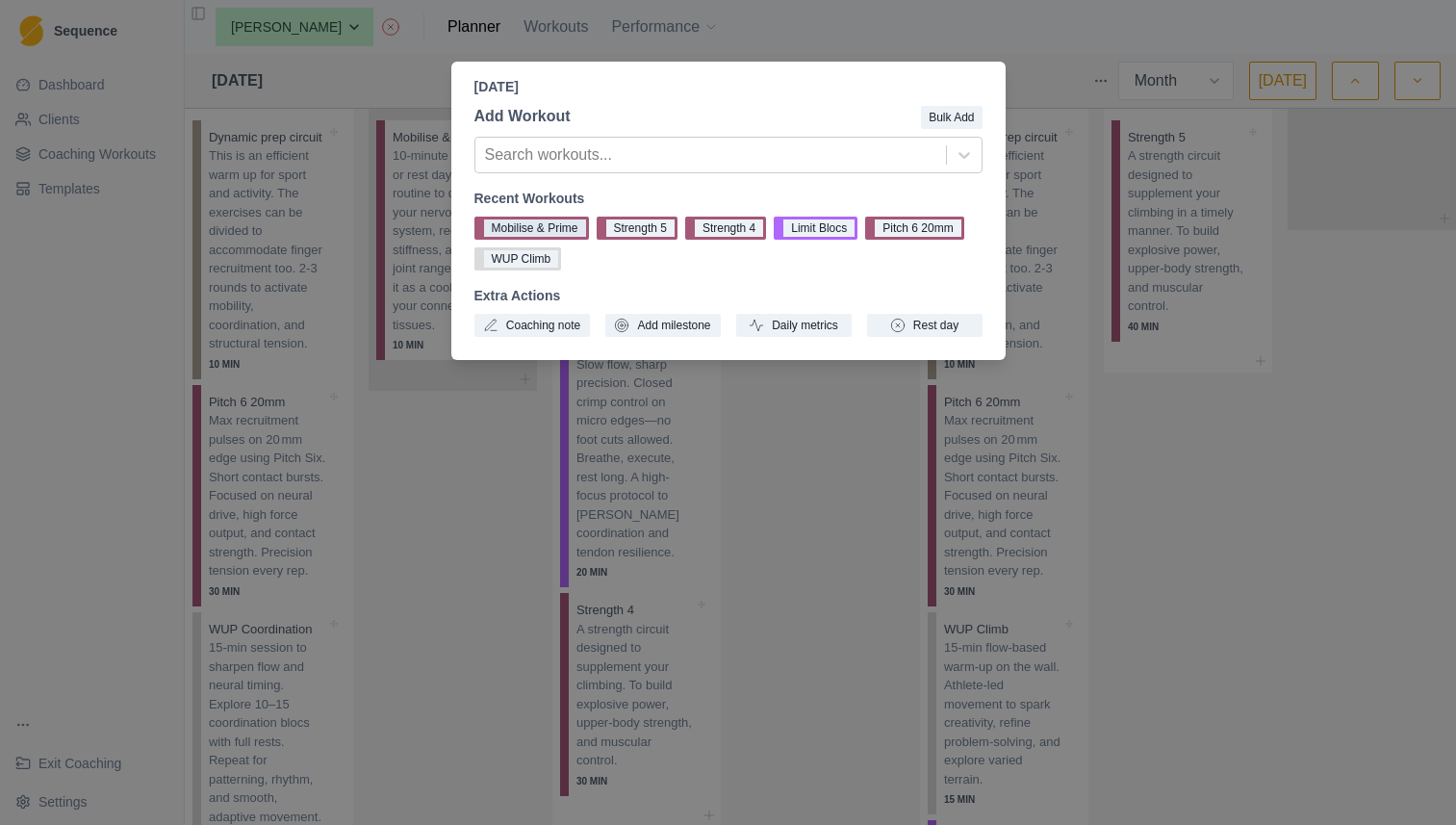 click on "Mobilise & Prime" at bounding box center (531, 228) 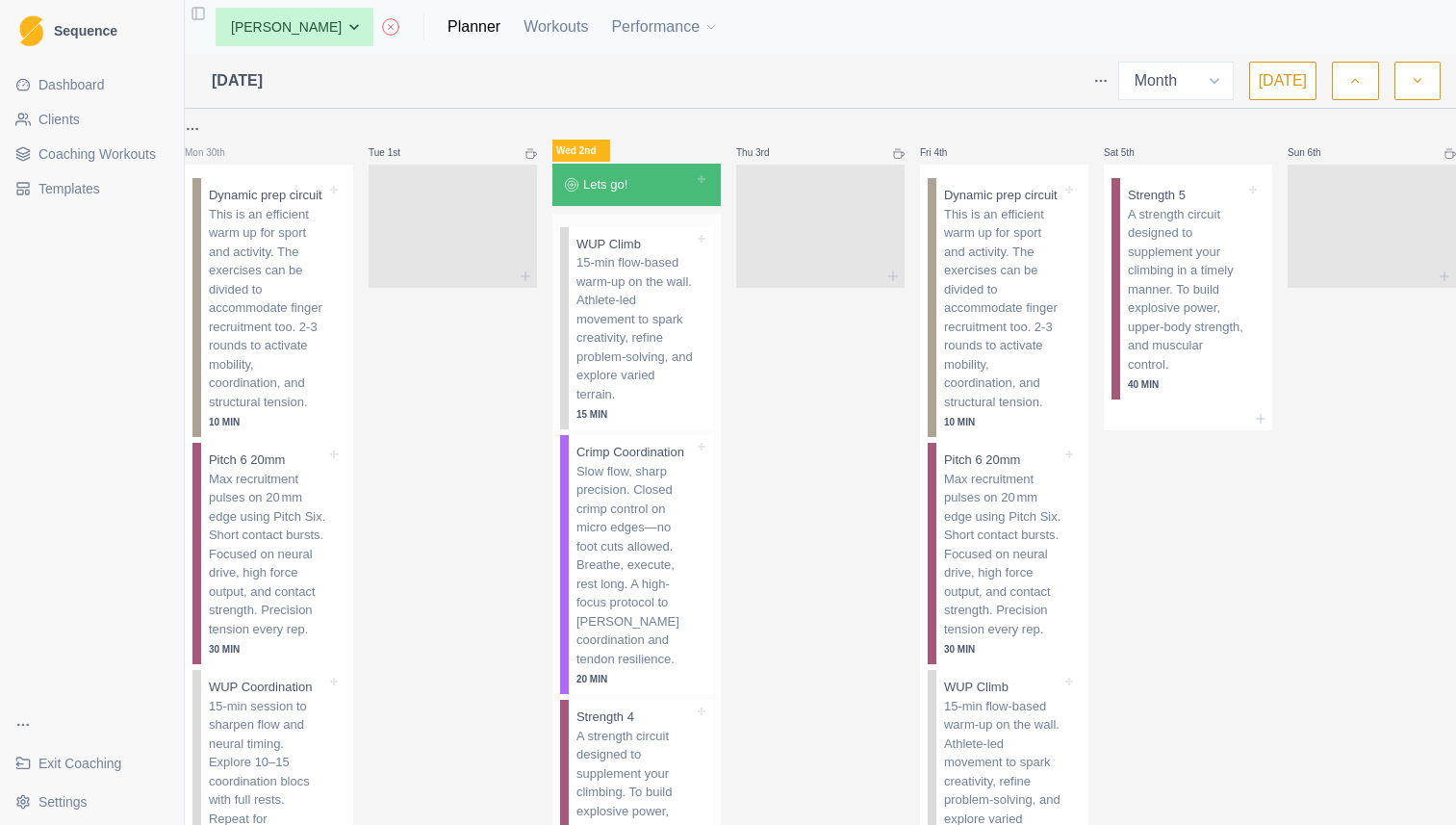 scroll, scrollTop: 0, scrollLeft: 0, axis: both 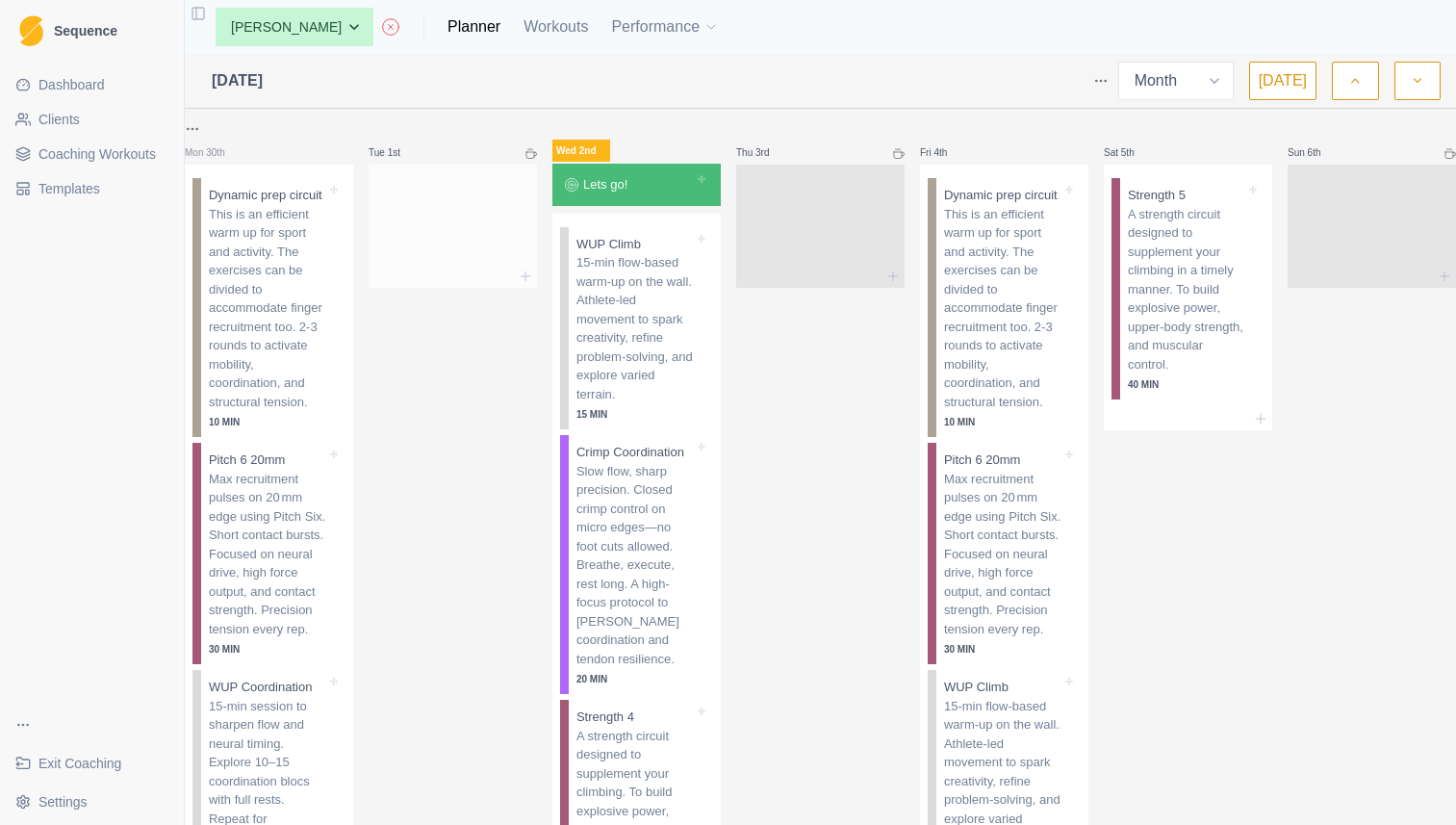 click at bounding box center (452, 222) 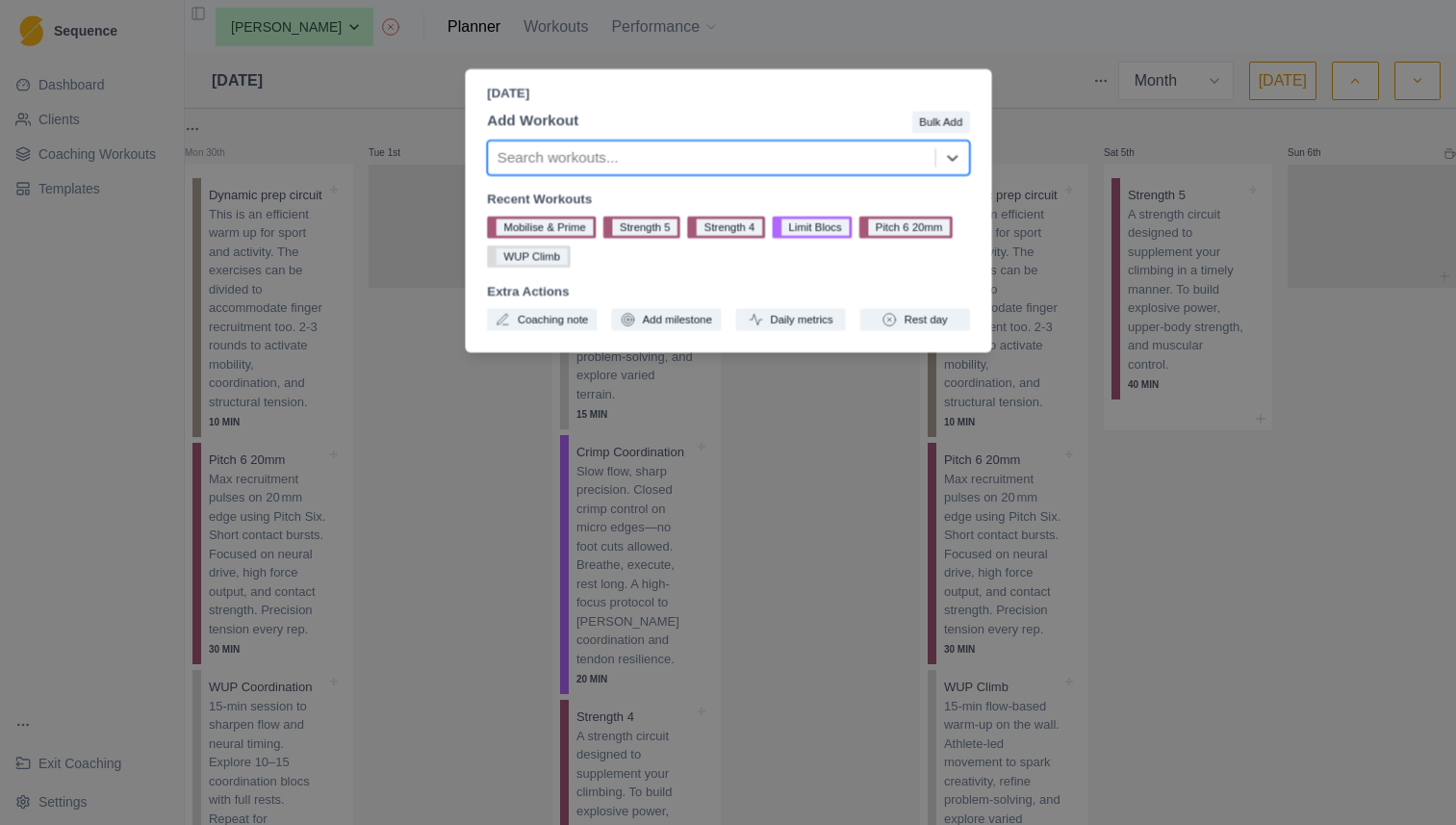 scroll, scrollTop: 2, scrollLeft: 0, axis: vertical 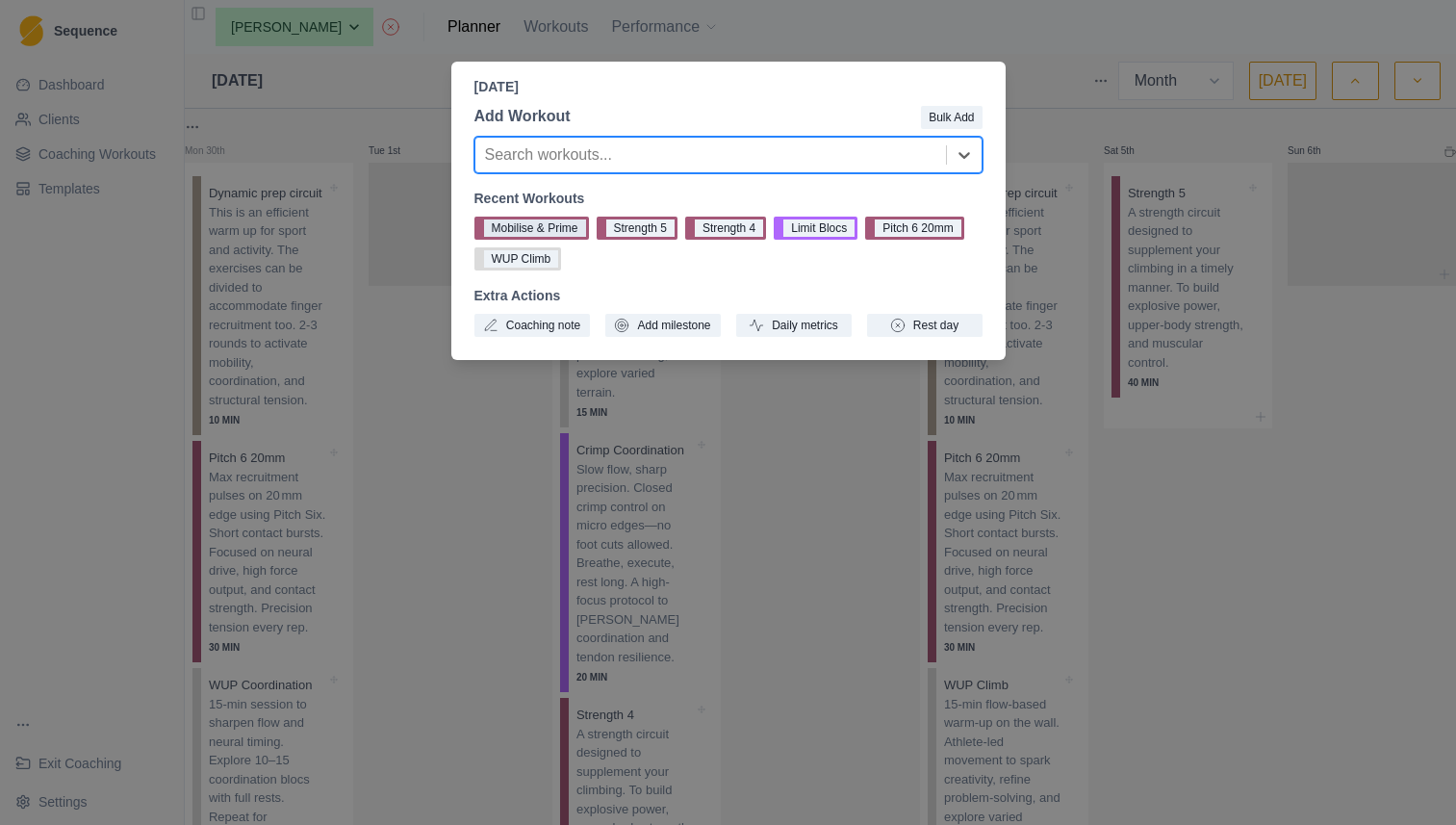 click on "Mobilise & Prime" at bounding box center [531, 228] 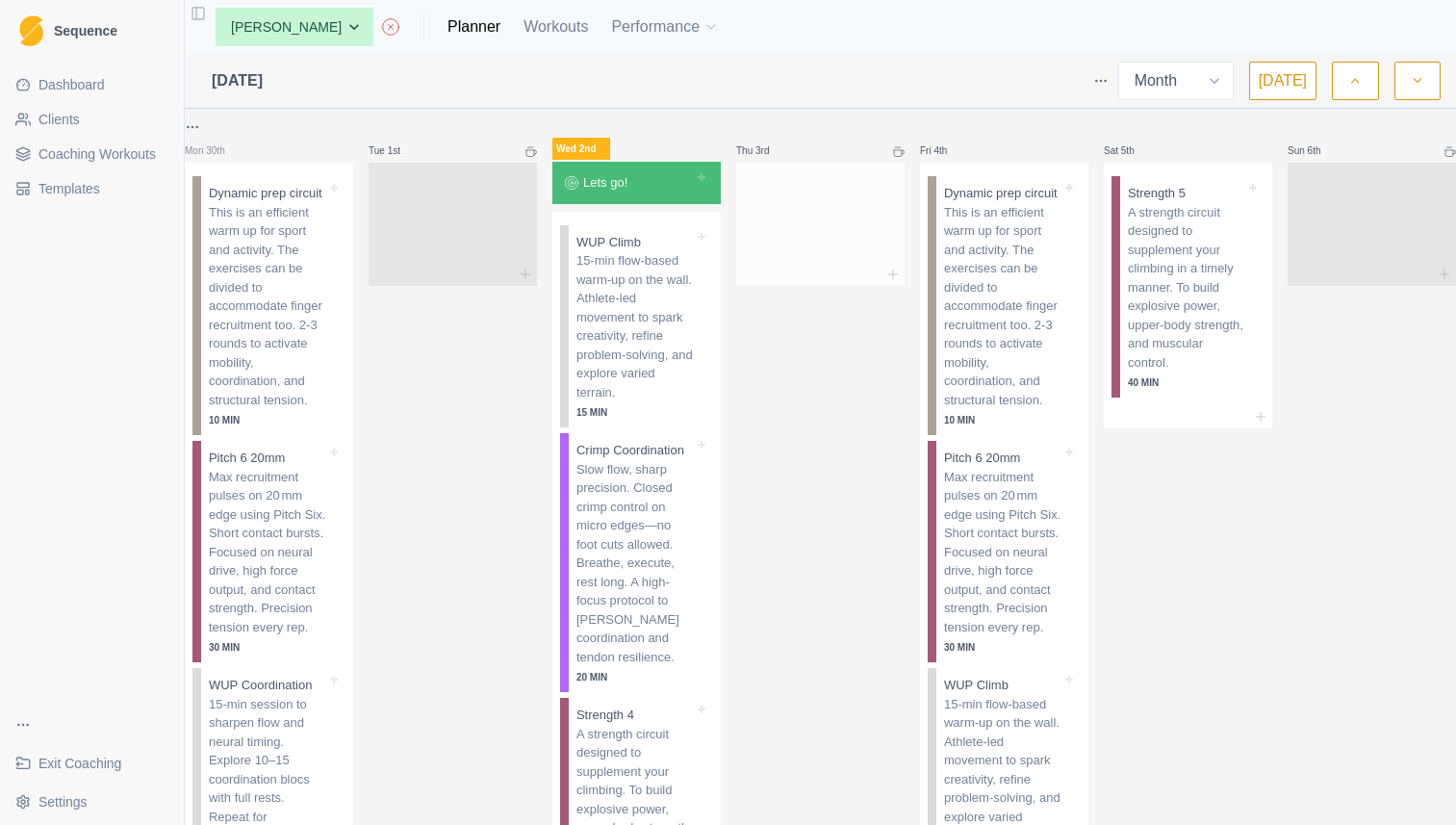 click at bounding box center (820, 220) 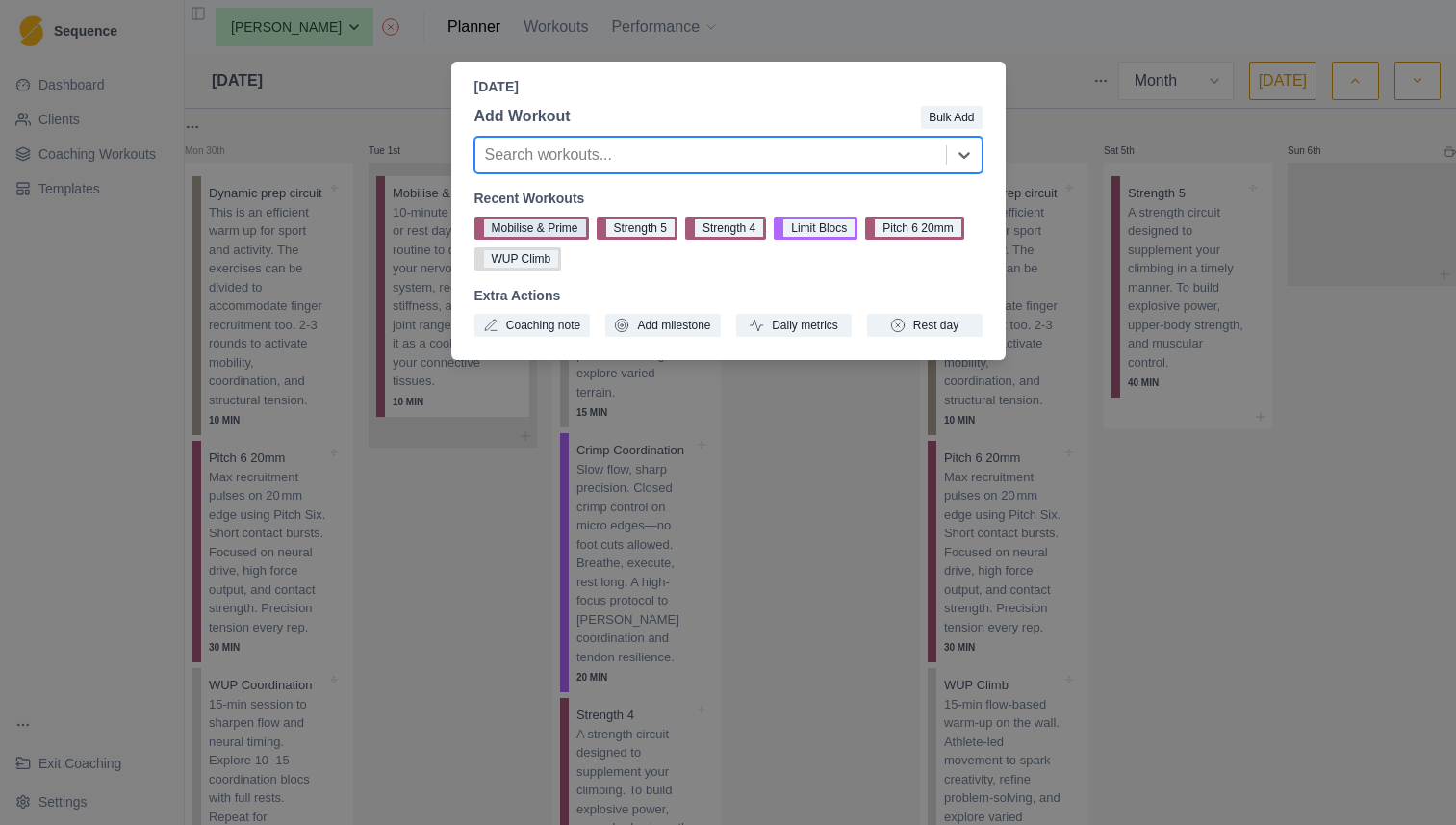 click on "Mobilise & Prime" at bounding box center (531, 228) 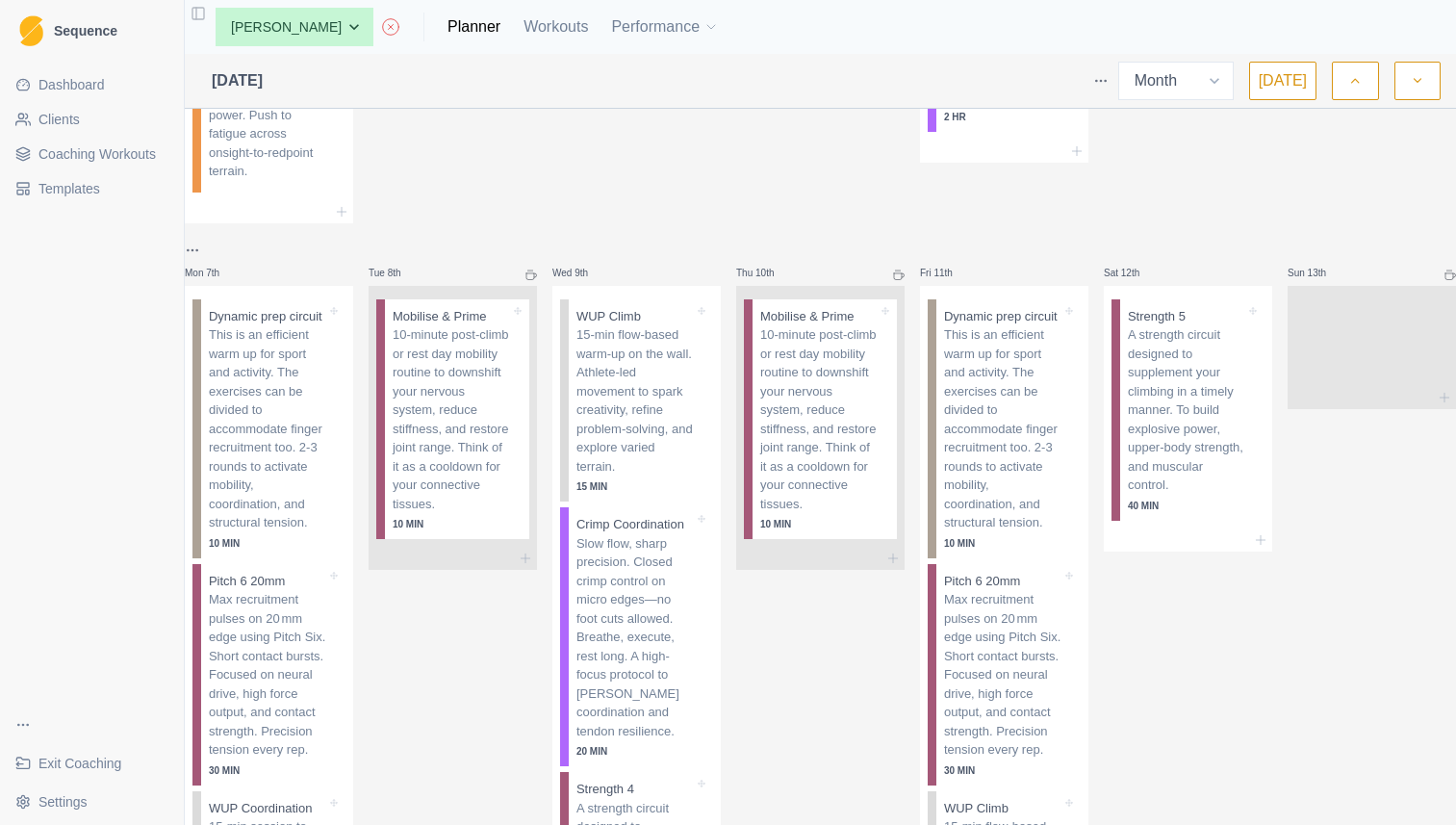 scroll, scrollTop: 914, scrollLeft: 0, axis: vertical 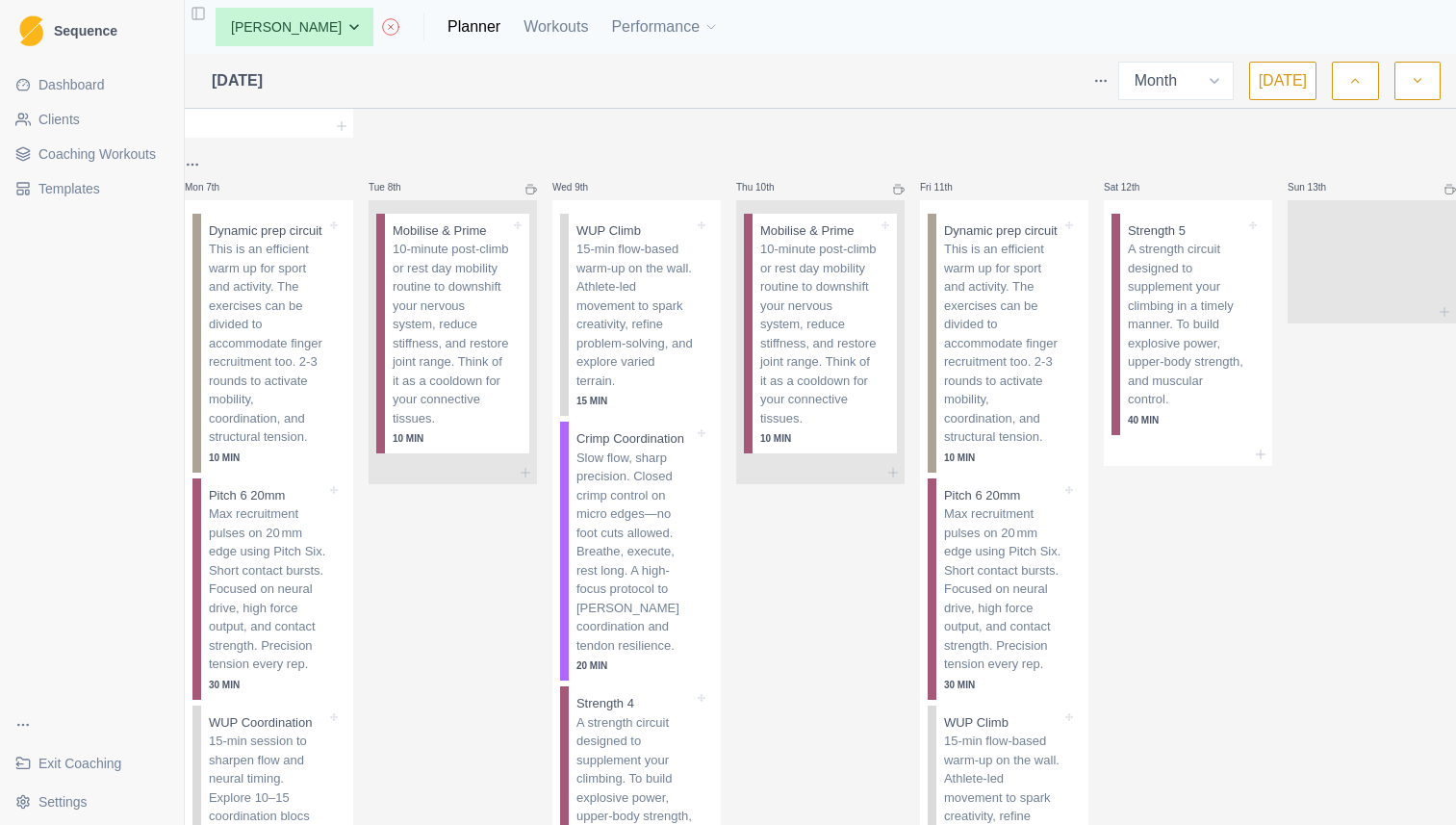 click on "Sequence Dashboard Clients Coaching Workouts Templates Exit Coaching Settings Toggle Sidebar None [PERSON_NAME] [PERSON_NAME] [PERSON_NAME] [PERSON_NAME] Planner Workouts Performance [DATE] Week Month [DATE] Mon 30th Dynamic prep circuit This is an efficient warm up for sport and activity. The exercises can be divided to accommodate finger recruitment too.
2-3 rounds to activate mobility, coordination, and structural tension. 10 MIN Pitch 6 20mm Max recruitment pulses on 20 mm edge using Pitch Six. Short contact bursts. Focused on neural drive, high force output, and contact strength. Precision tension every rep. 30 MIN WUP Coordination 15-min session to sharpen flow and neural timing. Explore 10–15 coordination blocs with full rests. Repeat for patterning, rhythm, and smooth, adaptive movement. 15 MIN Board Blocs Volume  Forge your capacity with board blocs at 40–60°. On/off tension, compression, and power. Push to fatigue across onsight-to-redpoint terrain.  Tue 1st Mobilise & Prime 2 HR" at bounding box center [728, 412] 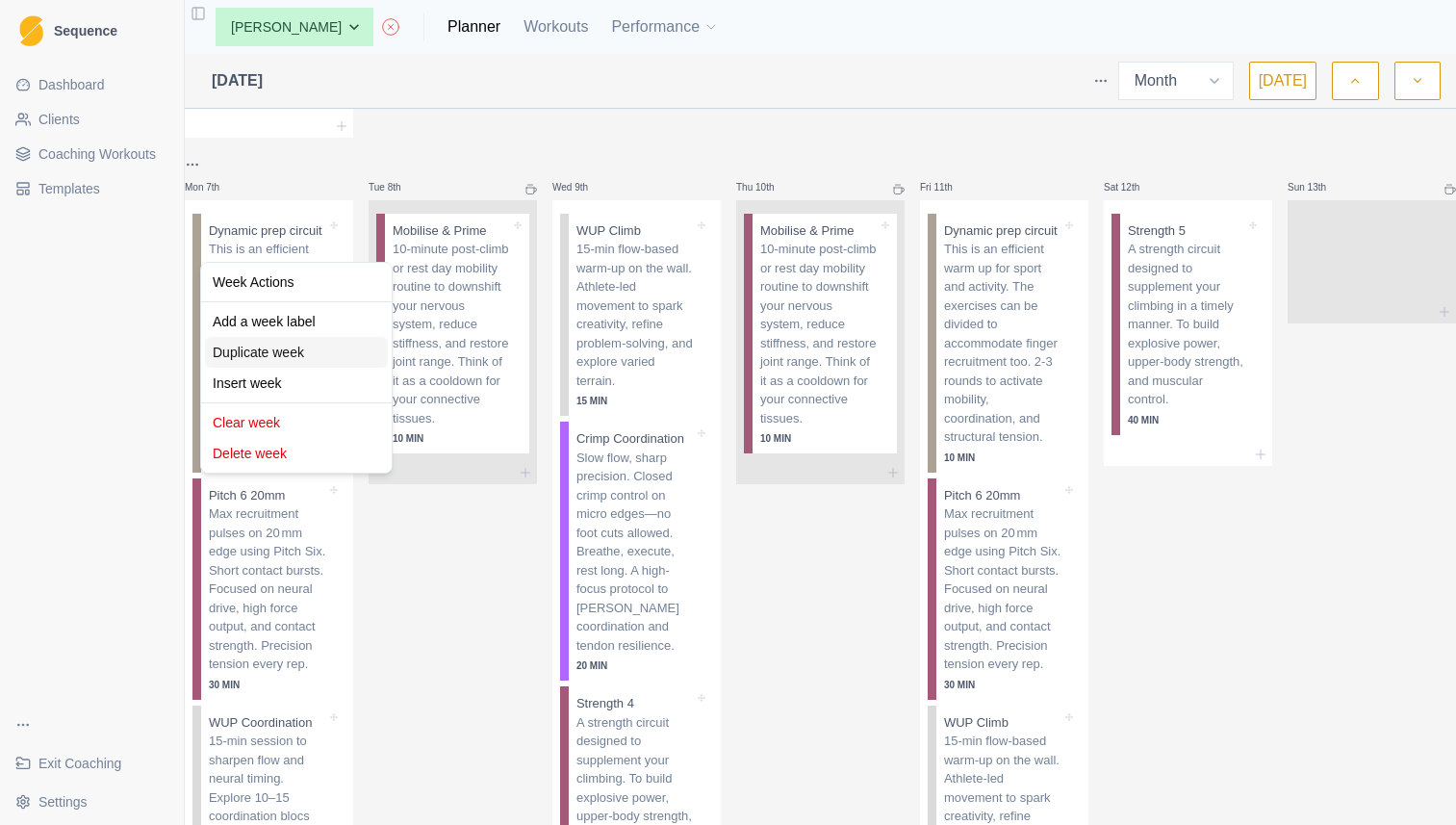 click on "Duplicate week" at bounding box center [296, 352] 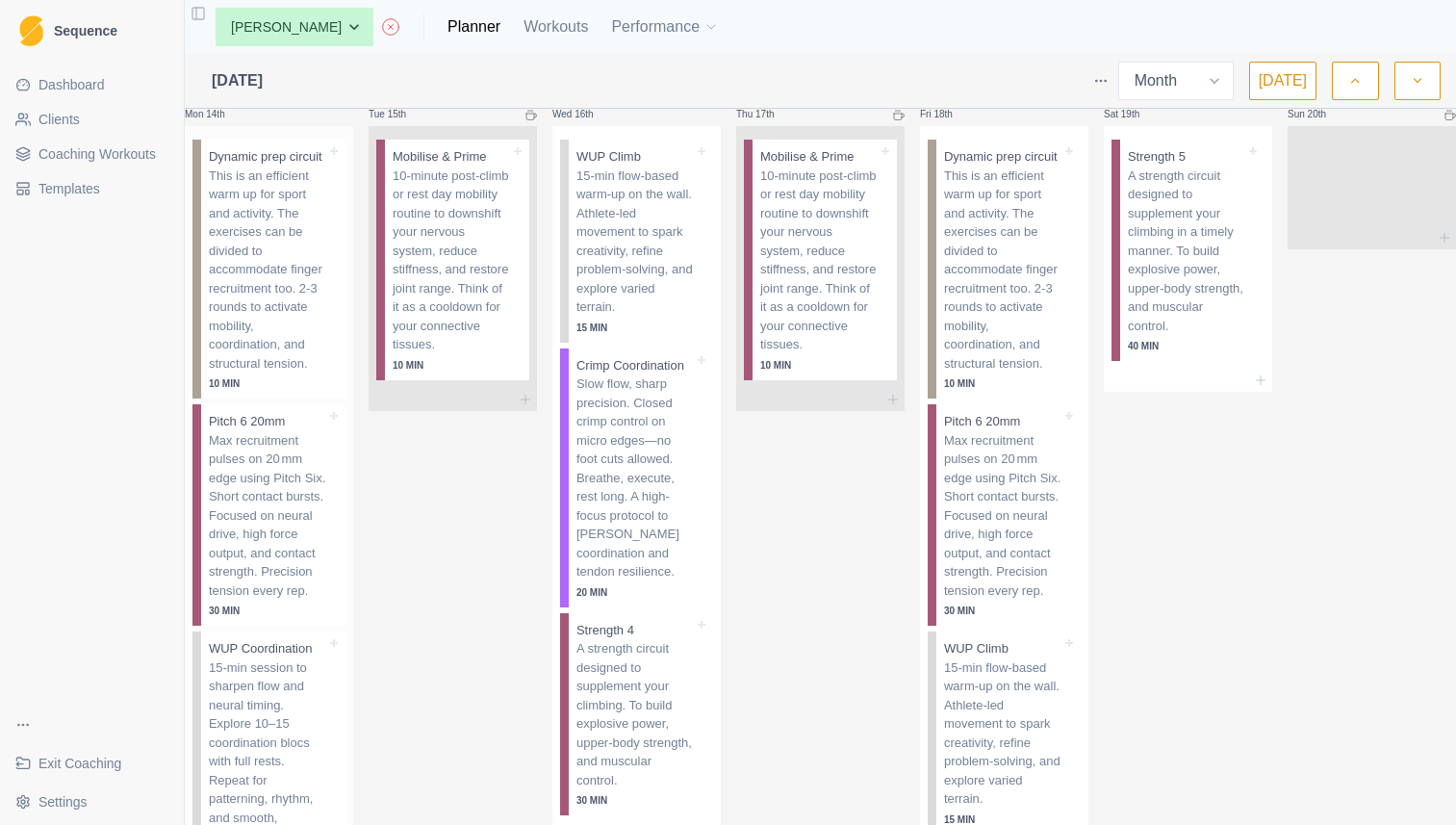 scroll, scrollTop: 2133, scrollLeft: 0, axis: vertical 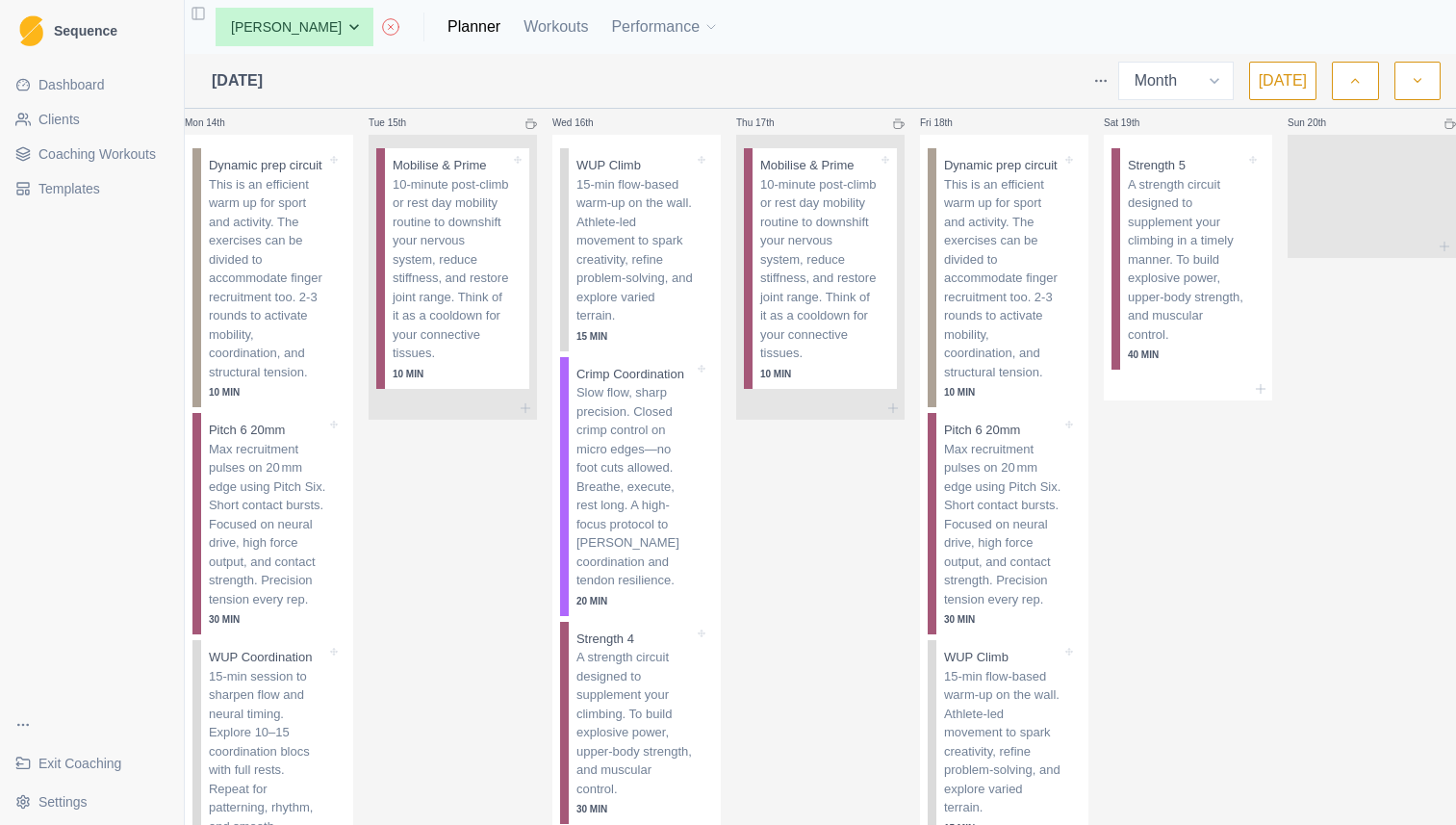 click on "Sequence Dashboard Clients Coaching Workouts Templates Exit Coaching Settings Toggle Sidebar None [PERSON_NAME] [PERSON_NAME] [PERSON_NAME] [PERSON_NAME] Planner Workouts Performance [DATE] Week Month [DATE] Mon 30th Dynamic prep circuit This is an efficient warm up for sport and activity. The exercises can be divided to accommodate finger recruitment too.
2-3 rounds to activate mobility, coordination, and structural tension. 10 MIN Pitch 6 20mm Max recruitment pulses on 20 mm edge using Pitch Six. Short contact bursts. Focused on neural drive, high force output, and contact strength. Precision tension every rep. 30 MIN WUP Coordination 15-min session to sharpen flow and neural timing. Explore 10–15 coordination blocs with full rests. Repeat for patterning, rhythm, and smooth, adaptive movement. 15 MIN Board Blocs Volume  Forge your capacity with board blocs at 40–60°. On/off tension, compression, and power. Push to fatigue across onsight-to-redpoint terrain.  Tue 1st Mobilise & Prime 2 HR" at bounding box center (728, 412) 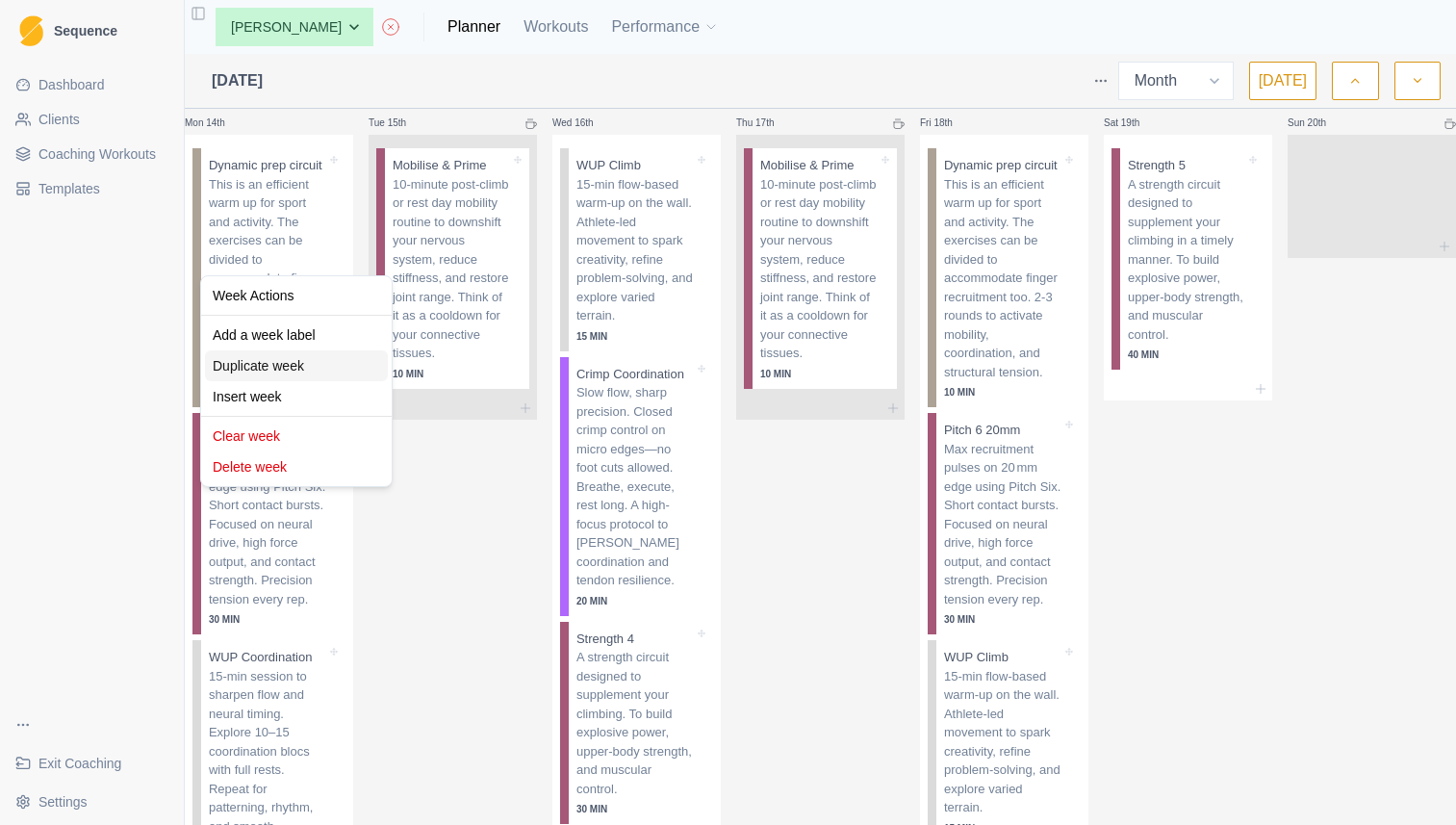 click on "Duplicate week" at bounding box center [296, 366] 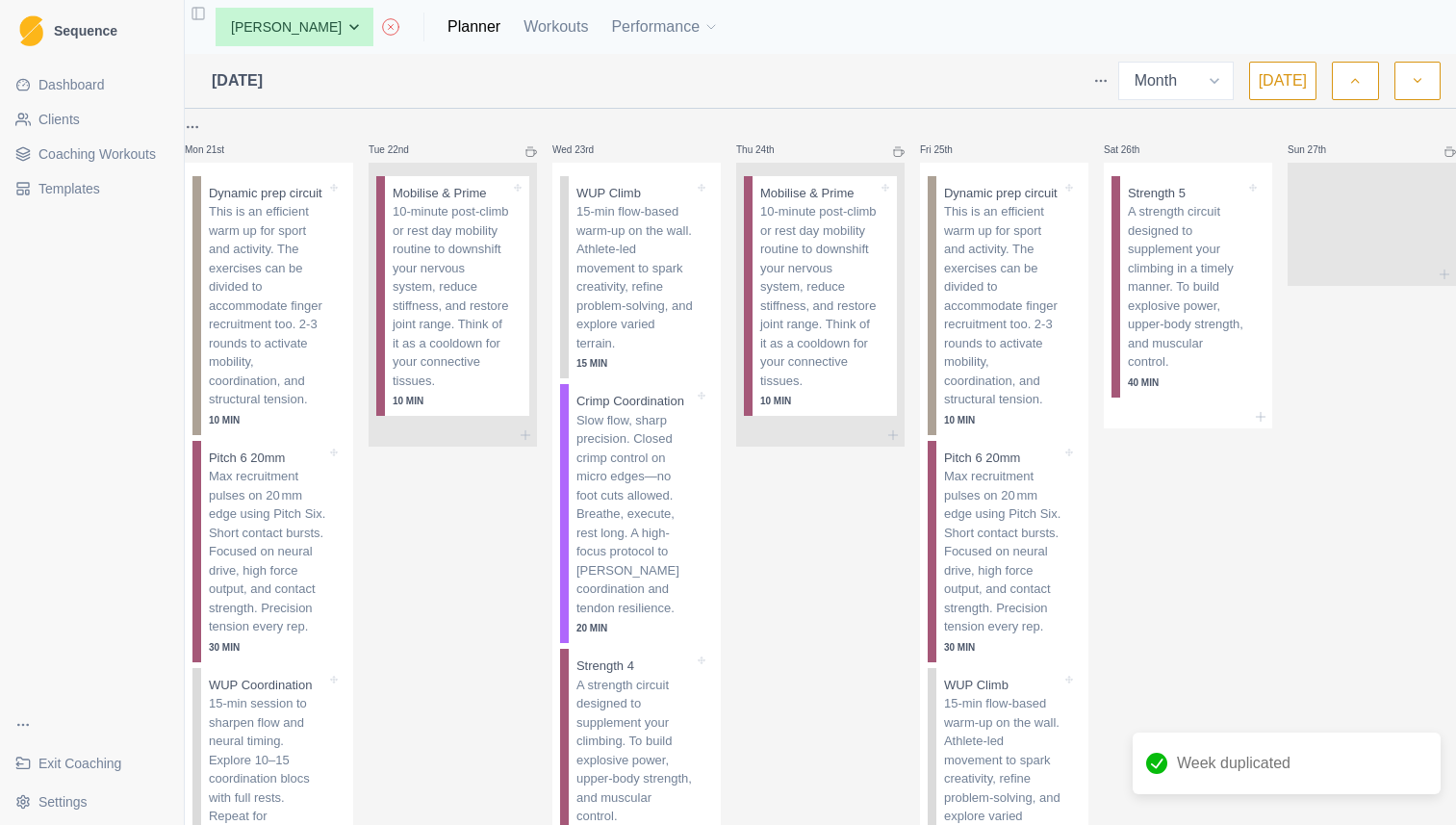 scroll, scrollTop: 3181, scrollLeft: 0, axis: vertical 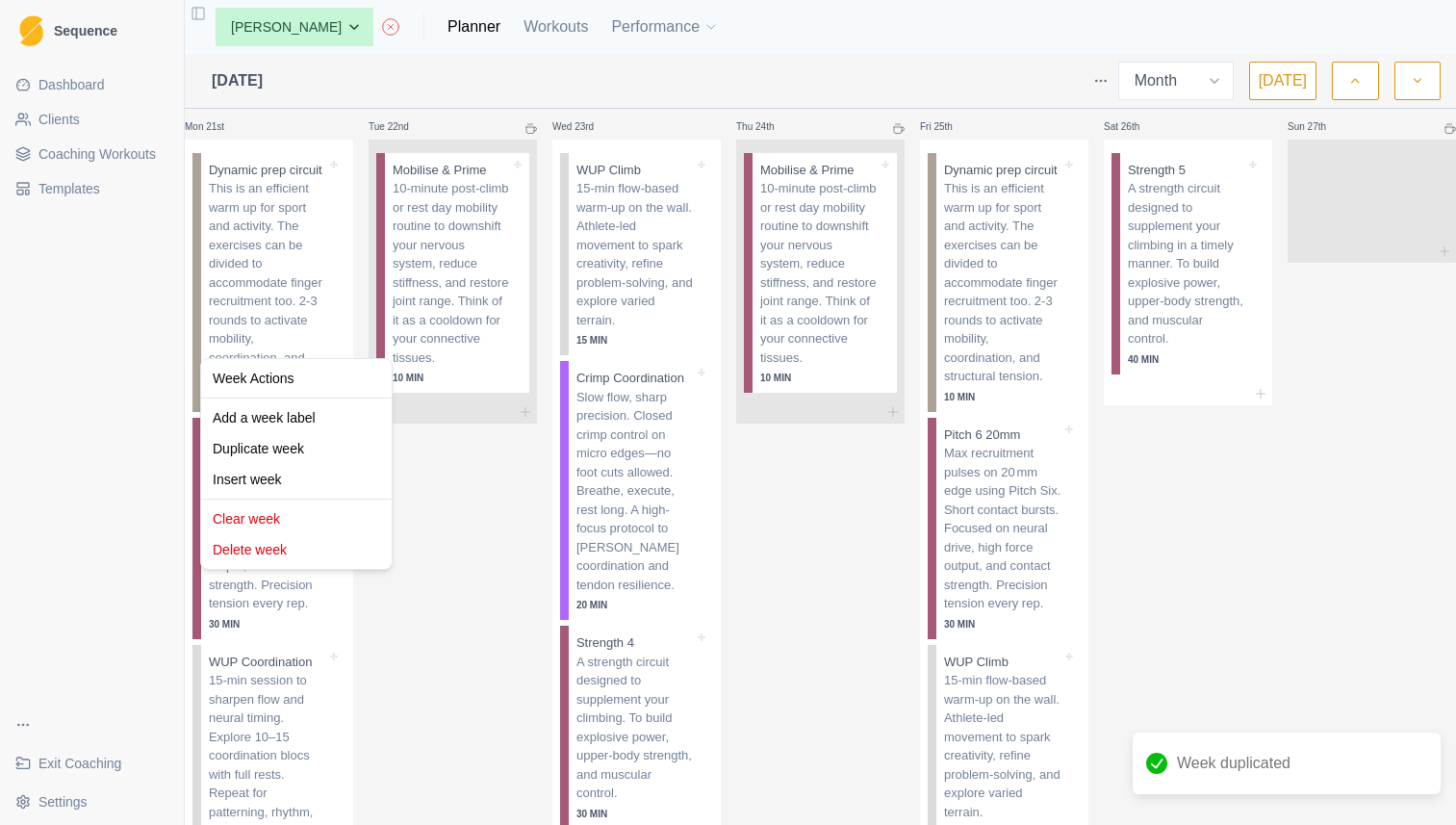 click on "Sequence Dashboard Clients Coaching Workouts Templates Exit Coaching Settings Toggle Sidebar None [PERSON_NAME] [PERSON_NAME] [PERSON_NAME] [PERSON_NAME] Planner Workouts Performance [DATE] Week Month [DATE] Mon 30th Dynamic prep circuit This is an efficient warm up for sport and activity. The exercises can be divided to accommodate finger recruitment too.
2-3 rounds to activate mobility, coordination, and structural tension. 10 MIN Pitch 6 20mm Max recruitment pulses on 20 mm edge using Pitch Six. Short contact bursts. Focused on neural drive, high force output, and contact strength. Precision tension every rep. 30 MIN WUP Coordination 15-min session to sharpen flow and neural timing. Explore 10–15 coordination blocs with full rests. Repeat for patterning, rhythm, and smooth, adaptive movement. 15 MIN Board Blocs Volume  Forge your capacity with board blocs at 40–60°. On/off tension, compression, and power. Push to fatigue across onsight-to-redpoint terrain.  Tue 1st Mobilise & Prime 2 HR" at bounding box center [728, 412] 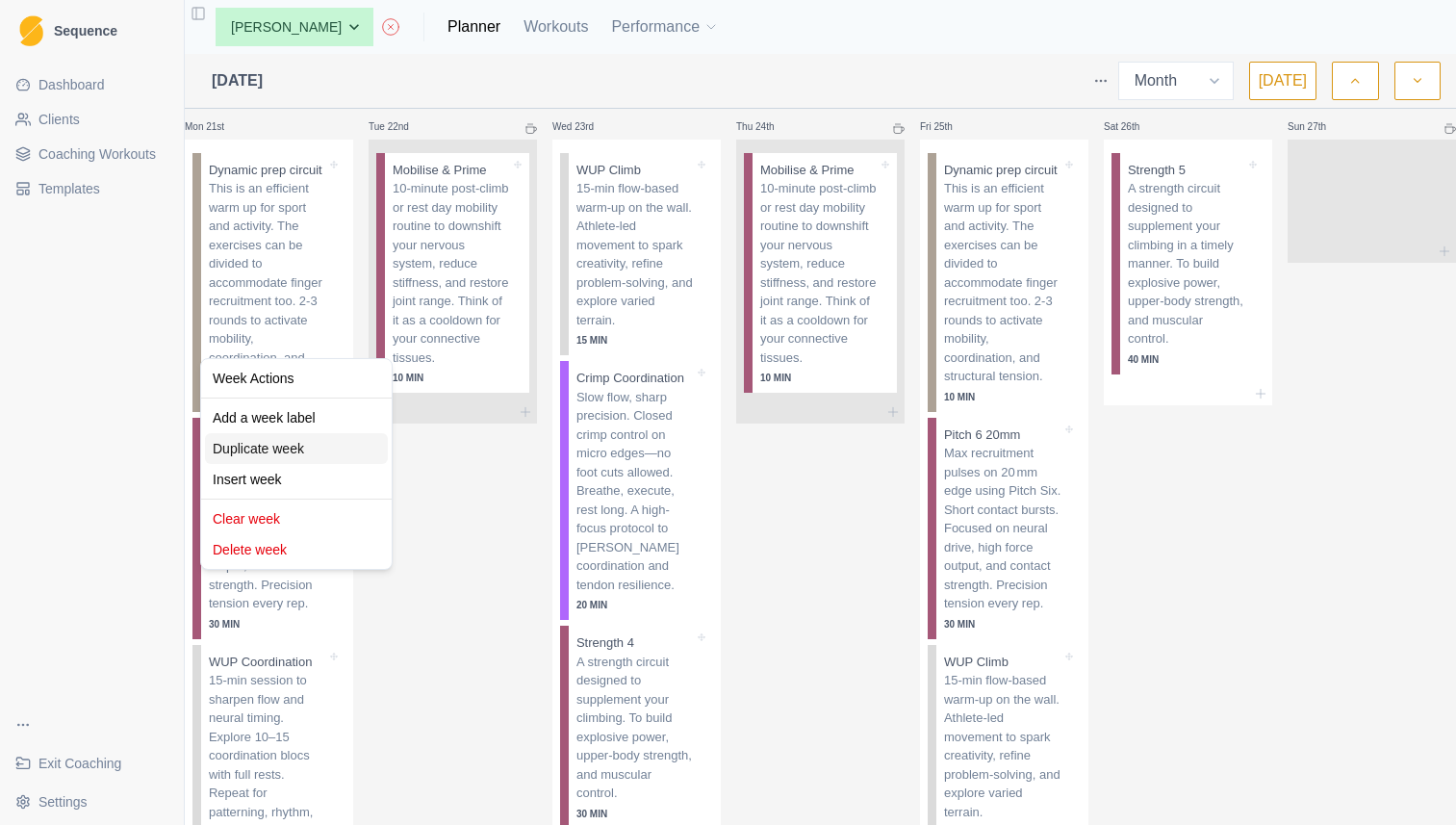 click on "Duplicate week" at bounding box center [296, 449] 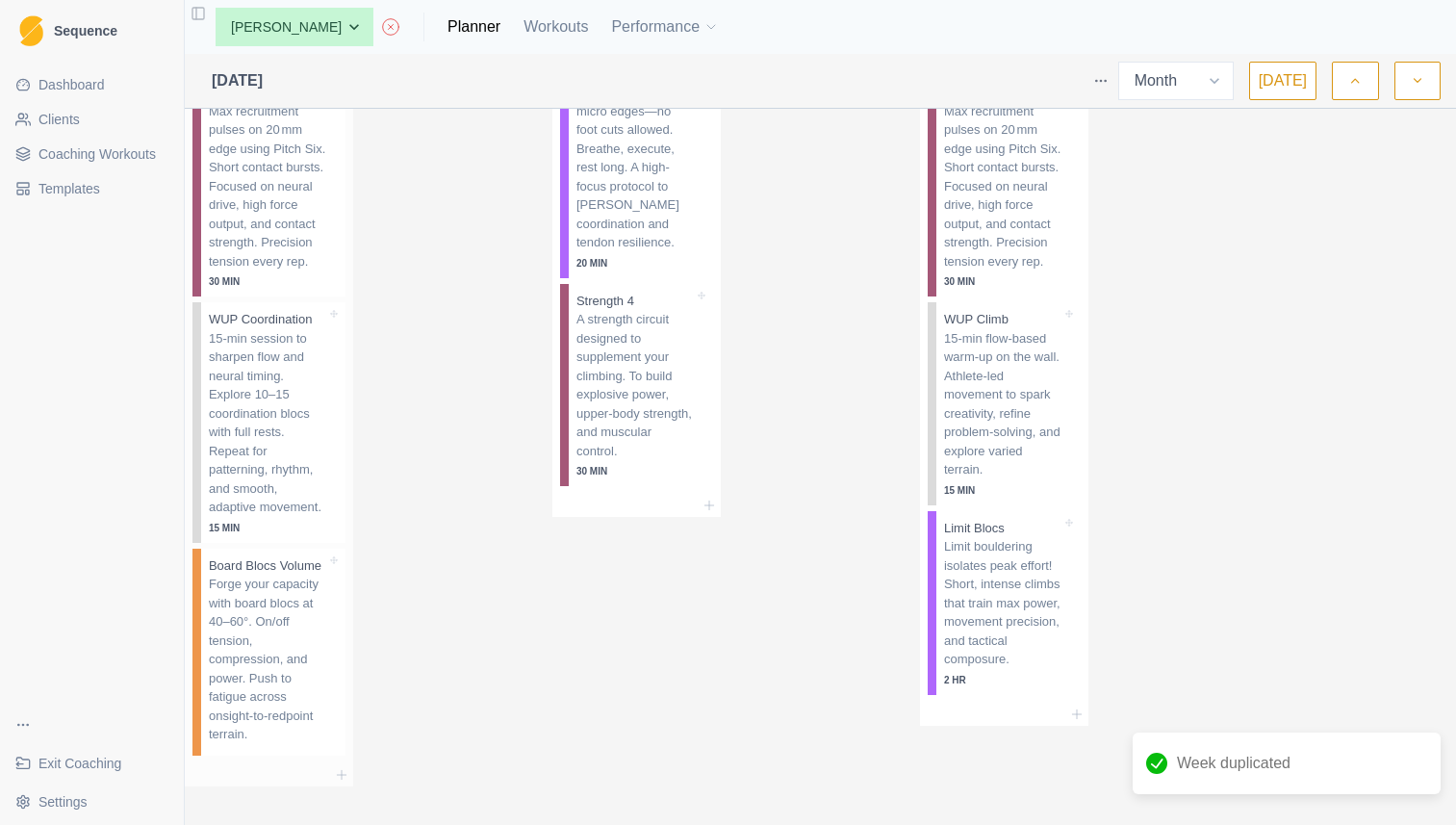scroll, scrollTop: 4982, scrollLeft: 0, axis: vertical 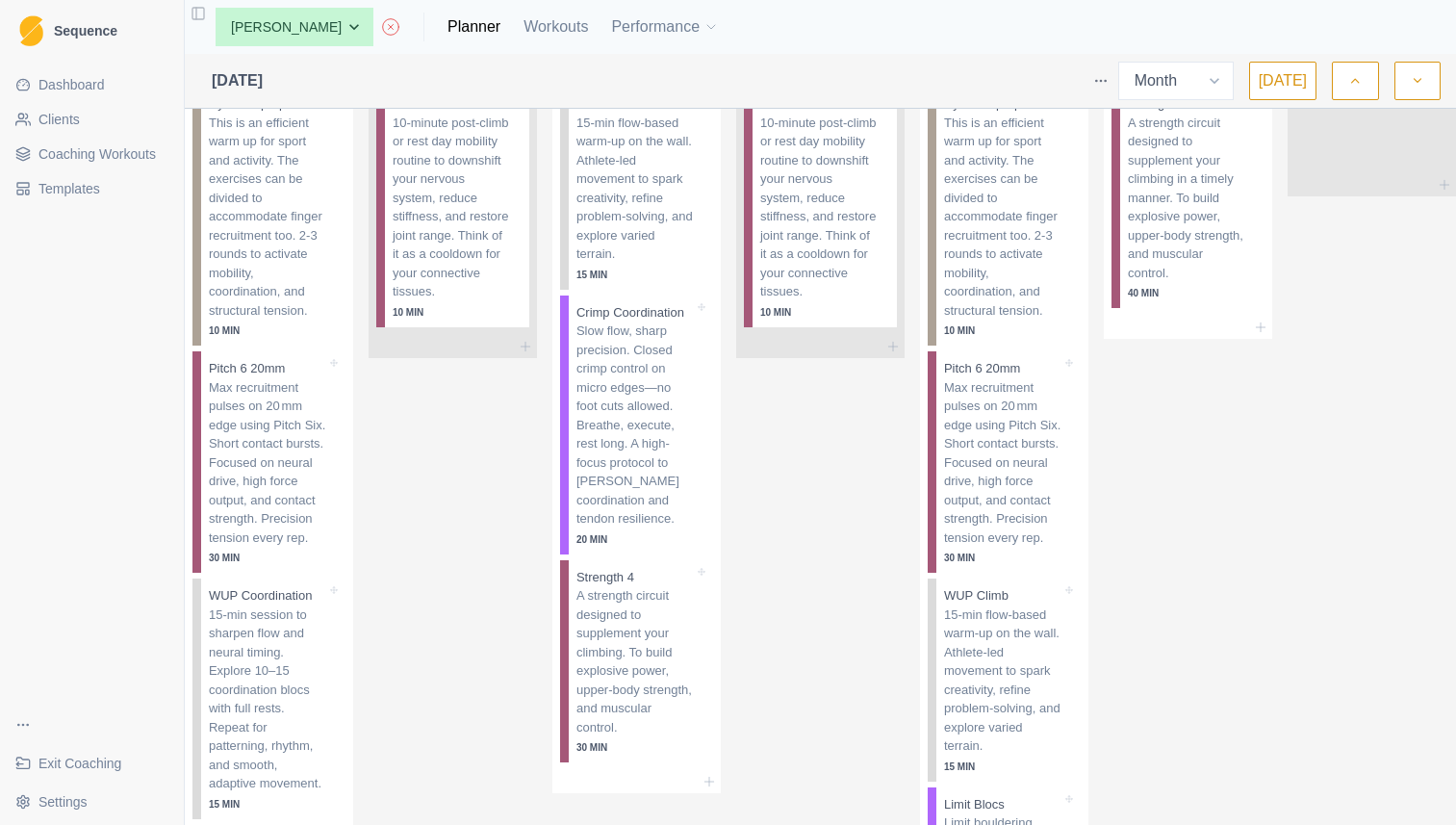 click on "Sequence Dashboard Clients Coaching Workouts Templates Exit Coaching Settings Toggle Sidebar None [PERSON_NAME] [PERSON_NAME] [PERSON_NAME] [PERSON_NAME] Planner Workouts Performance [DATE] Week Month [DATE] Mon 30th Dynamic prep circuit This is an efficient warm up for sport and activity. The exercises can be divided to accommodate finger recruitment too.
2-3 rounds to activate mobility, coordination, and structural tension. 10 MIN Pitch 6 20mm Max recruitment pulses on 20 mm edge using Pitch Six. Short contact bursts. Focused on neural drive, high force output, and contact strength. Precision tension every rep. 30 MIN WUP Coordination 15-min session to sharpen flow and neural timing. Explore 10–15 coordination blocs with full rests. Repeat for patterning, rhythm, and smooth, adaptive movement. 15 MIN Board Blocs Volume  Forge your capacity with board blocs at 40–60°. On/off tension, compression, and power. Push to fatigue across onsight-to-redpoint terrain.  Tue 1st Mobilise & Prime 2 HR" at bounding box center (728, 412) 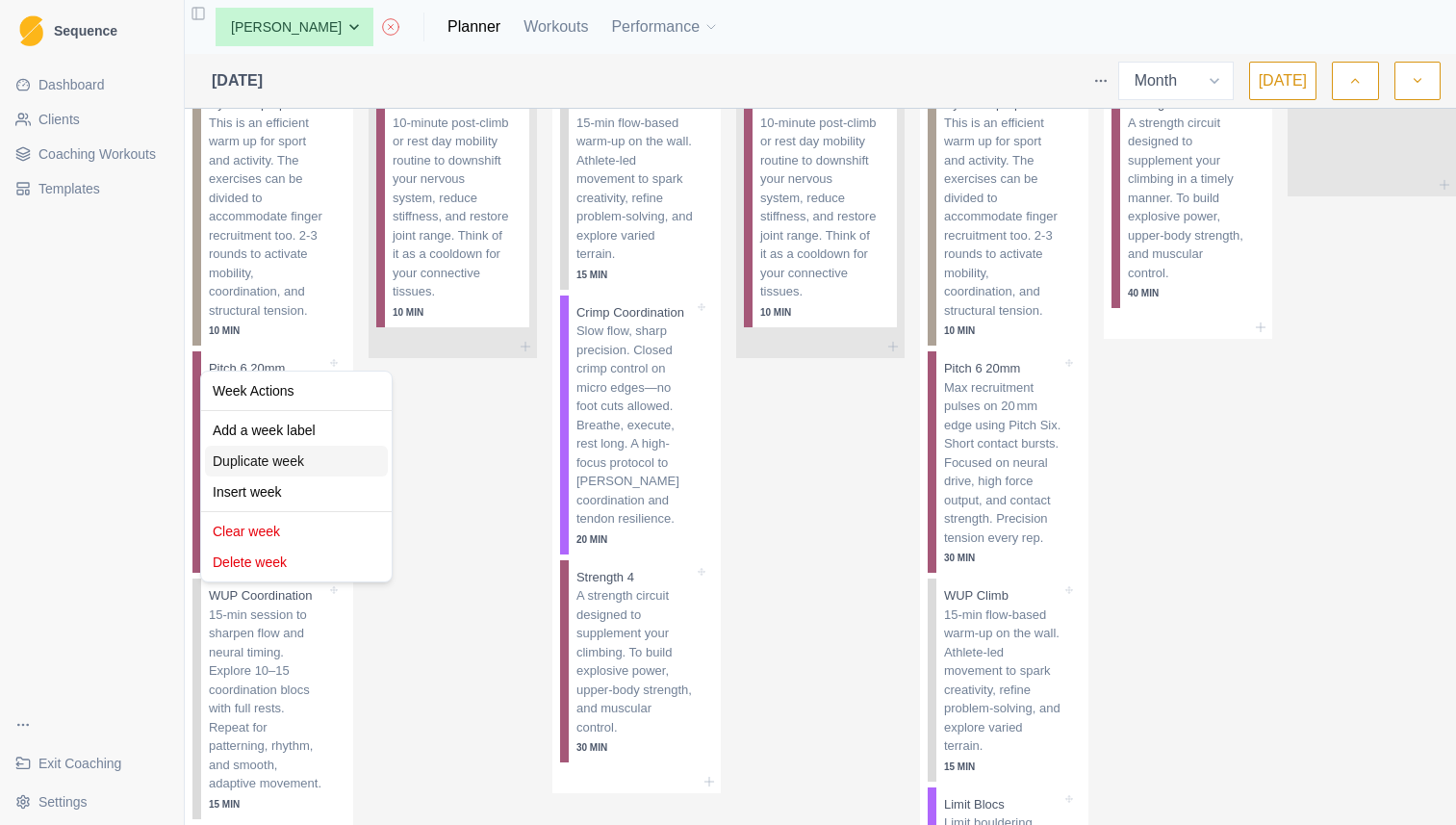 click on "Duplicate week" at bounding box center (296, 461) 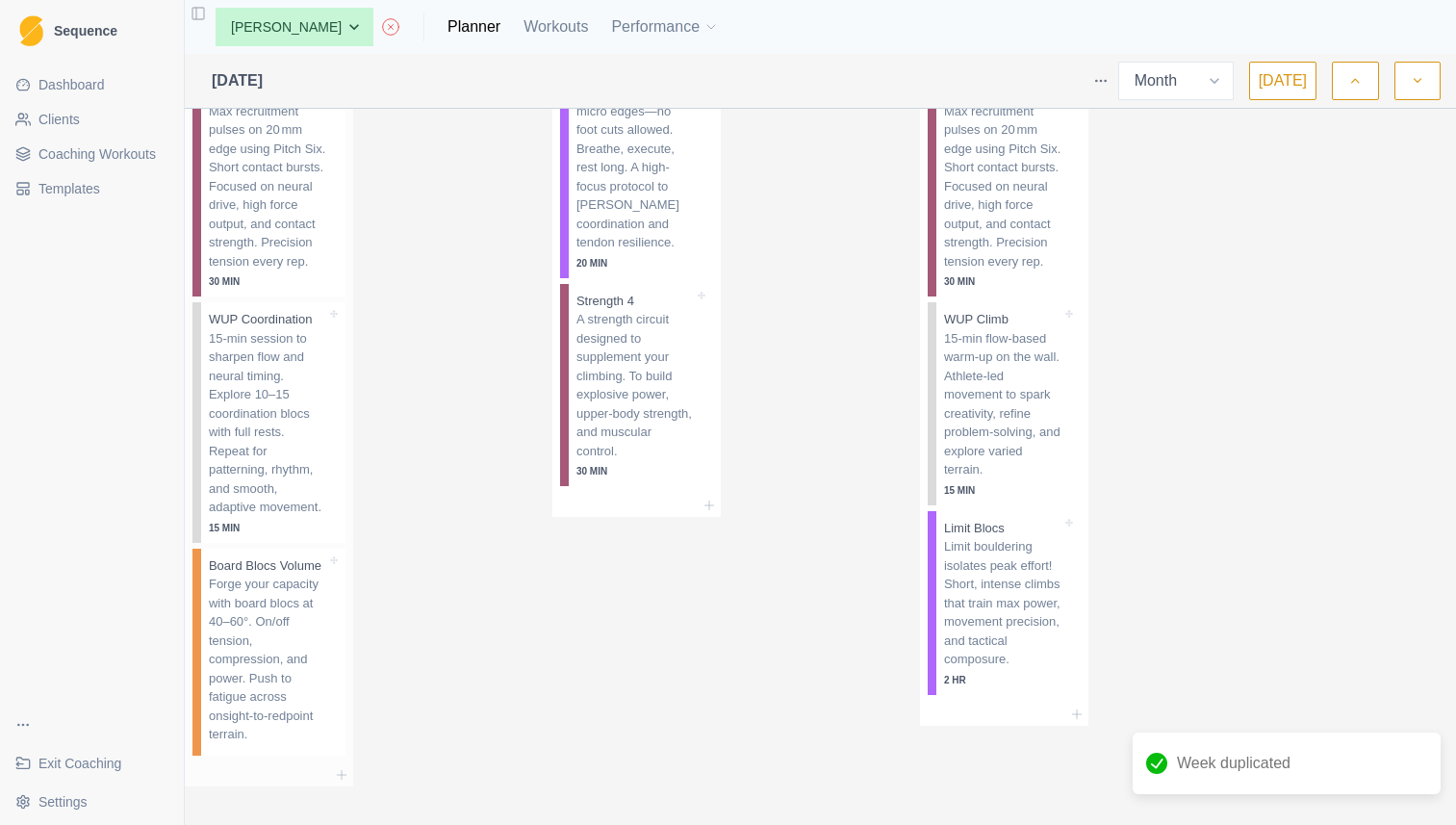 scroll, scrollTop: 4982, scrollLeft: 0, axis: vertical 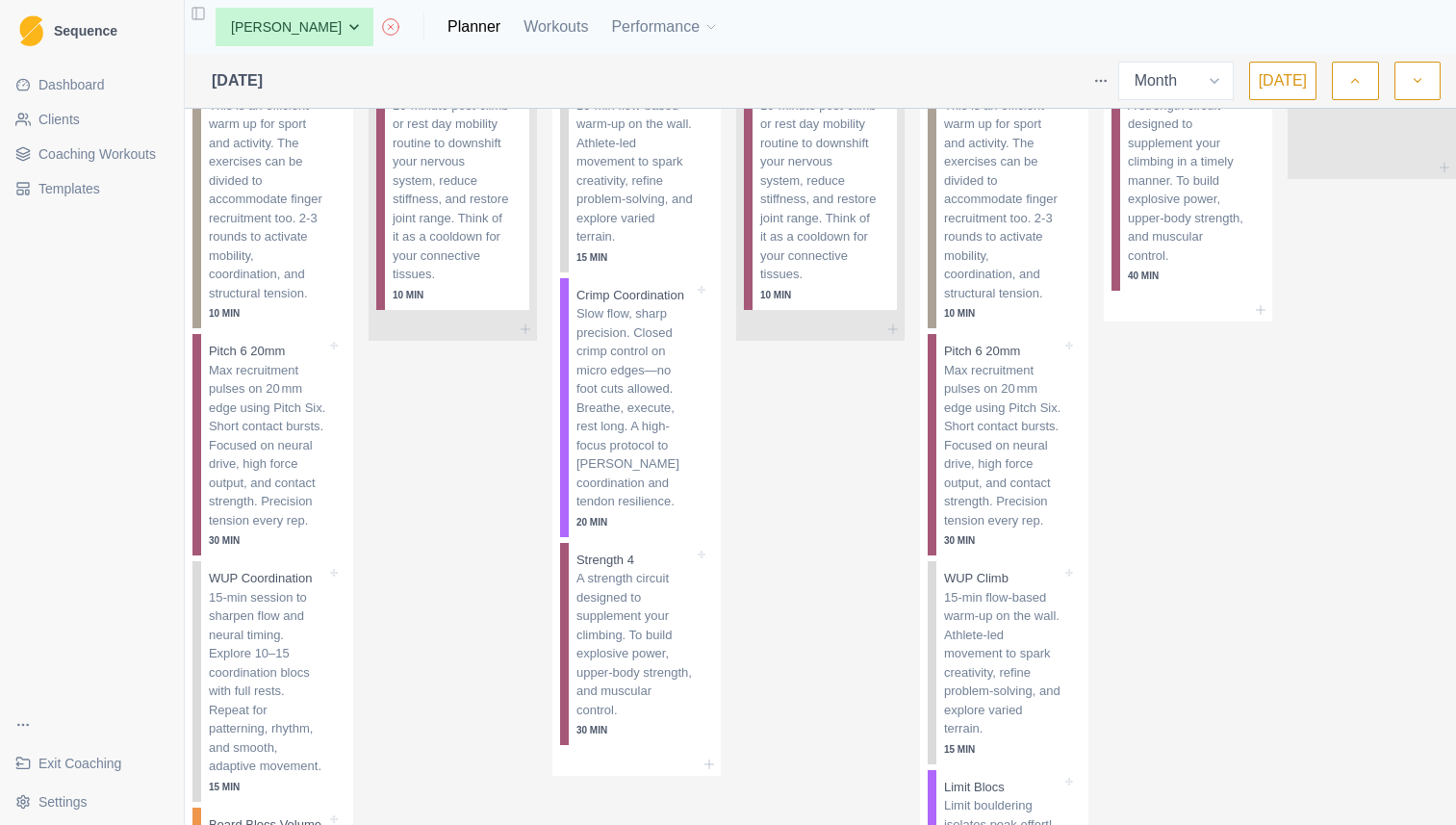 click on "Sequence Dashboard Clients Coaching Workouts Templates Exit Coaching Settings Toggle Sidebar None [PERSON_NAME] [PERSON_NAME] [PERSON_NAME] [PERSON_NAME] Planner Workouts Performance [DATE] Week Month [DATE] Mon 30th Dynamic prep circuit This is an efficient warm up for sport and activity. The exercises can be divided to accommodate finger recruitment too.
2-3 rounds to activate mobility, coordination, and structural tension. 10 MIN Pitch 6 20mm Max recruitment pulses on 20 mm edge using Pitch Six. Short contact bursts. Focused on neural drive, high force output, and contact strength. Precision tension every rep. 30 MIN WUP Coordination 15-min session to sharpen flow and neural timing. Explore 10–15 coordination blocs with full rests. Repeat for patterning, rhythm, and smooth, adaptive movement. 15 MIN Board Blocs Volume  Forge your capacity with board blocs at 40–60°. On/off tension, compression, and power. Push to fatigue across onsight-to-redpoint terrain.  Tue 1st Mobilise & Prime 2 HR" at bounding box center [728, 412] 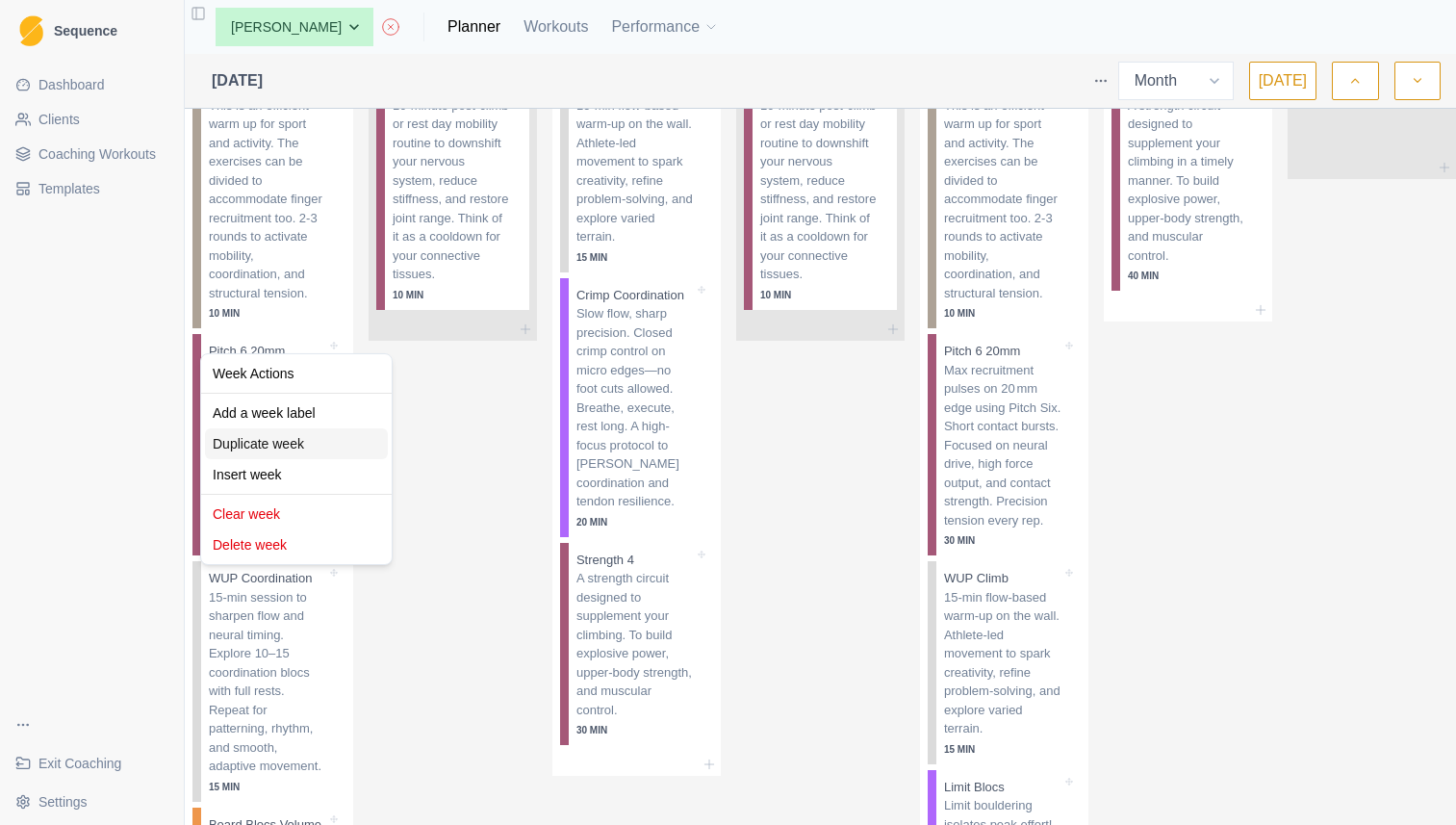 click on "Duplicate week" at bounding box center [296, 444] 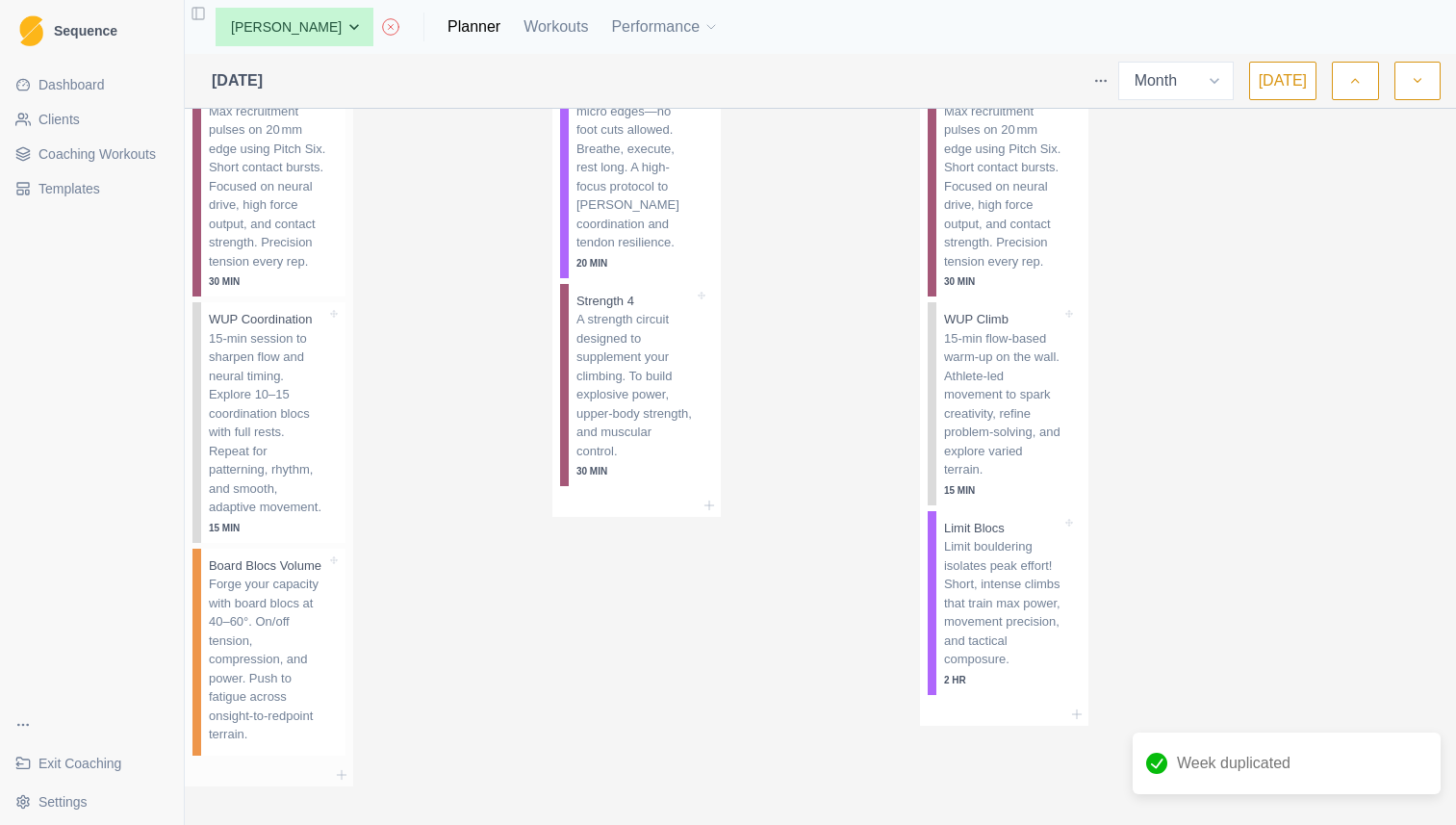 scroll, scrollTop: 4982, scrollLeft: 0, axis: vertical 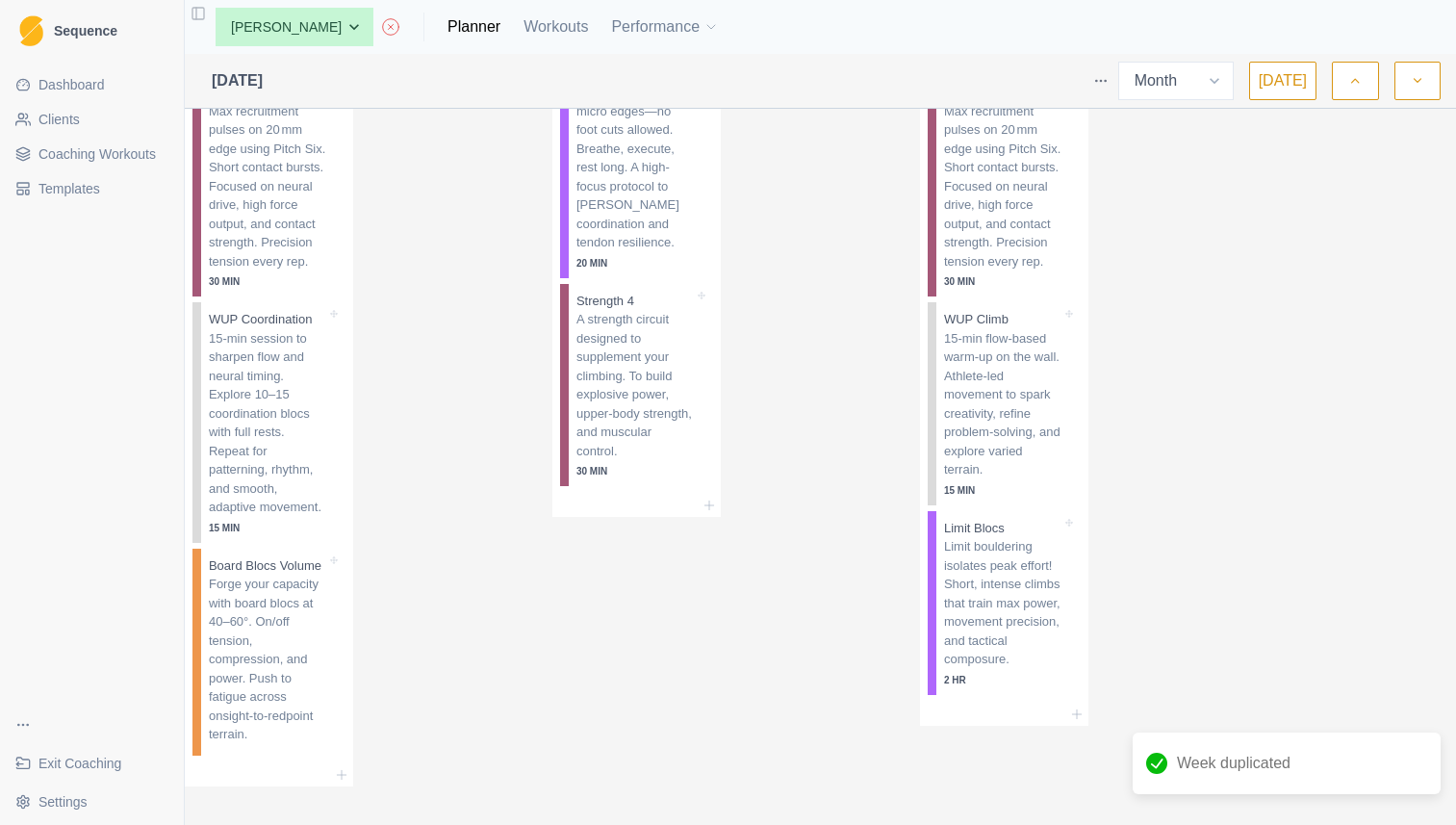 click 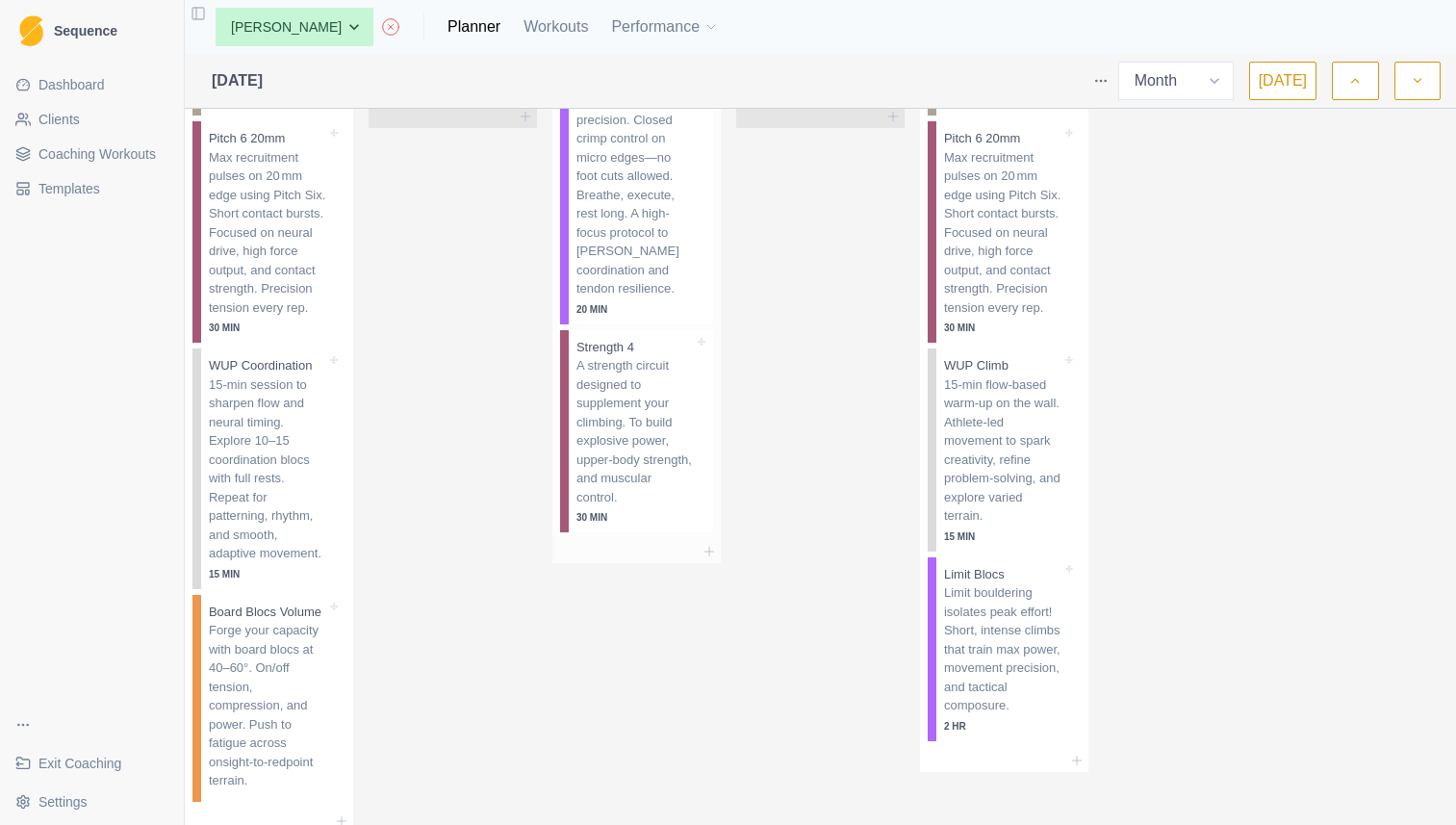 scroll, scrollTop: 2096, scrollLeft: 0, axis: vertical 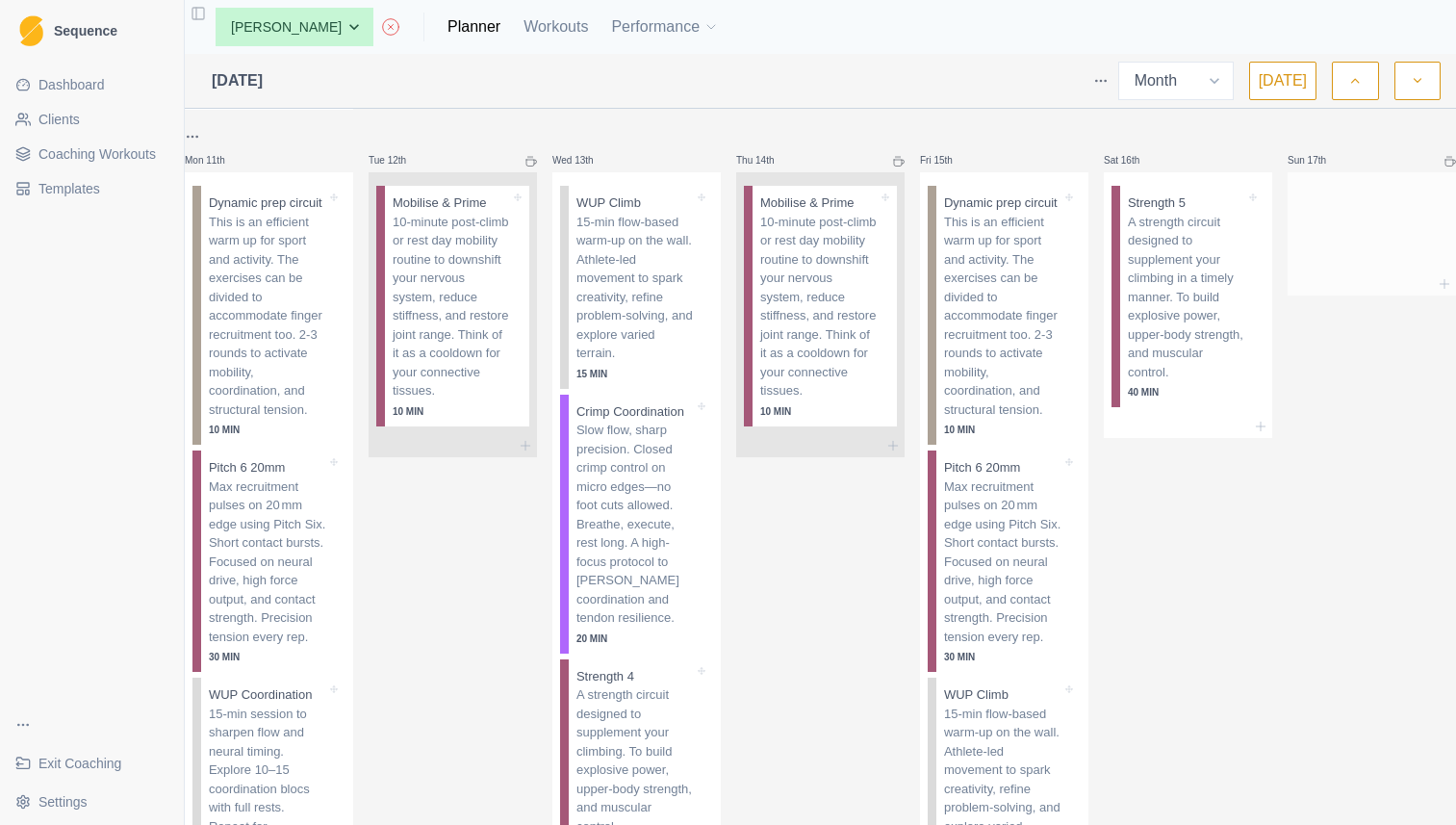 click at bounding box center [1371, 230] 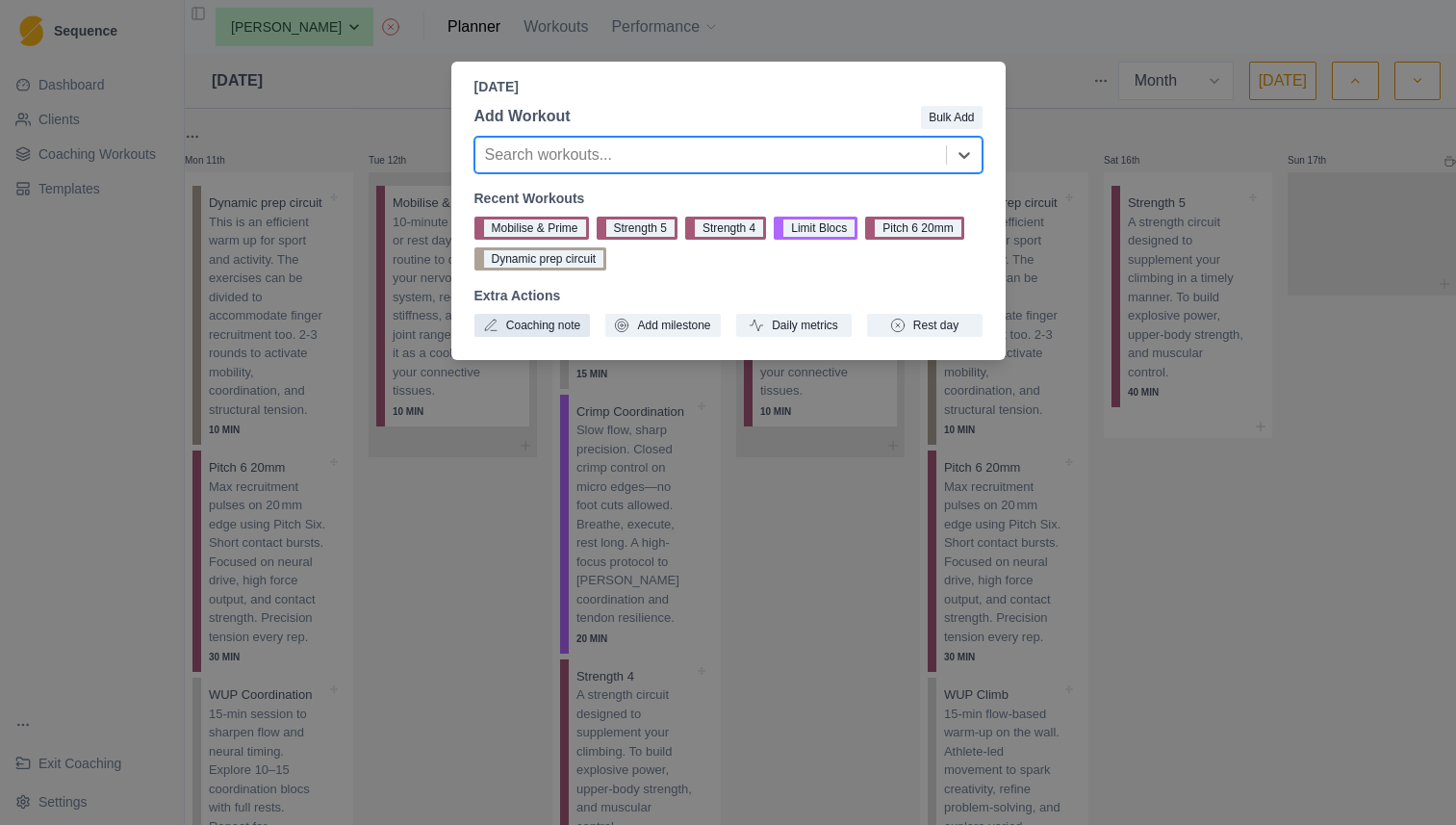 click on "Coaching note" at bounding box center (532, 325) 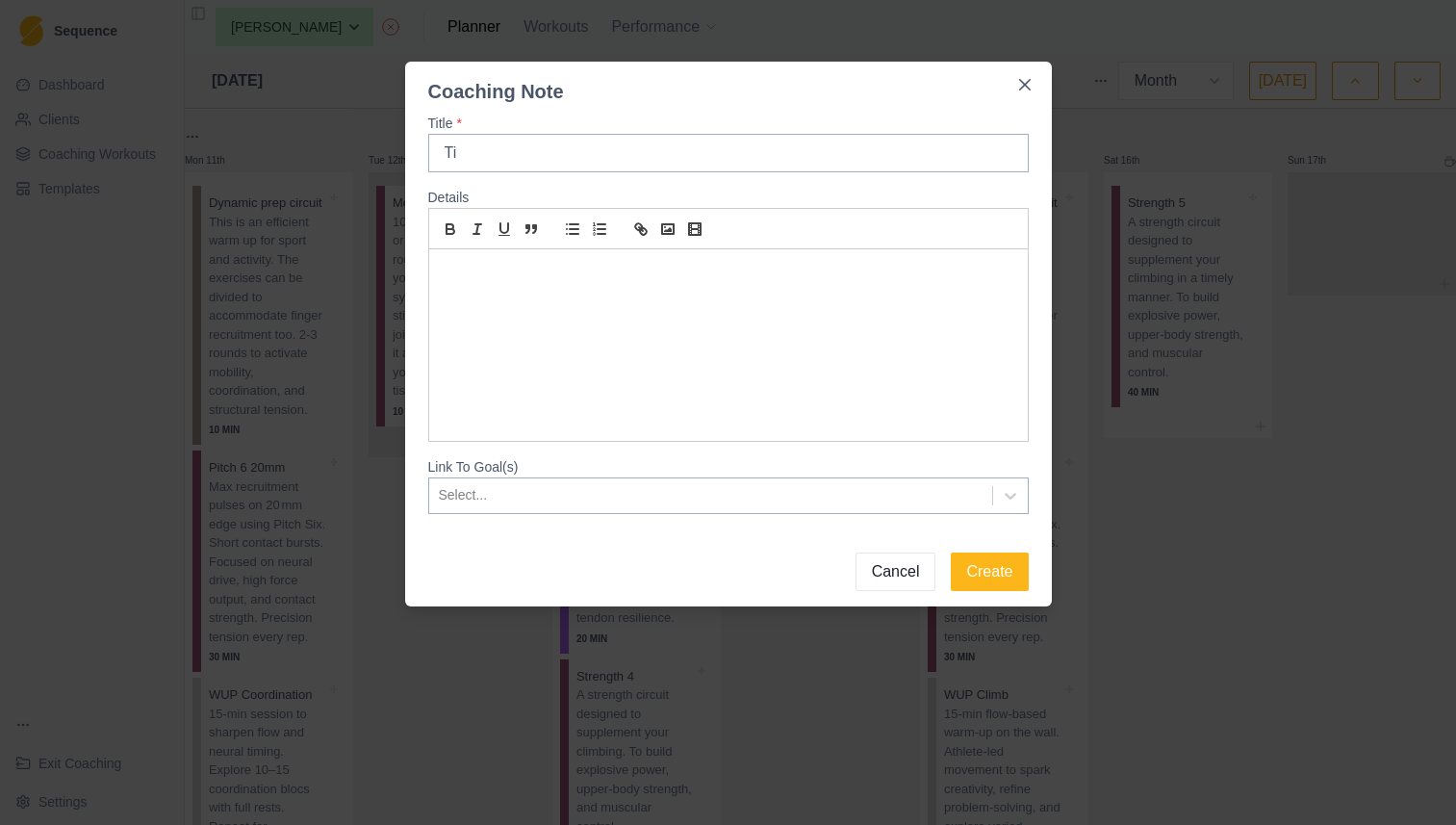 type on "T" 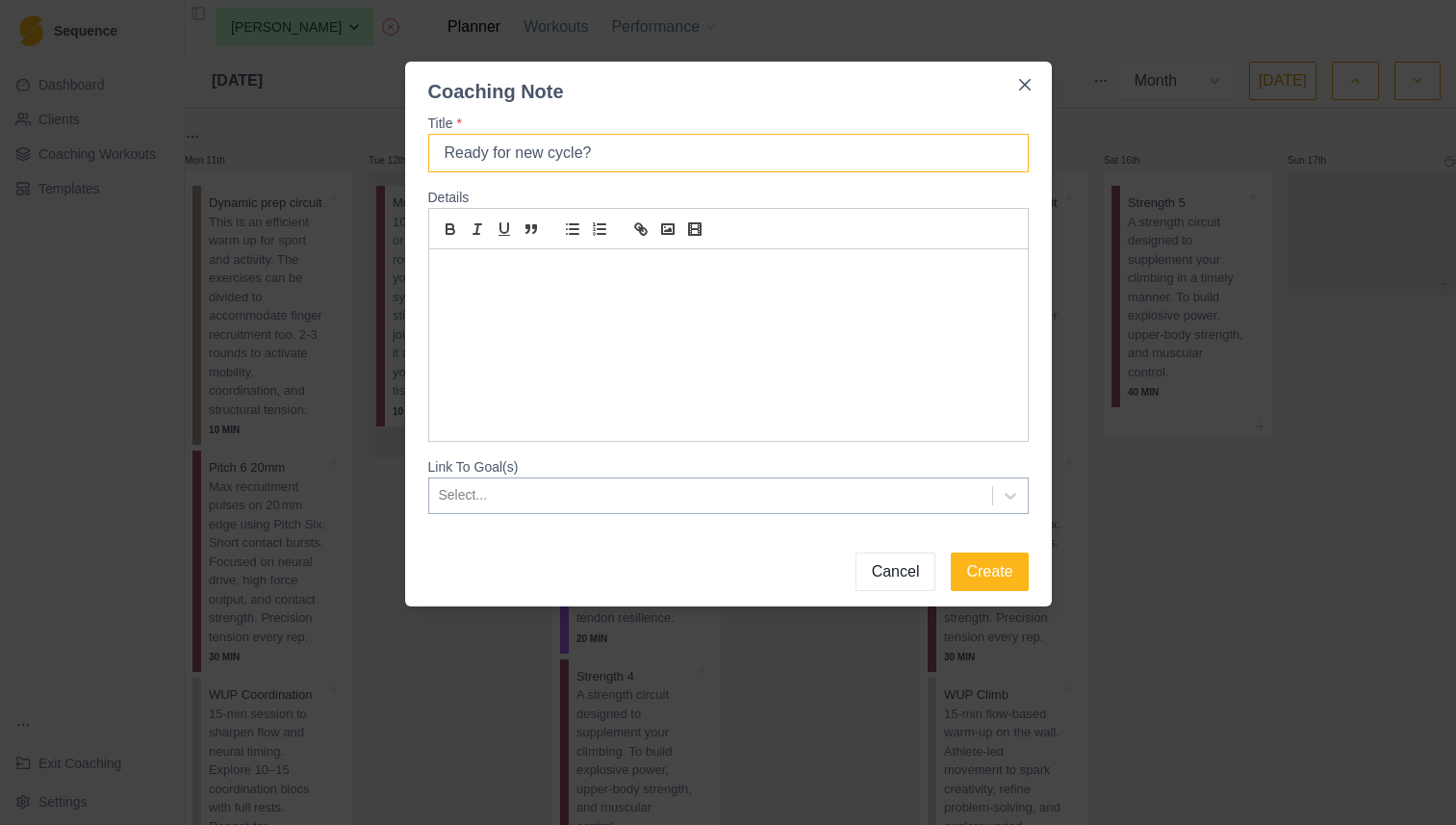 click on "Ready for new cycle?" at bounding box center [728, 153] 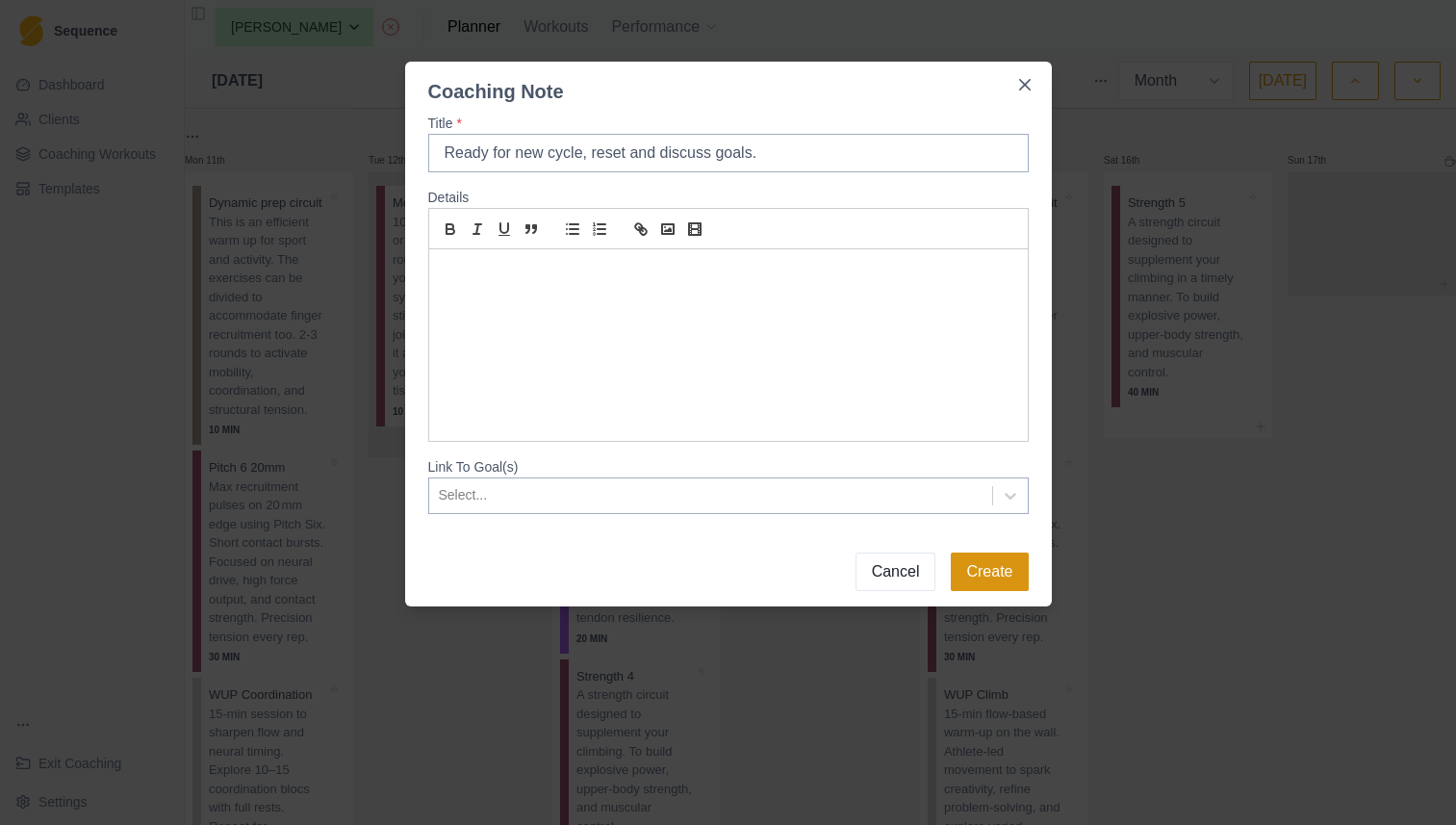type on "Ready for new cycle, reset and discuss goals." 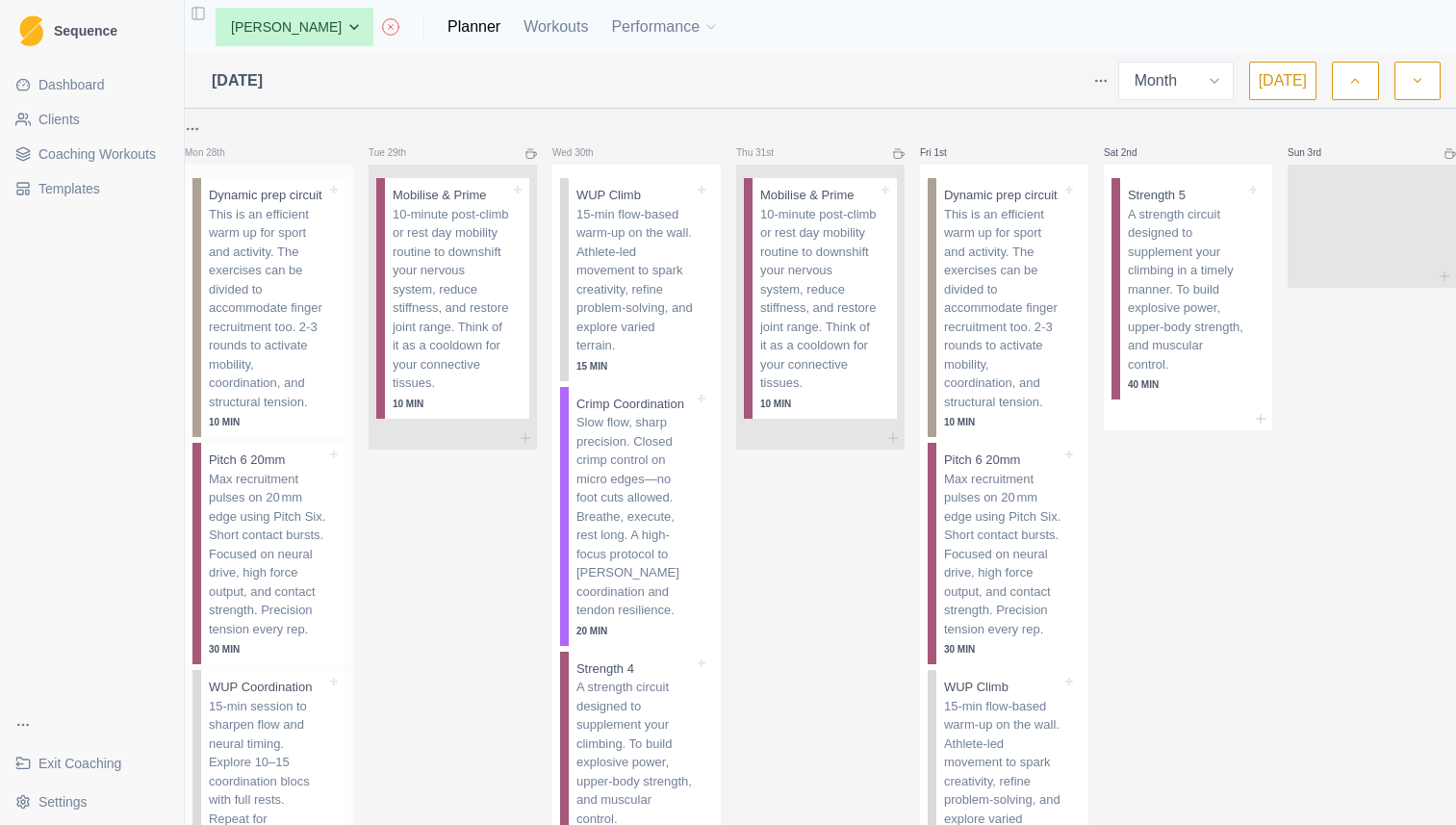 scroll, scrollTop: 0, scrollLeft: 0, axis: both 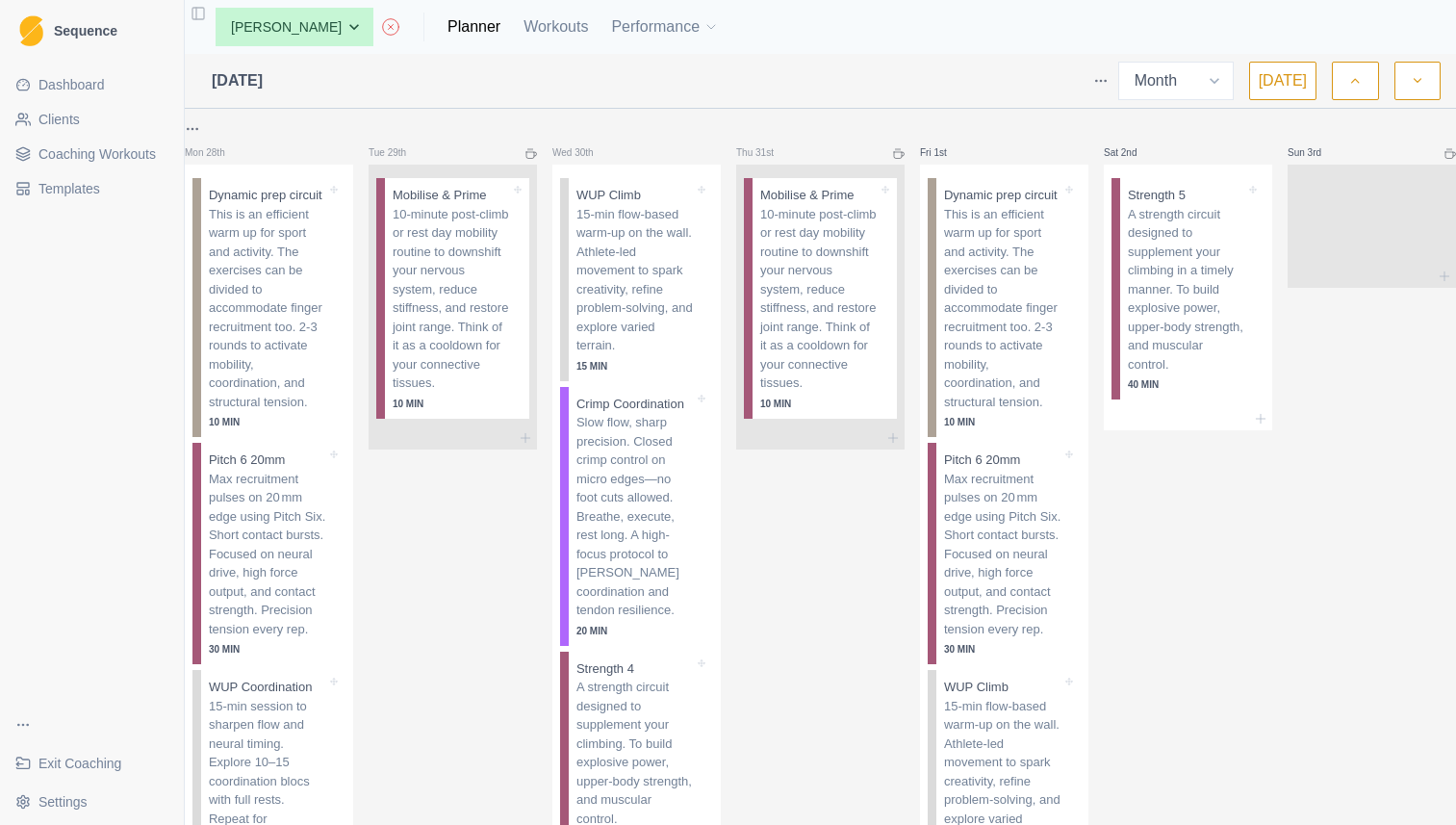 click at bounding box center (1355, 81) 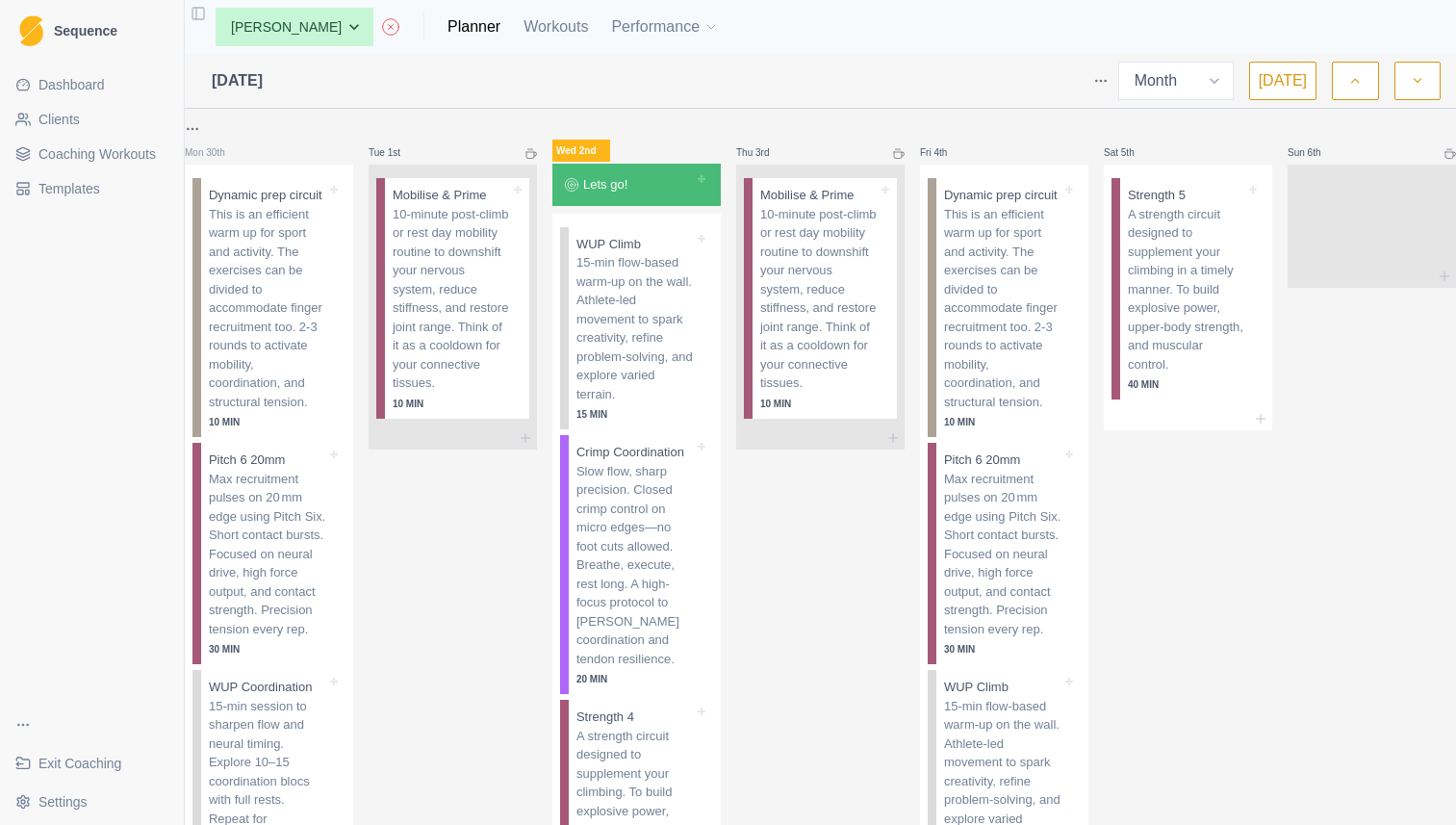scroll, scrollTop: 0, scrollLeft: 0, axis: both 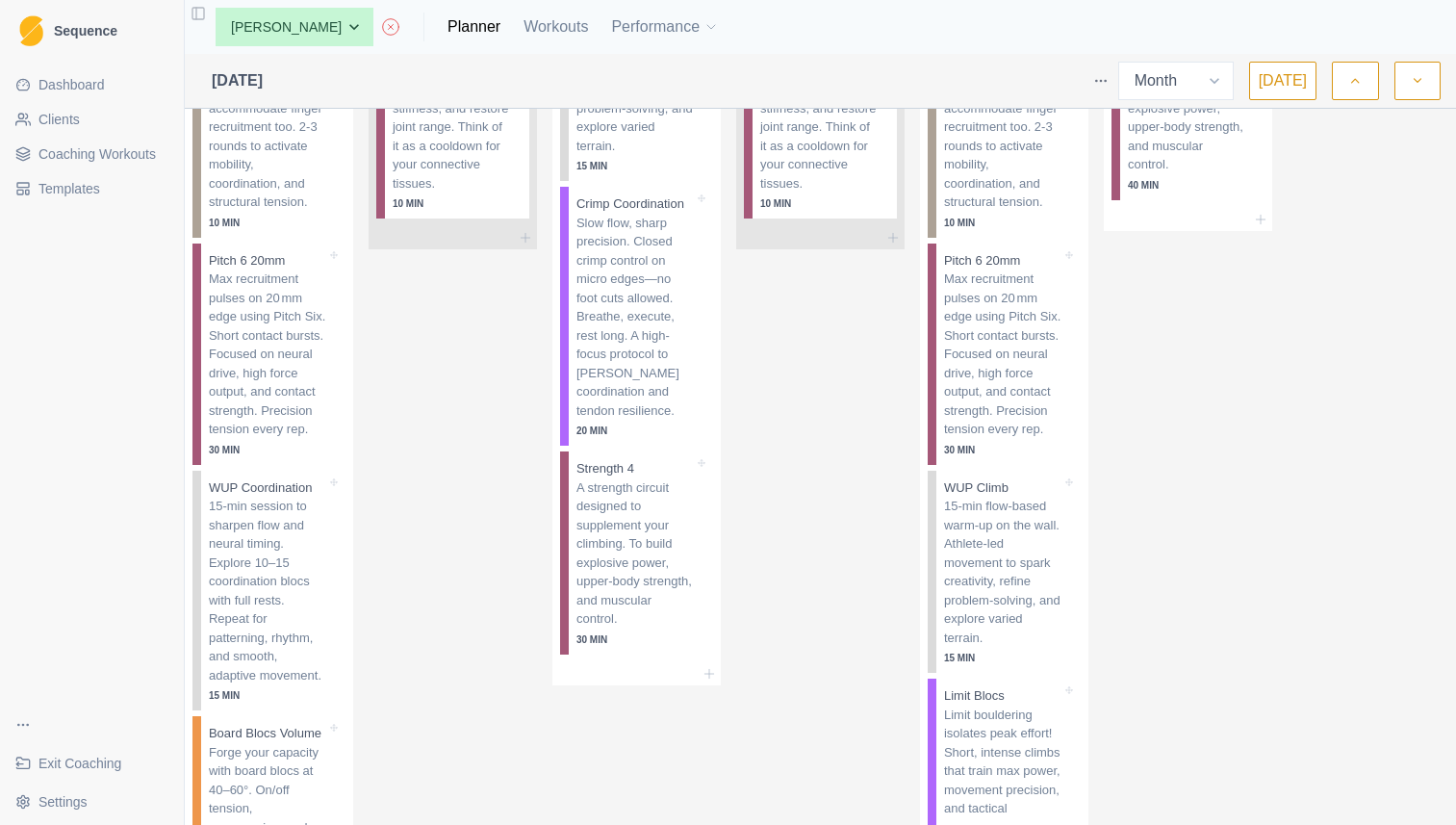 click on "Sequence Dashboard Clients Coaching Workouts Templates Exit Coaching Settings Toggle Sidebar None [PERSON_NAME] [PERSON_NAME] [PERSON_NAME] [PERSON_NAME] Planner Workouts Performance [DATE] Week Month [DATE] Mon 30th Dynamic prep circuit This is an efficient warm up for sport and activity. The exercises can be divided to accommodate finger recruitment too.
2-3 rounds to activate mobility, coordination, and structural tension. 10 MIN Pitch 6 20mm Max recruitment pulses on 20 mm edge using Pitch Six. Short contact bursts. Focused on neural drive, high force output, and contact strength. Precision tension every rep. 30 MIN WUP Coordination 15-min session to sharpen flow and neural timing. Explore 10–15 coordination blocs with full rests. Repeat for patterning, rhythm, and smooth, adaptive movement. 15 MIN Board Blocs Volume  Forge your capacity with board blocs at 40–60°. On/off tension, compression, and power. Push to fatigue across onsight-to-redpoint terrain.  Tue 1st Mobilise & Prime 2 HR" at bounding box center [728, 412] 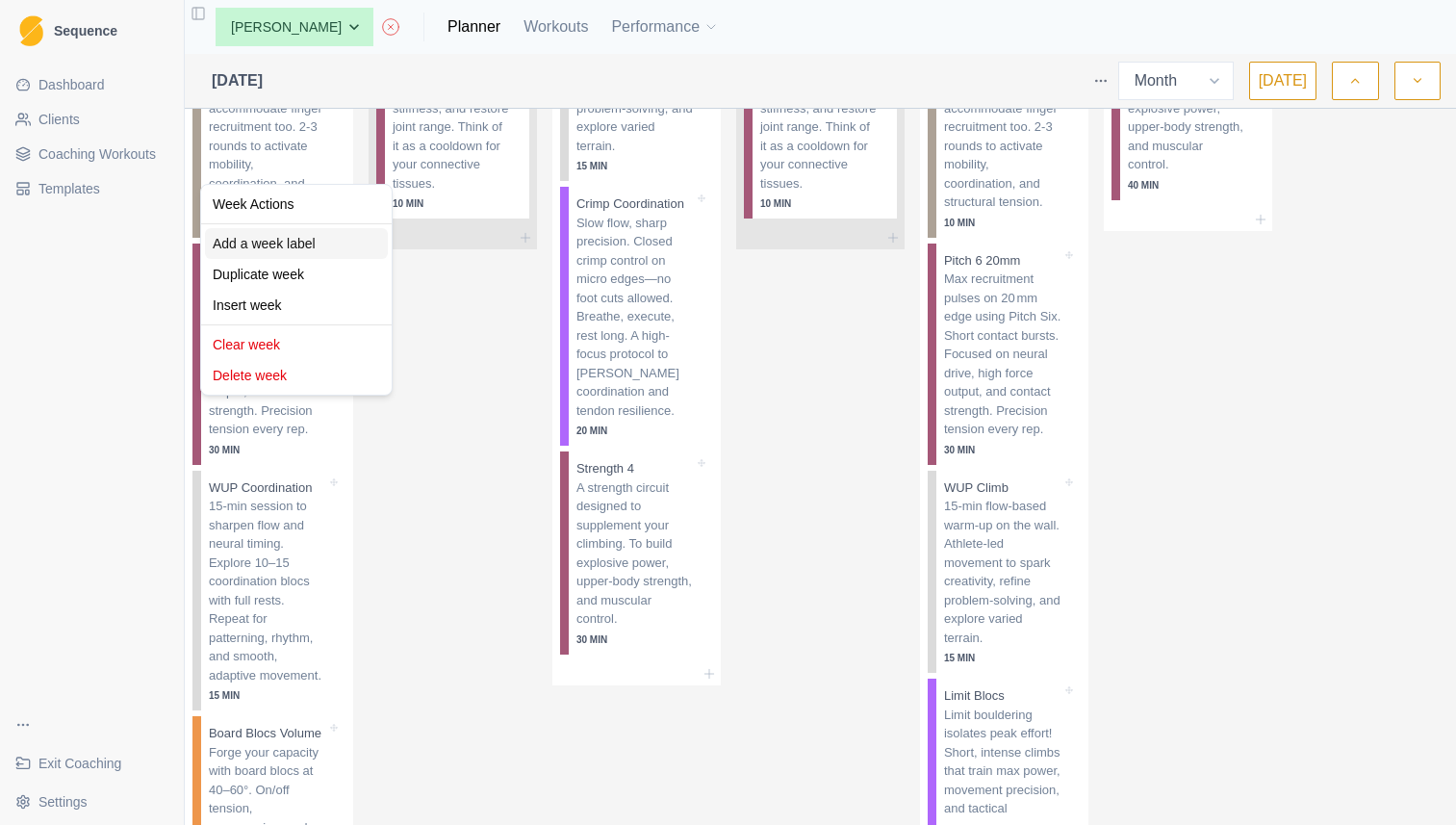 click on "Add a week label" at bounding box center [296, 244] 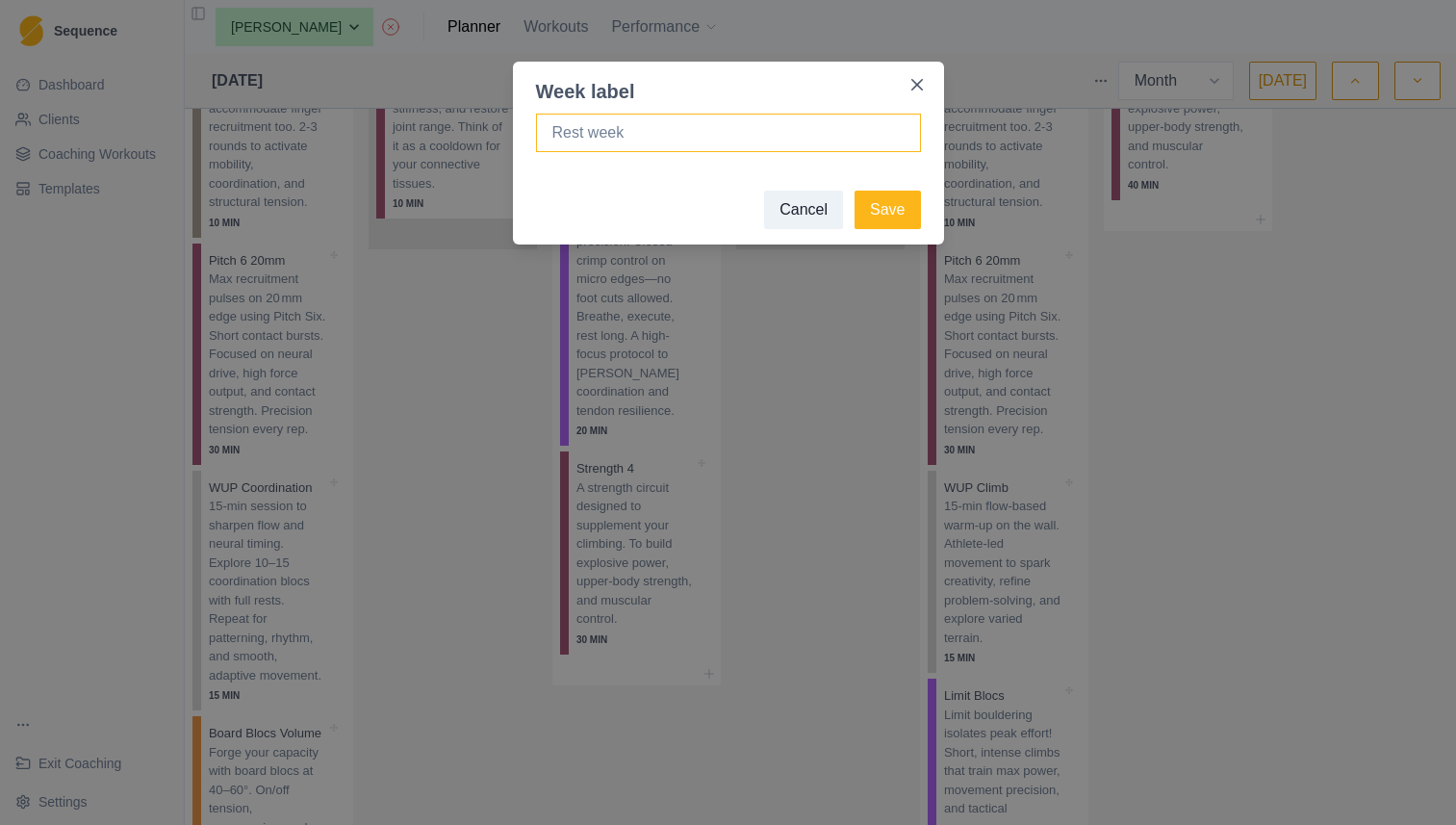 click at bounding box center [728, 133] 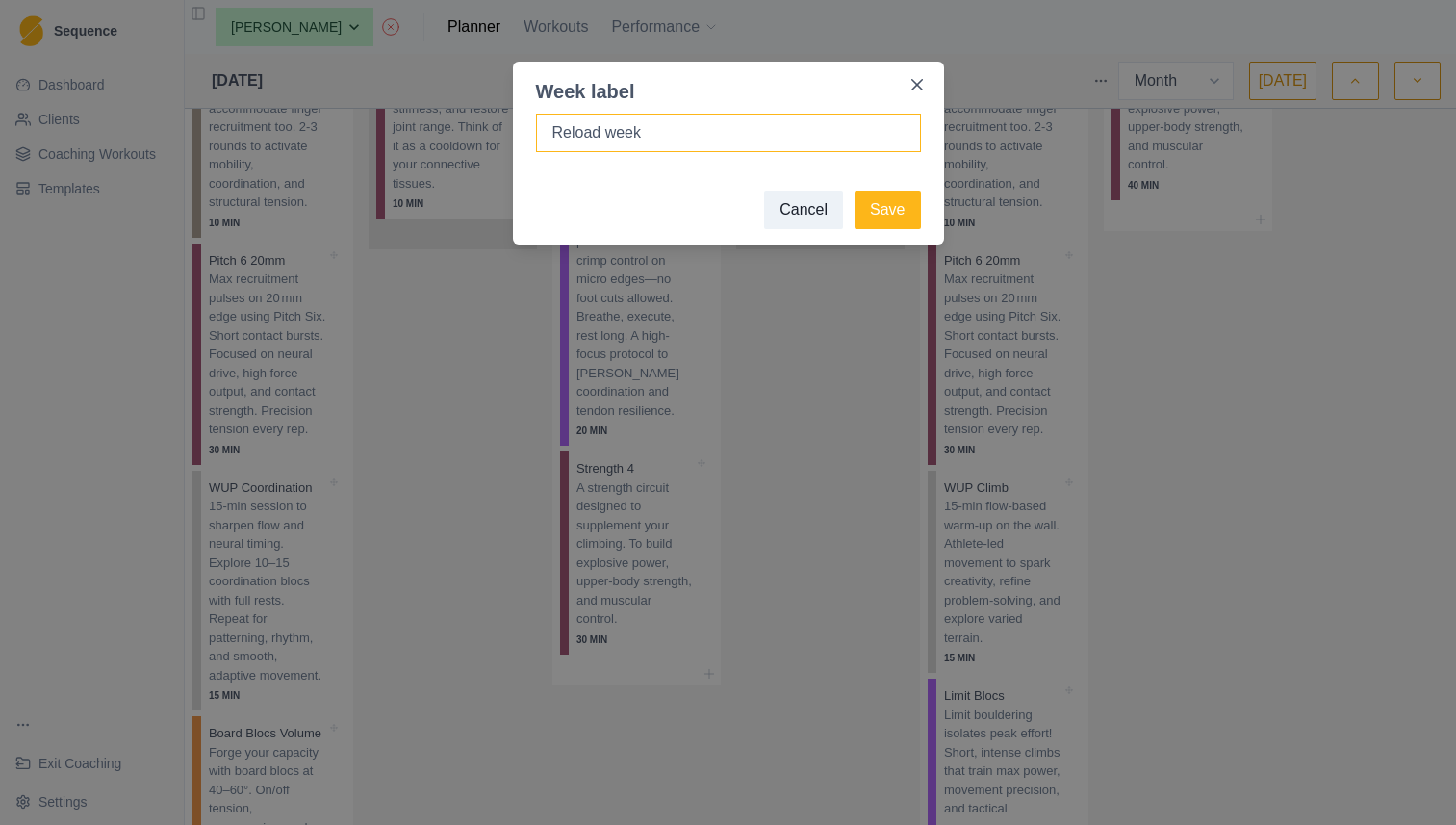 click on "Reload week" at bounding box center (728, 133) 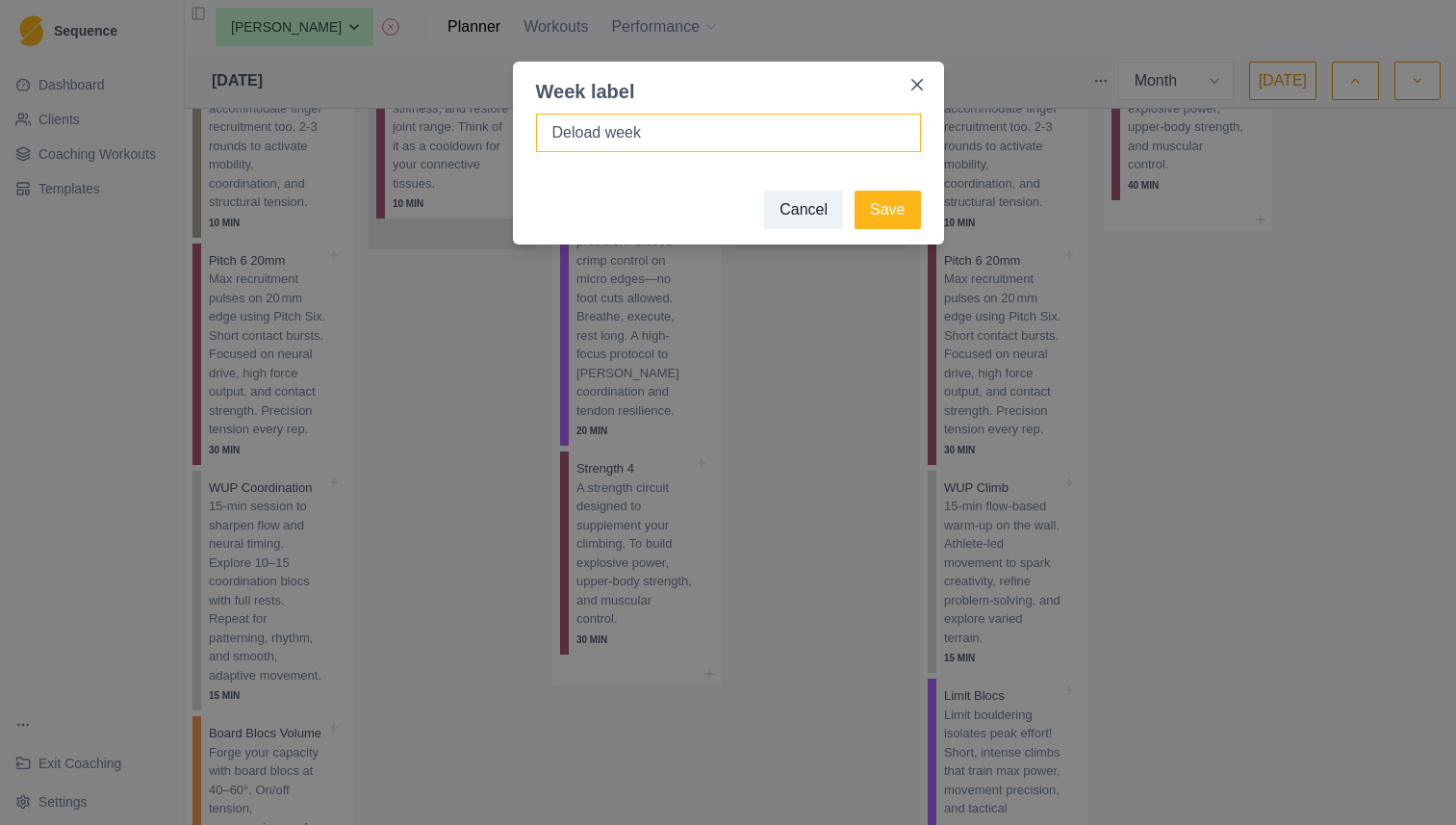 click on "Deload week" at bounding box center (728, 133) 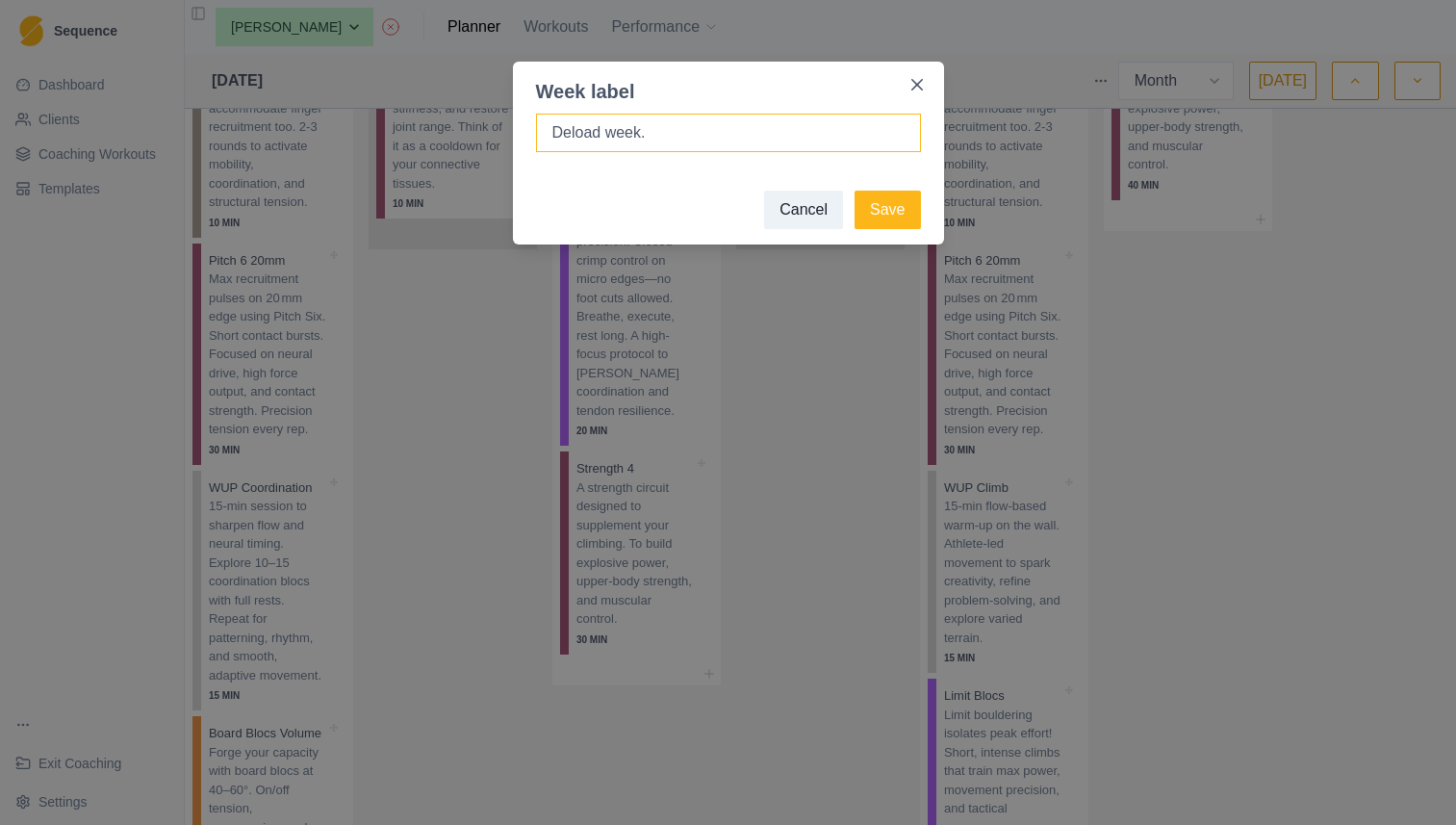 paste on "Perform 2/3rd of climbing volume." 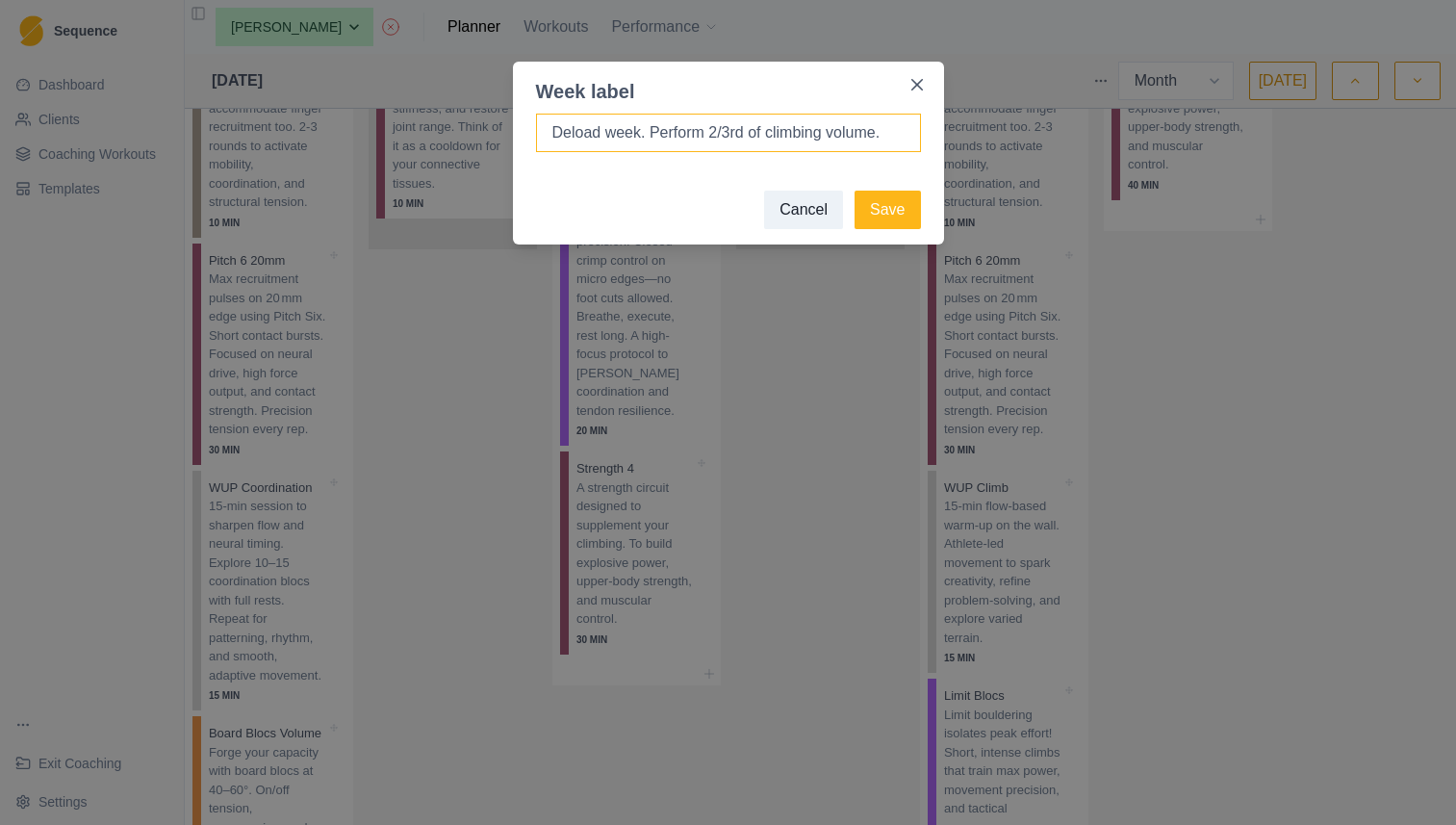 drag, startPoint x: 829, startPoint y: 131, endPoint x: 772, endPoint y: 133, distance: 57.03508 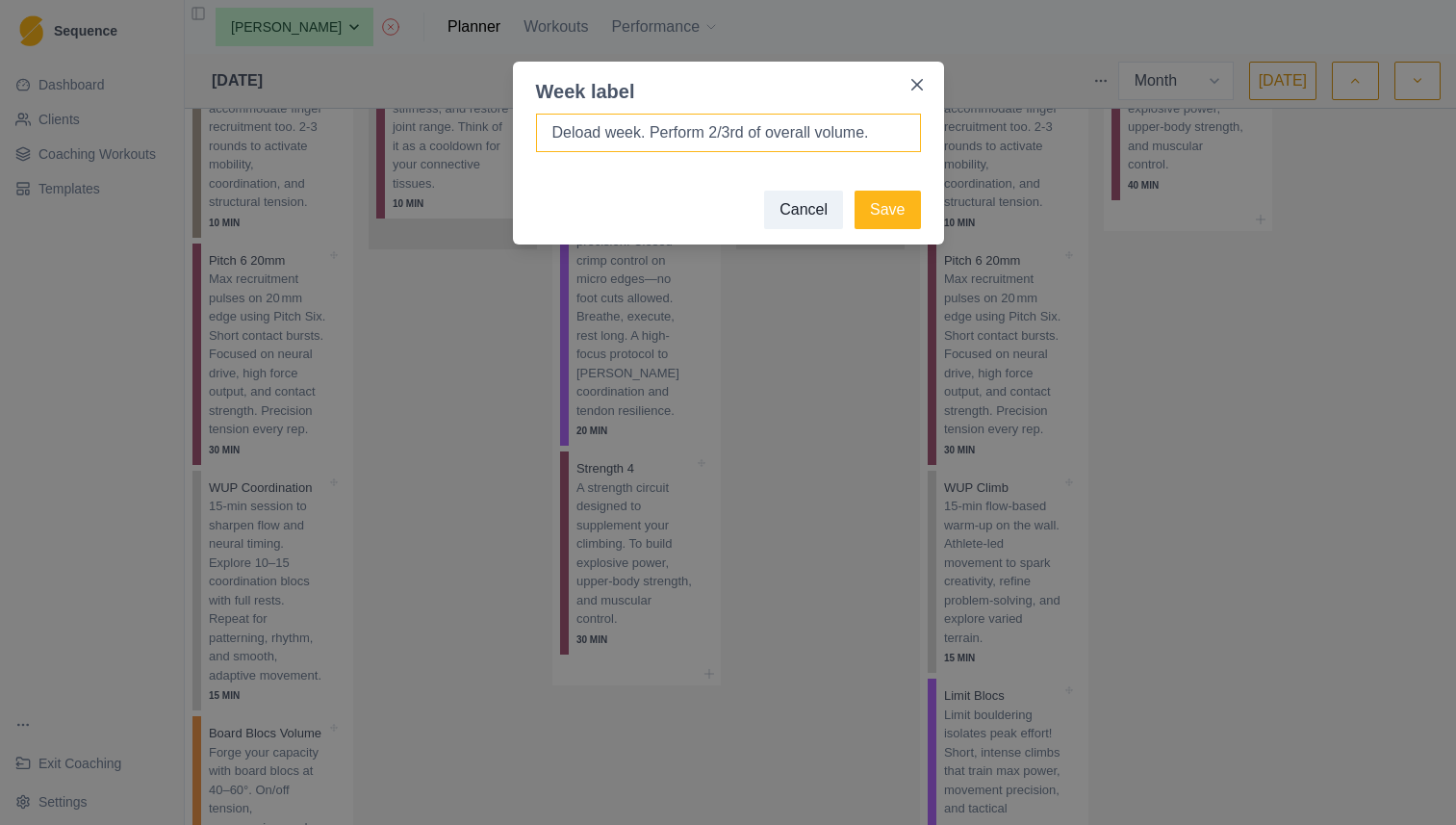 click on "Deload week. Perform 2/3rd of overall volume." at bounding box center [728, 133] 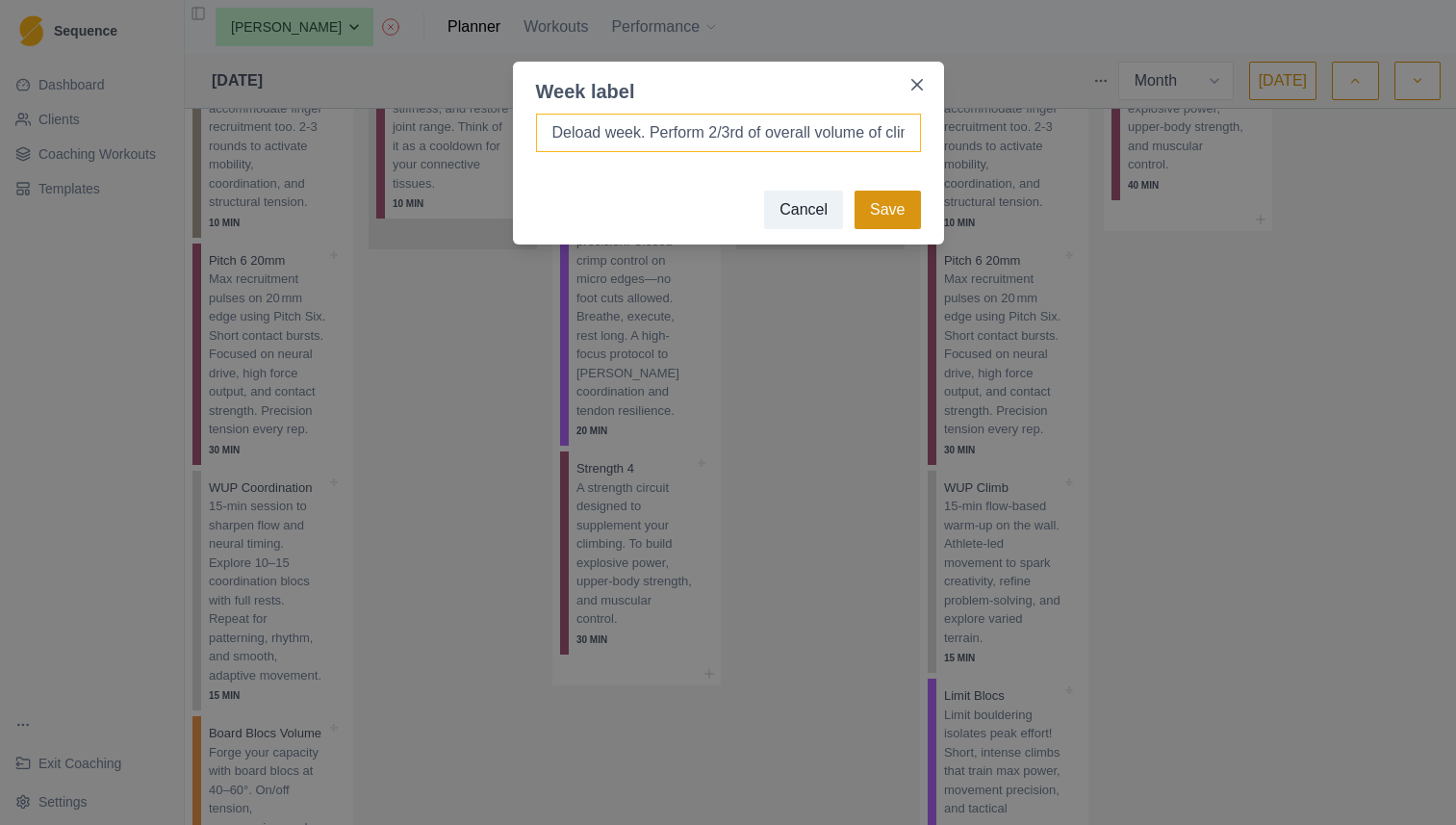type on "Deload week. Perform 2/3rd of overall volume of climbing and strength training." 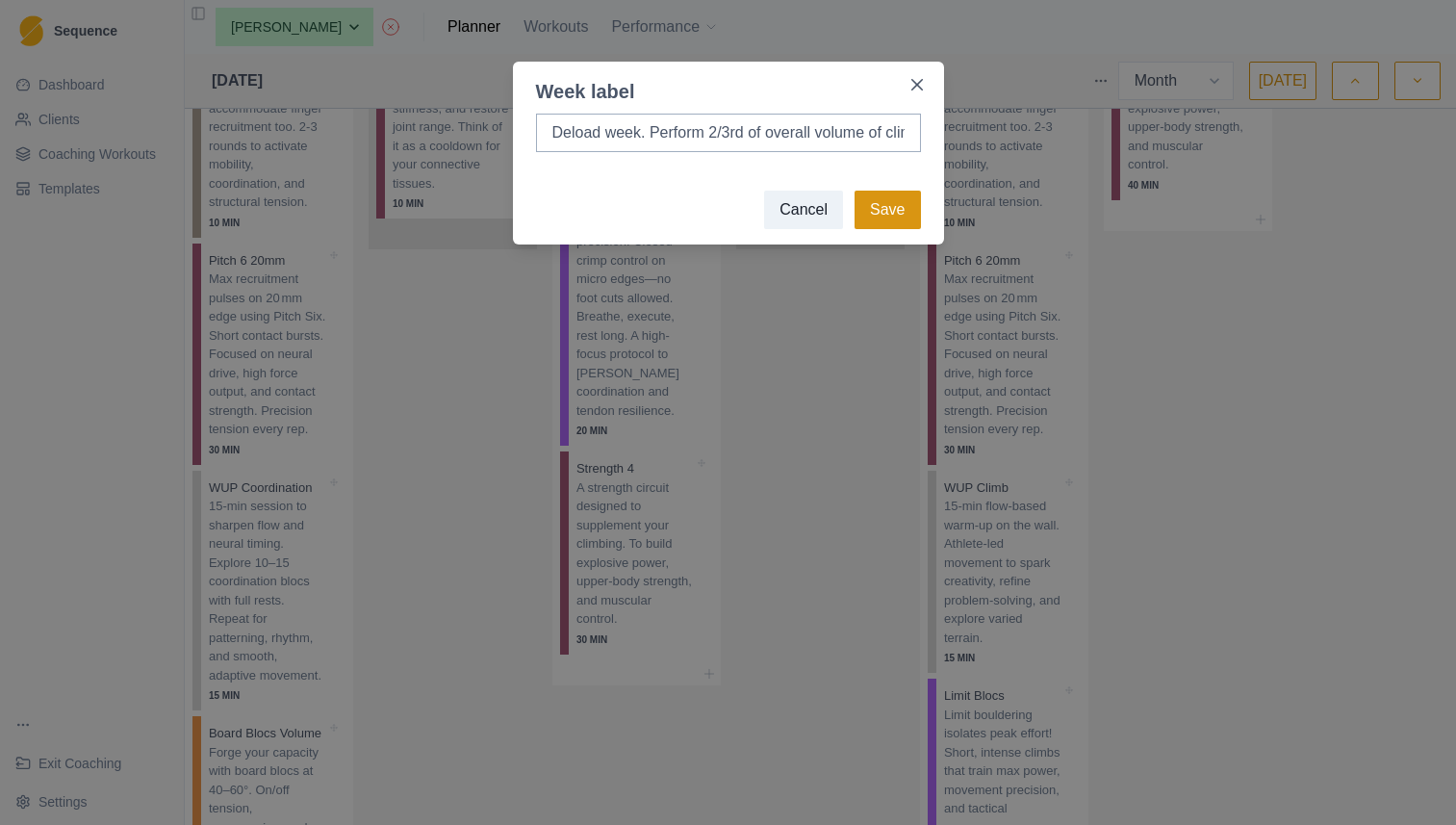 click on "Save" at bounding box center (887, 210) 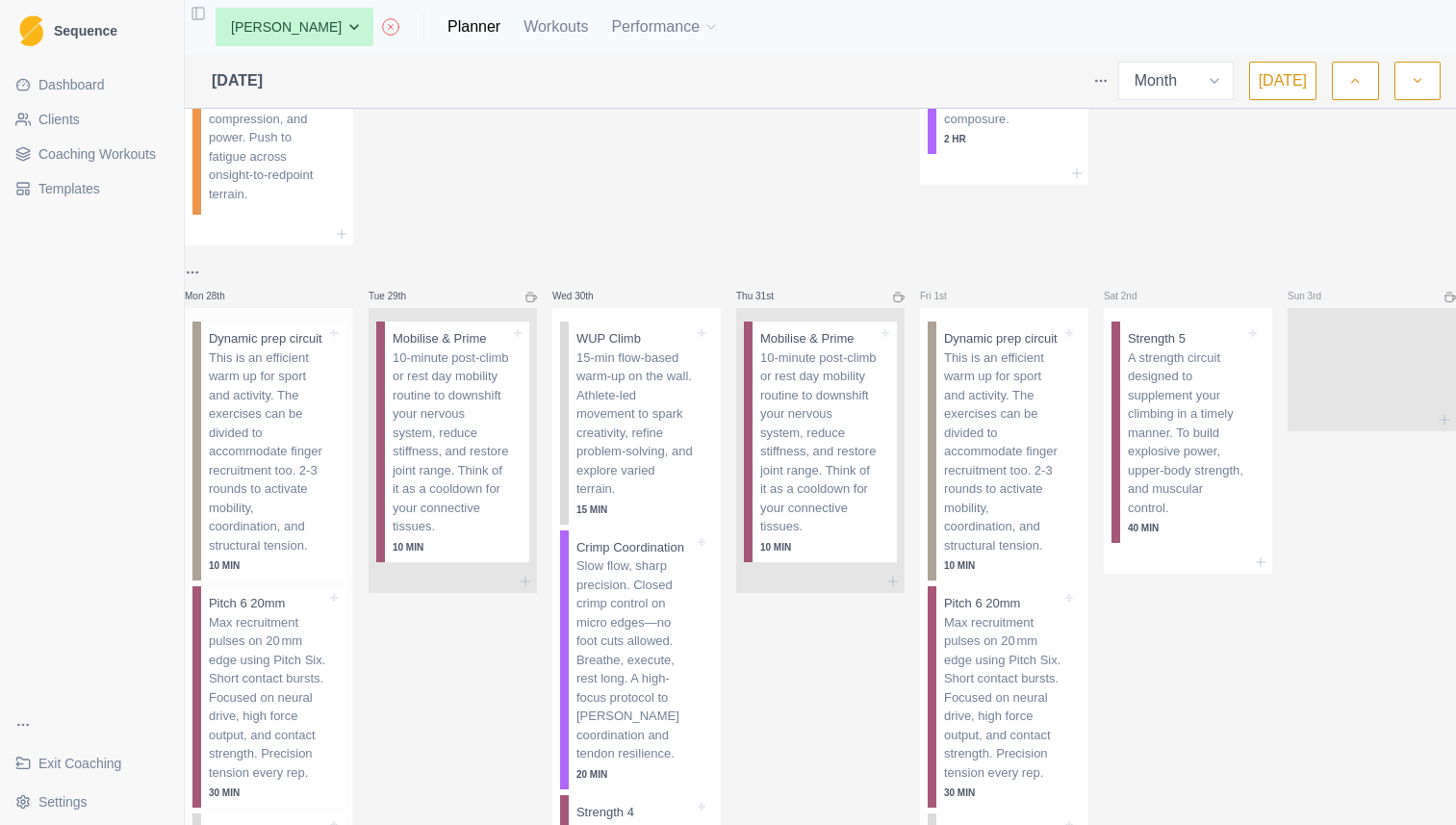 scroll, scrollTop: 4129, scrollLeft: 0, axis: vertical 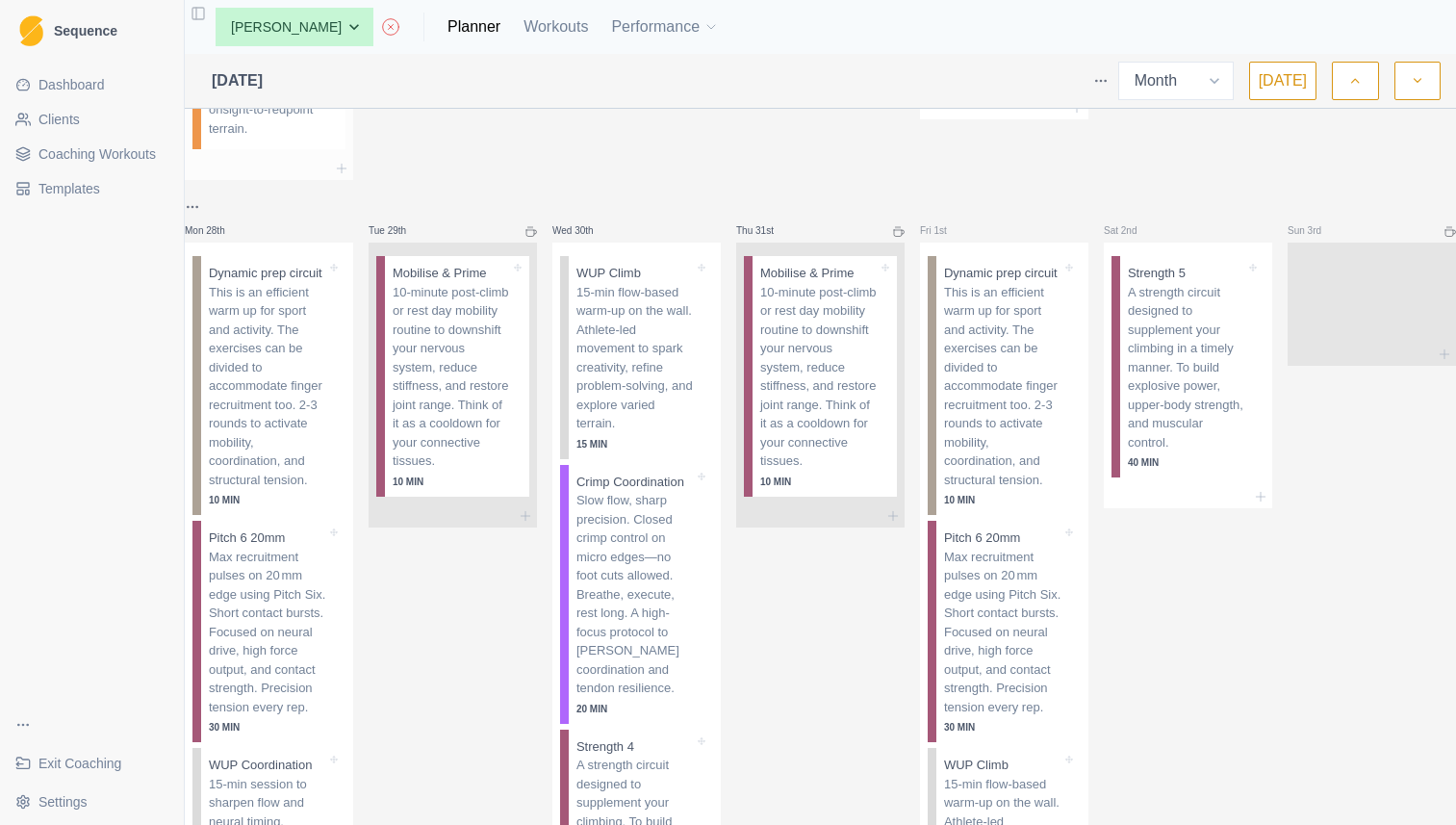click at bounding box center [268, 168] 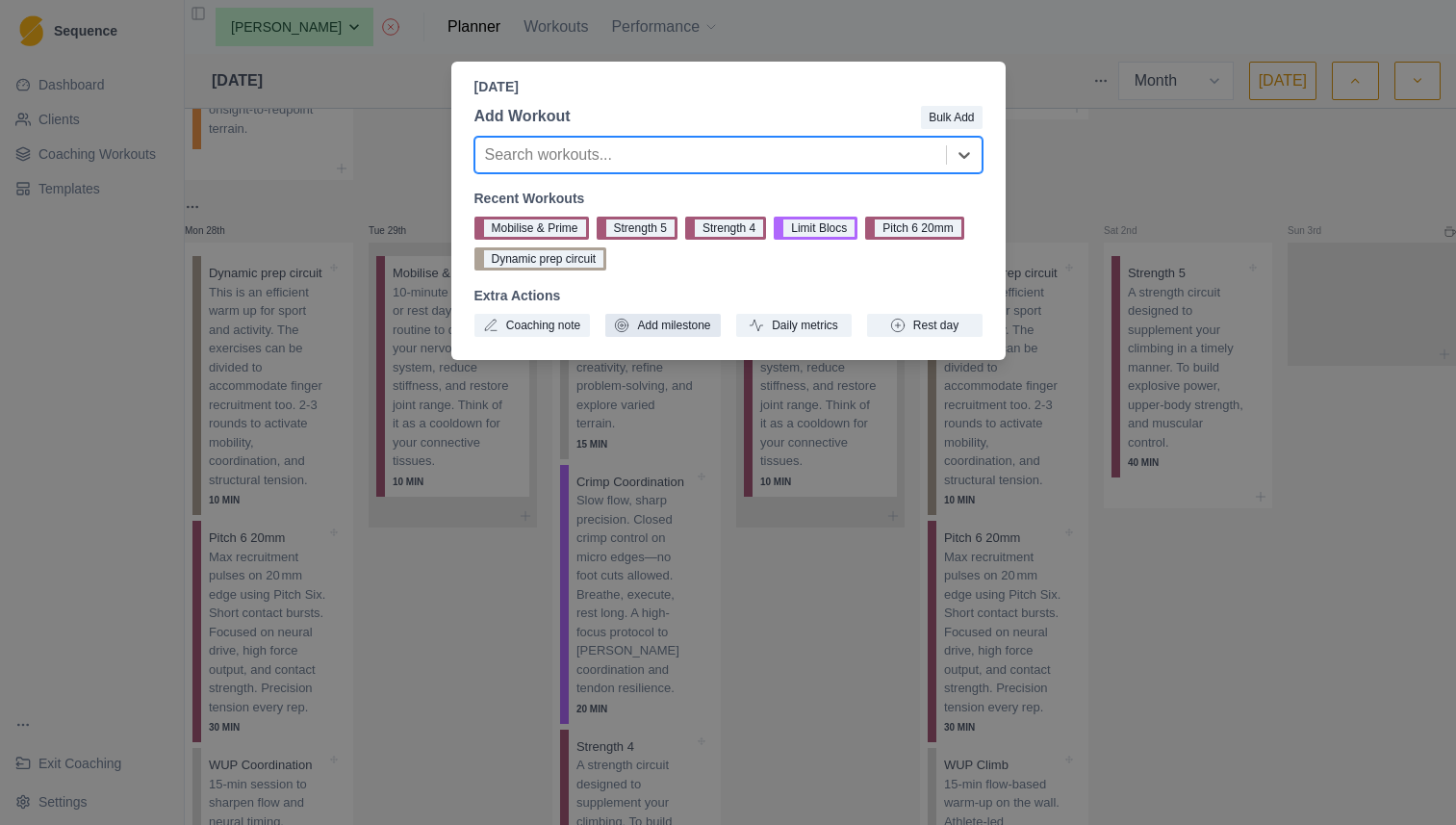 click on "Add milestone" at bounding box center [663, 325] 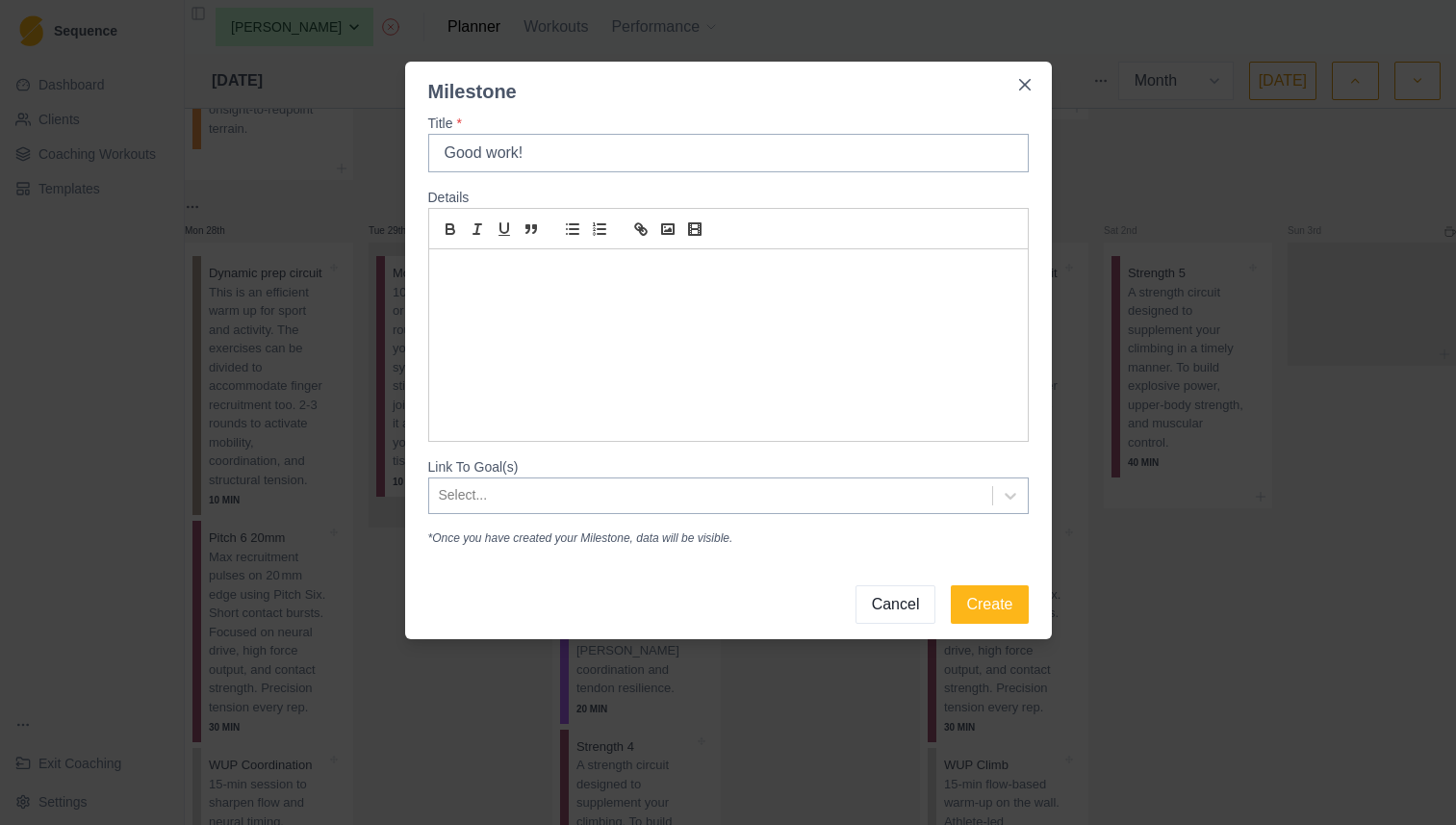 type on "Good work!" 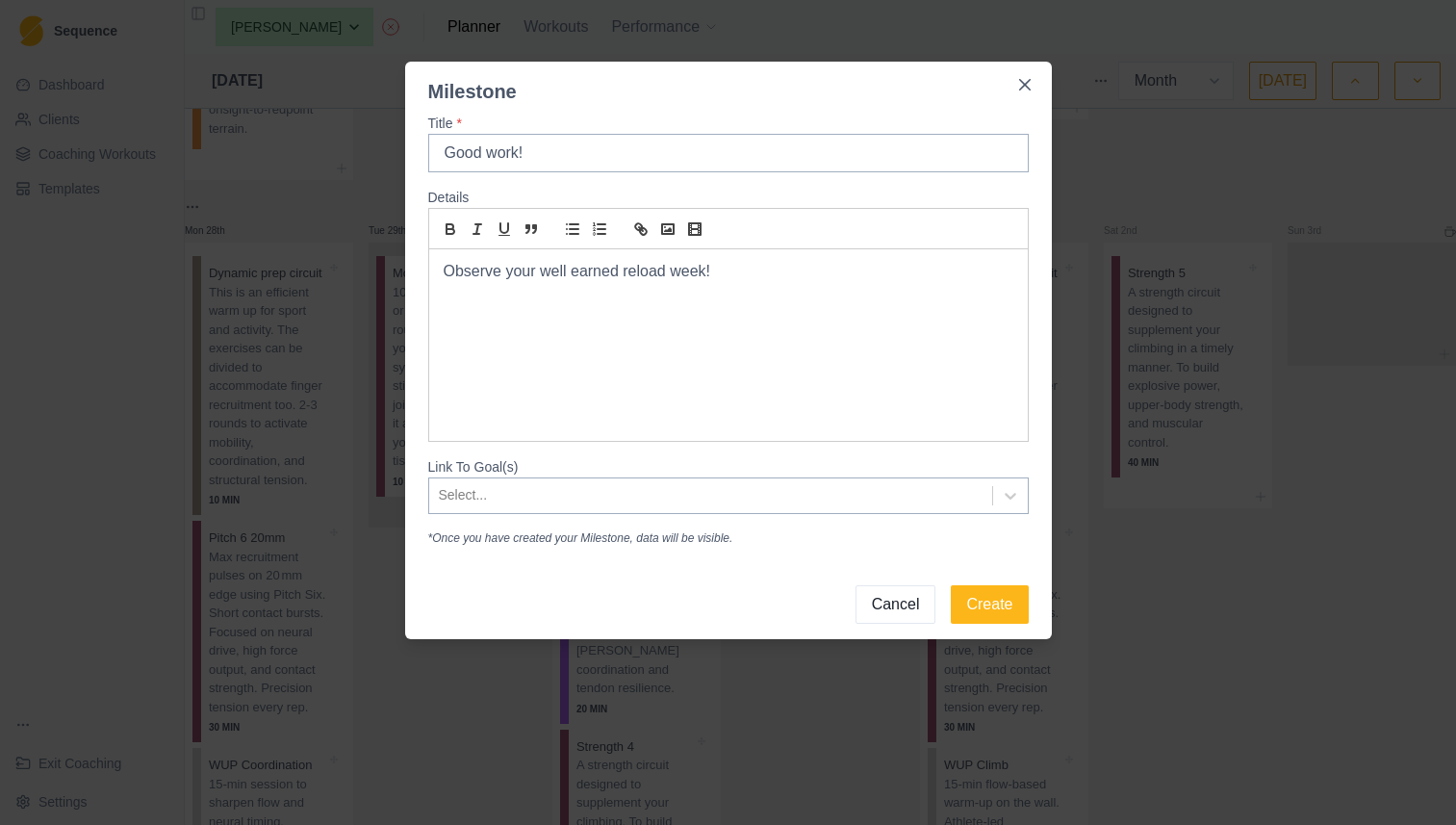 click on "Observe your well earned reload week!" at bounding box center [728, 271] 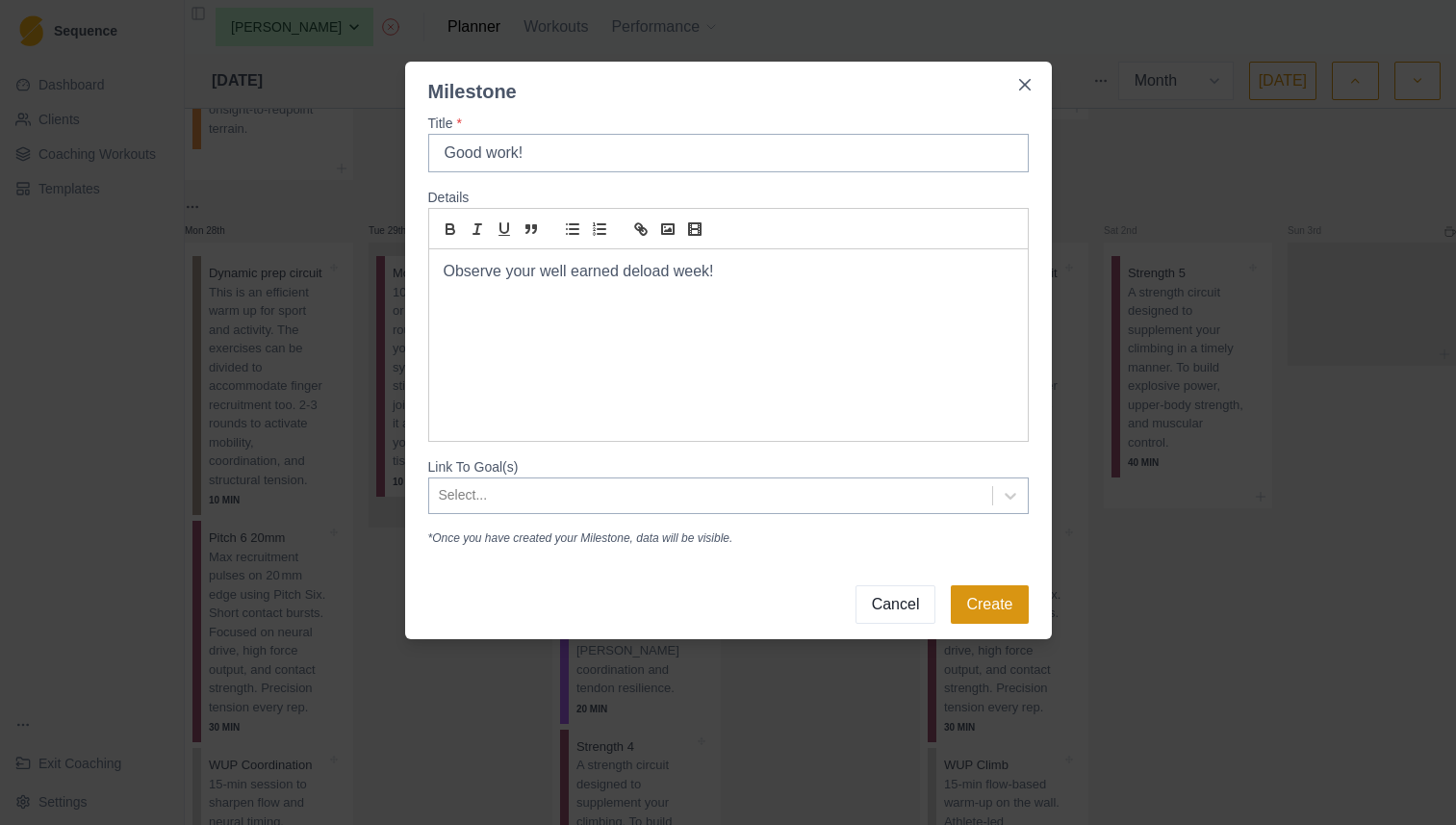 click on "Create" at bounding box center [989, 605] 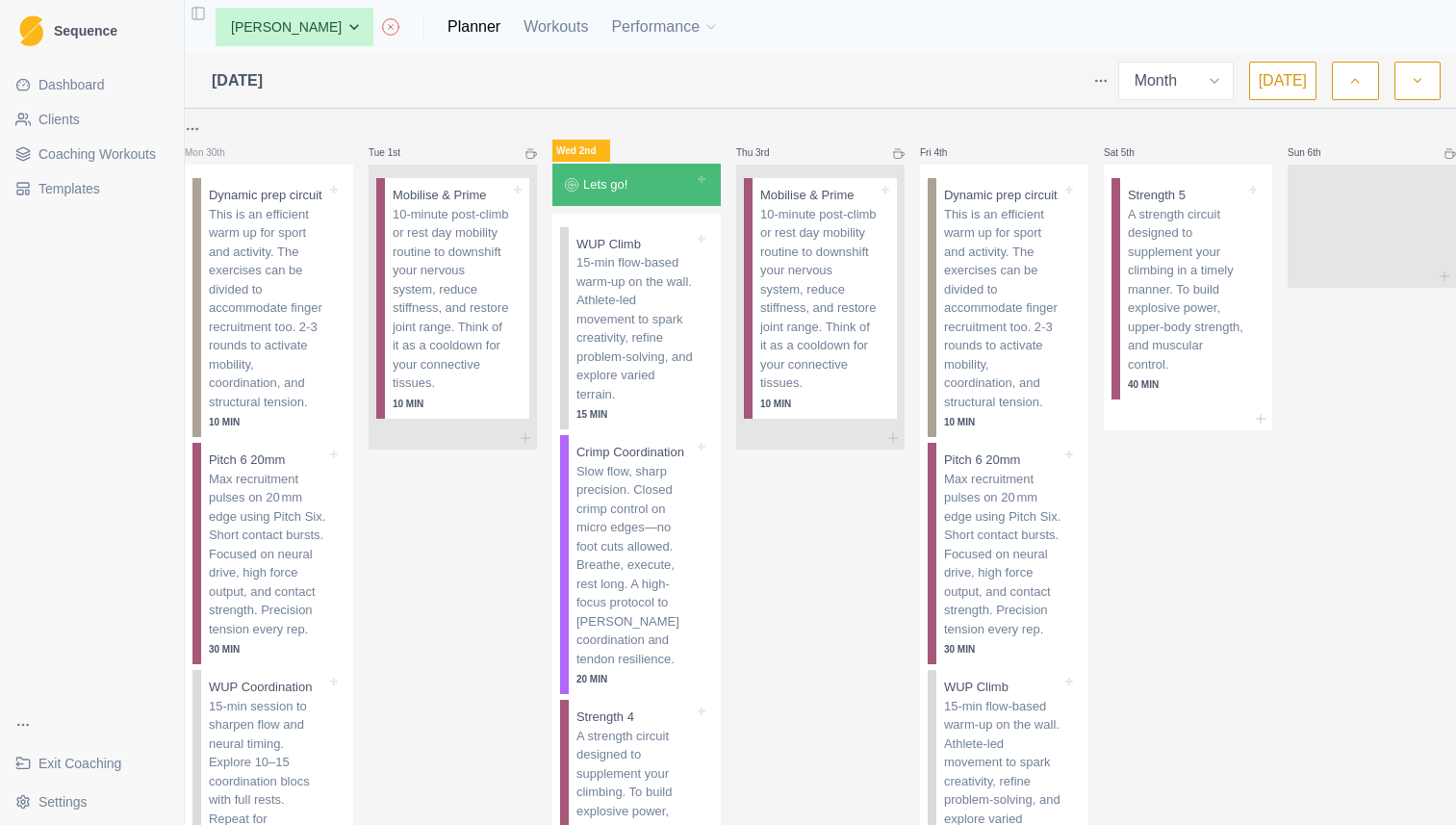 scroll, scrollTop: 0, scrollLeft: 0, axis: both 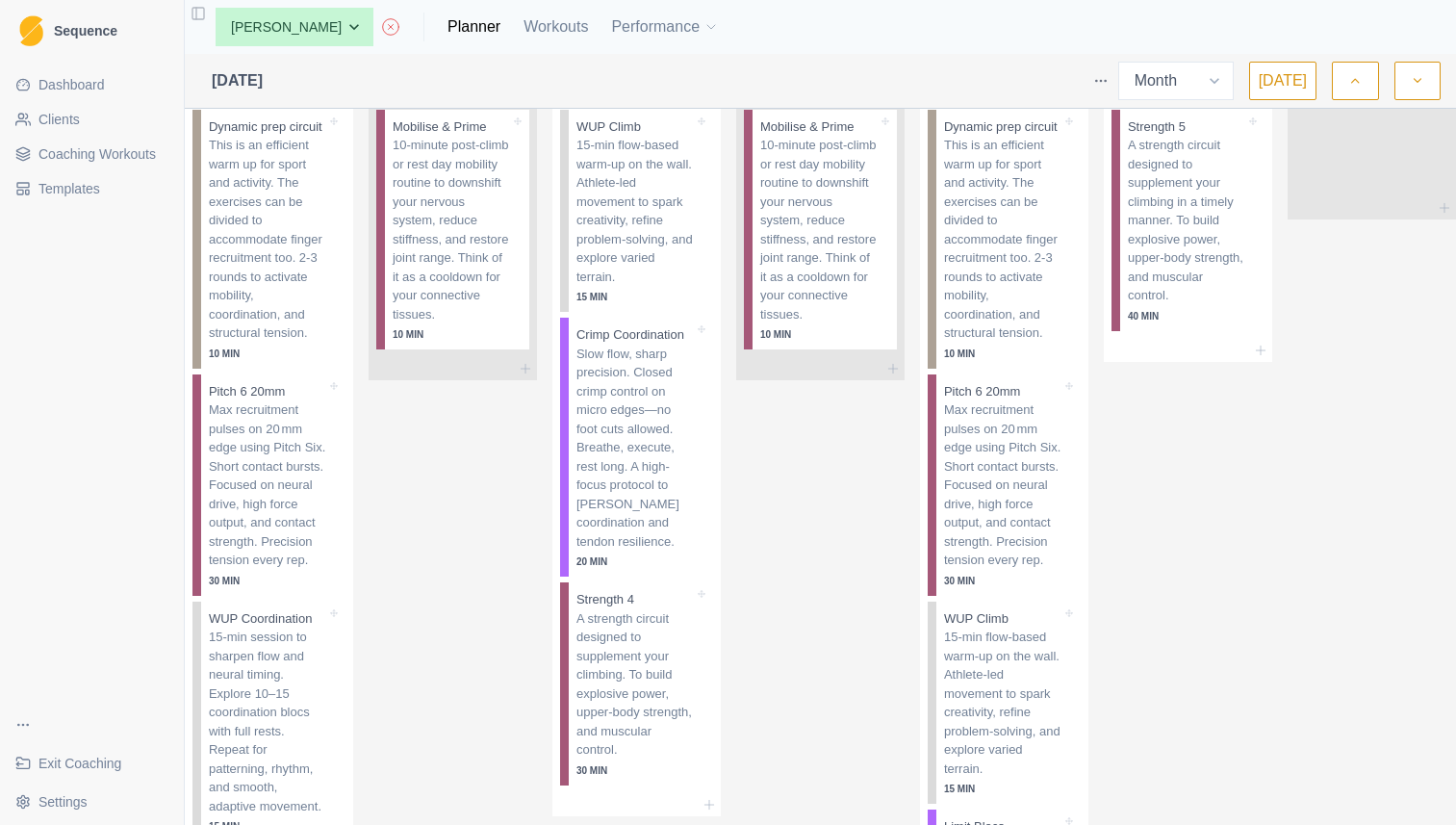 click at bounding box center (1418, 81) 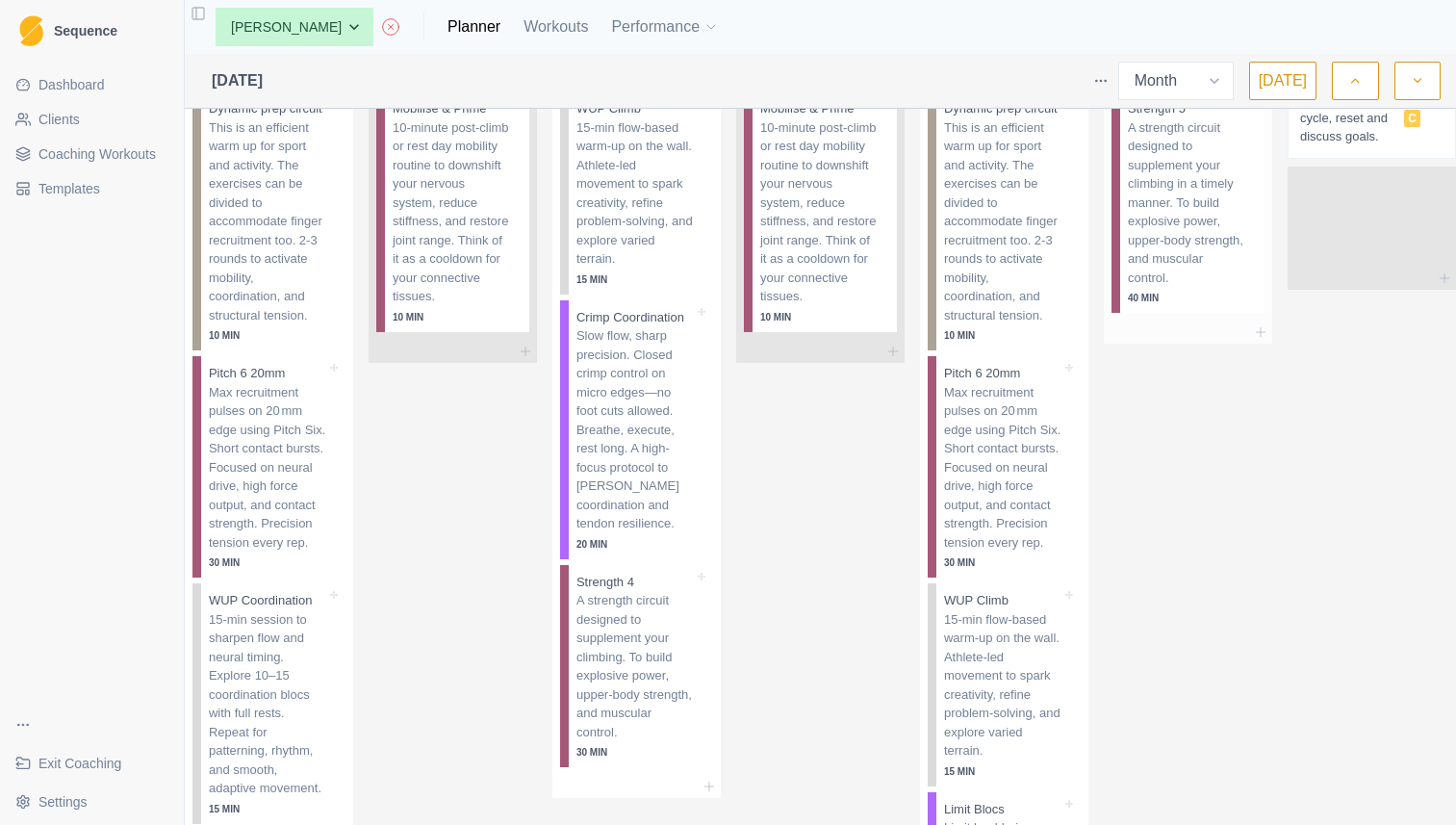scroll, scrollTop: 2181, scrollLeft: 0, axis: vertical 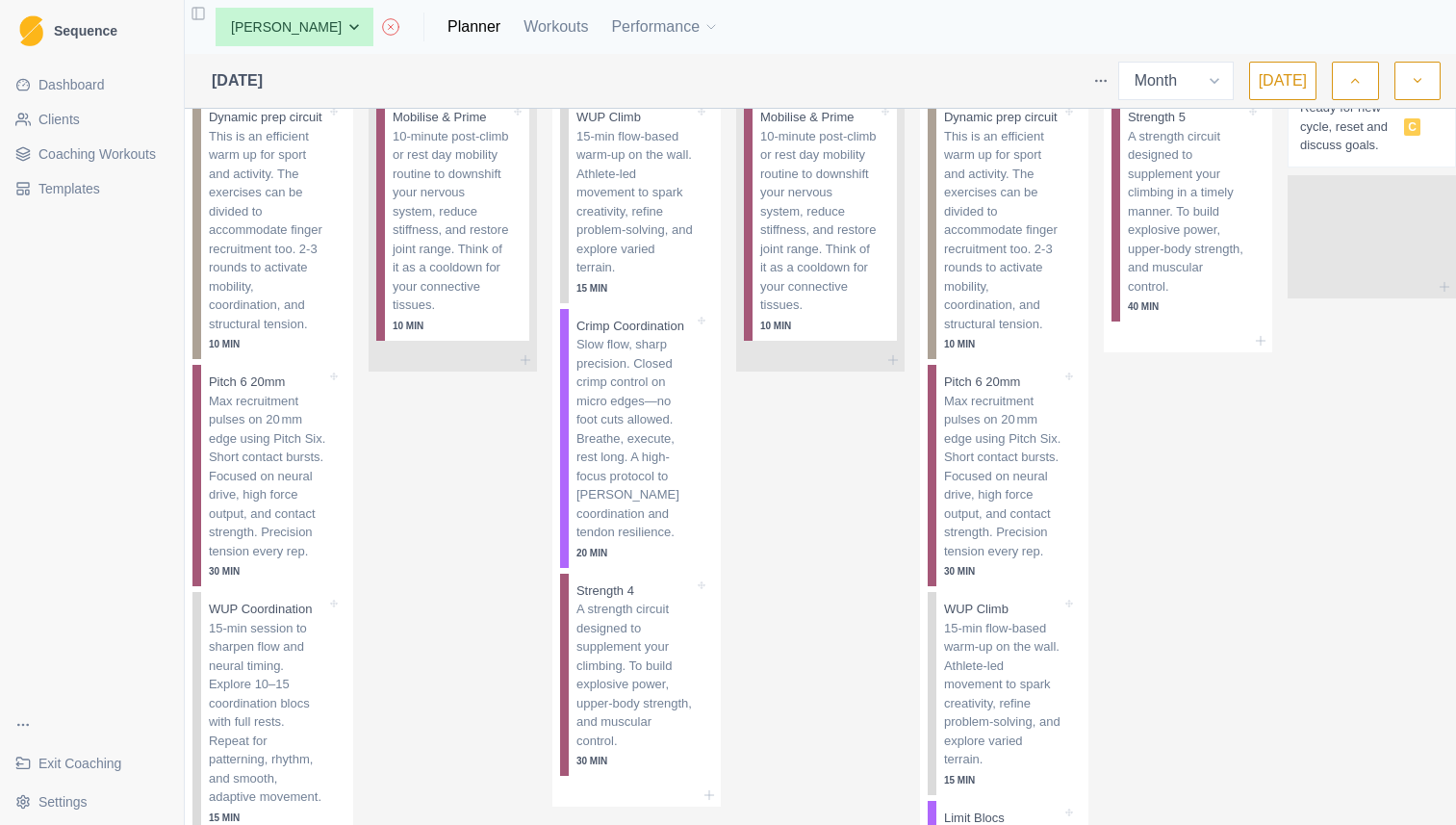 click on "Clients" at bounding box center (91, 119) 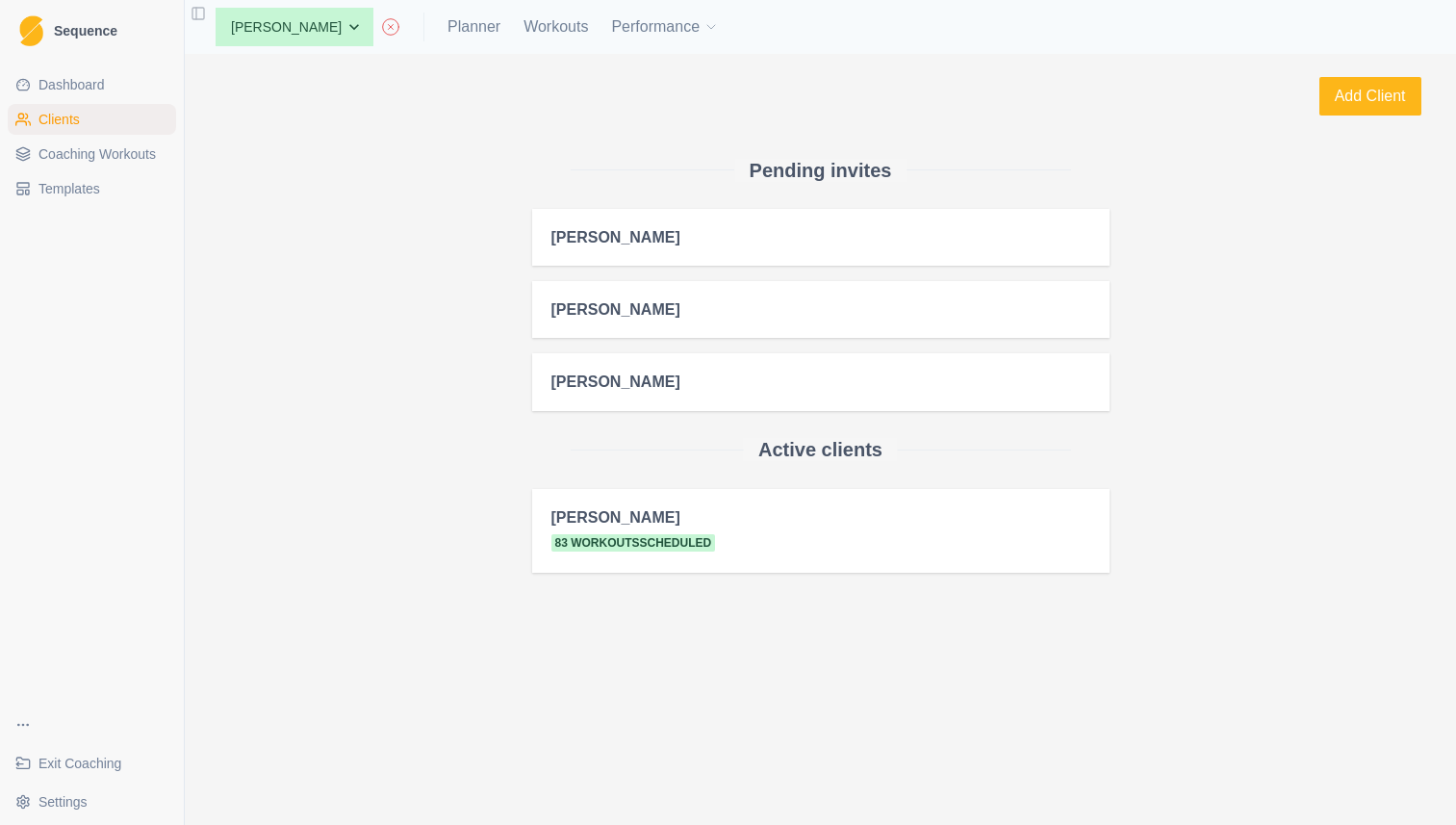 click on "[PERSON_NAME]" at bounding box center [821, 237] 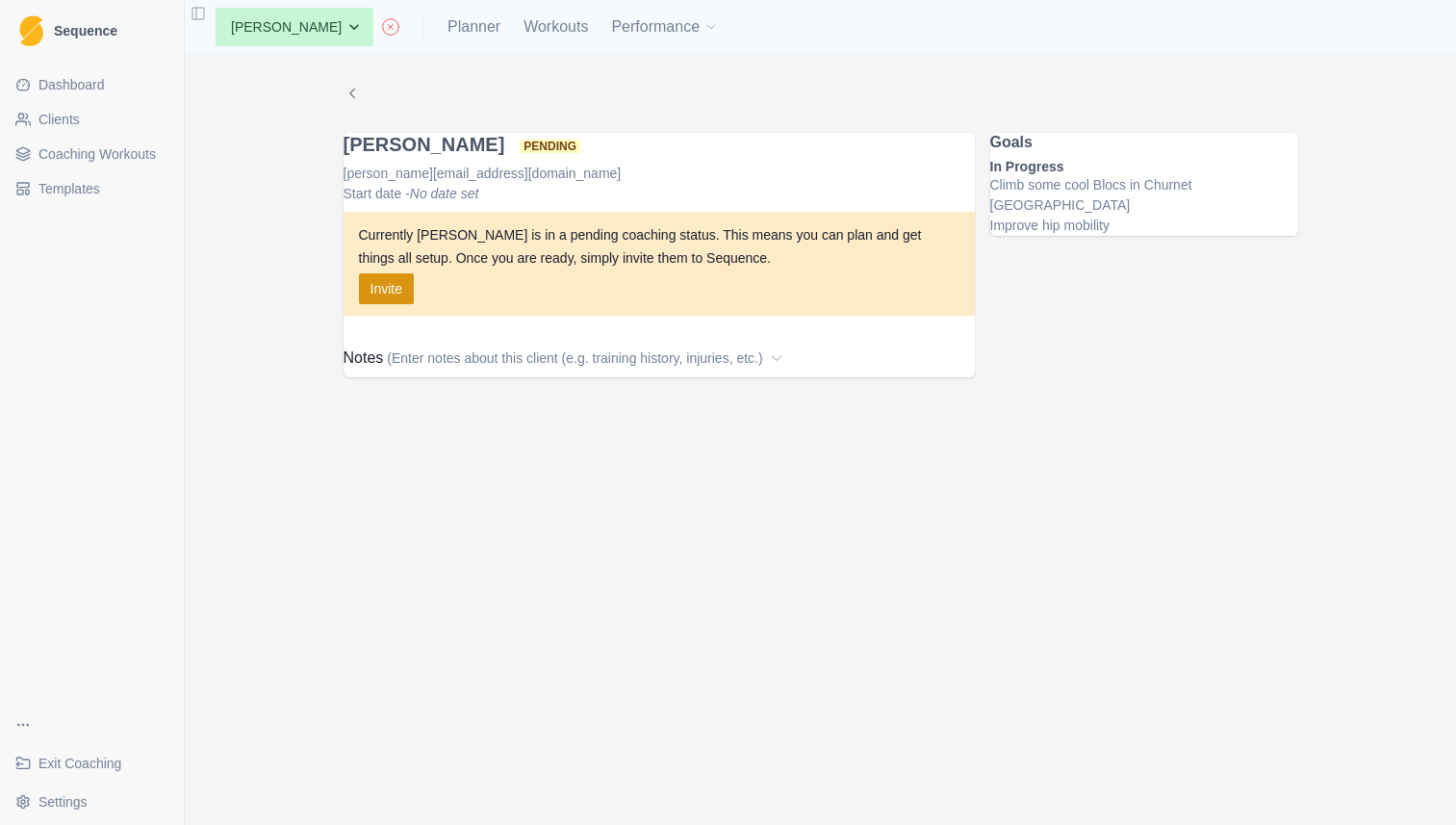 click on "Invite" at bounding box center [386, 289] 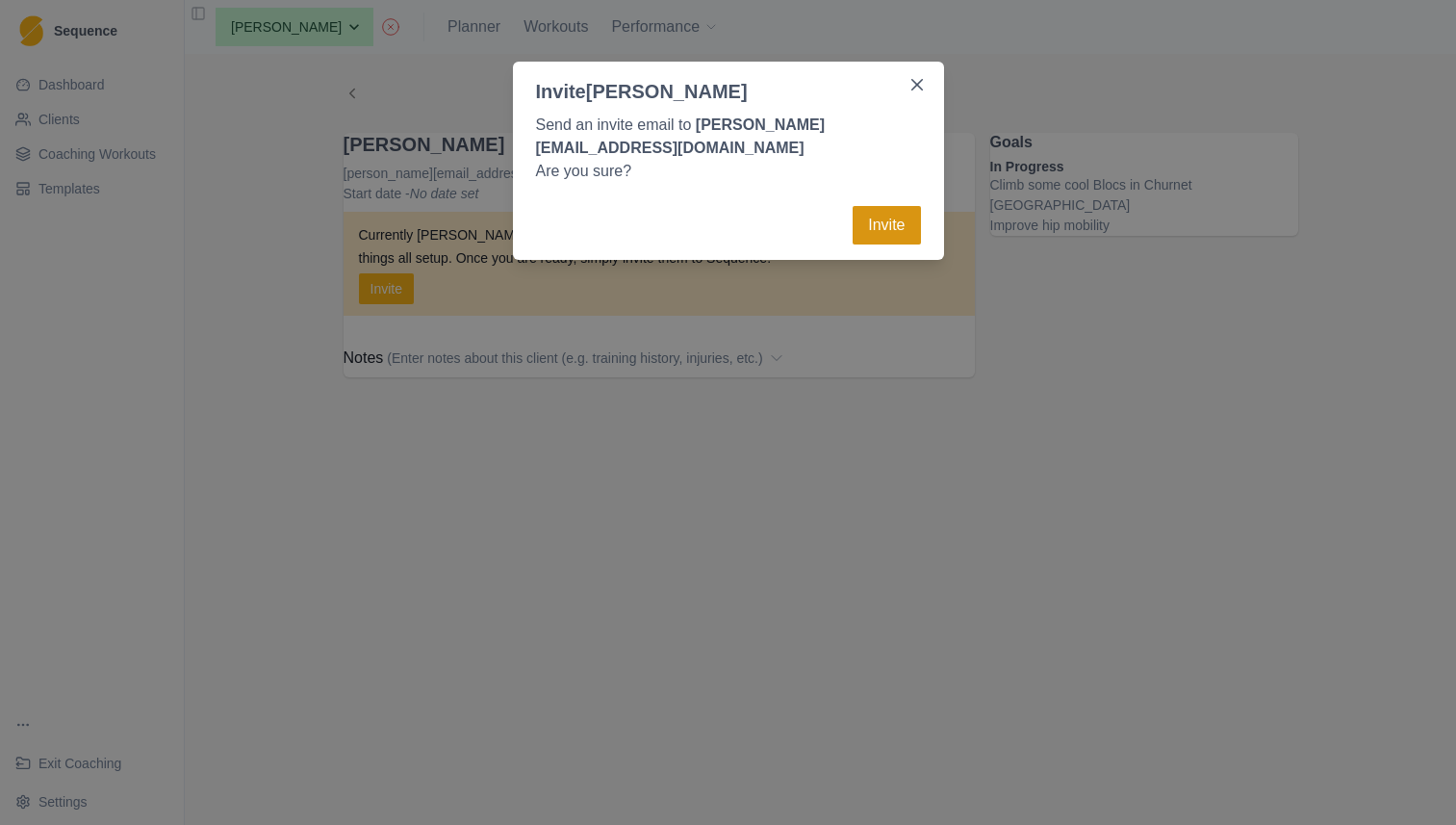 click on "Invite" at bounding box center [886, 225] 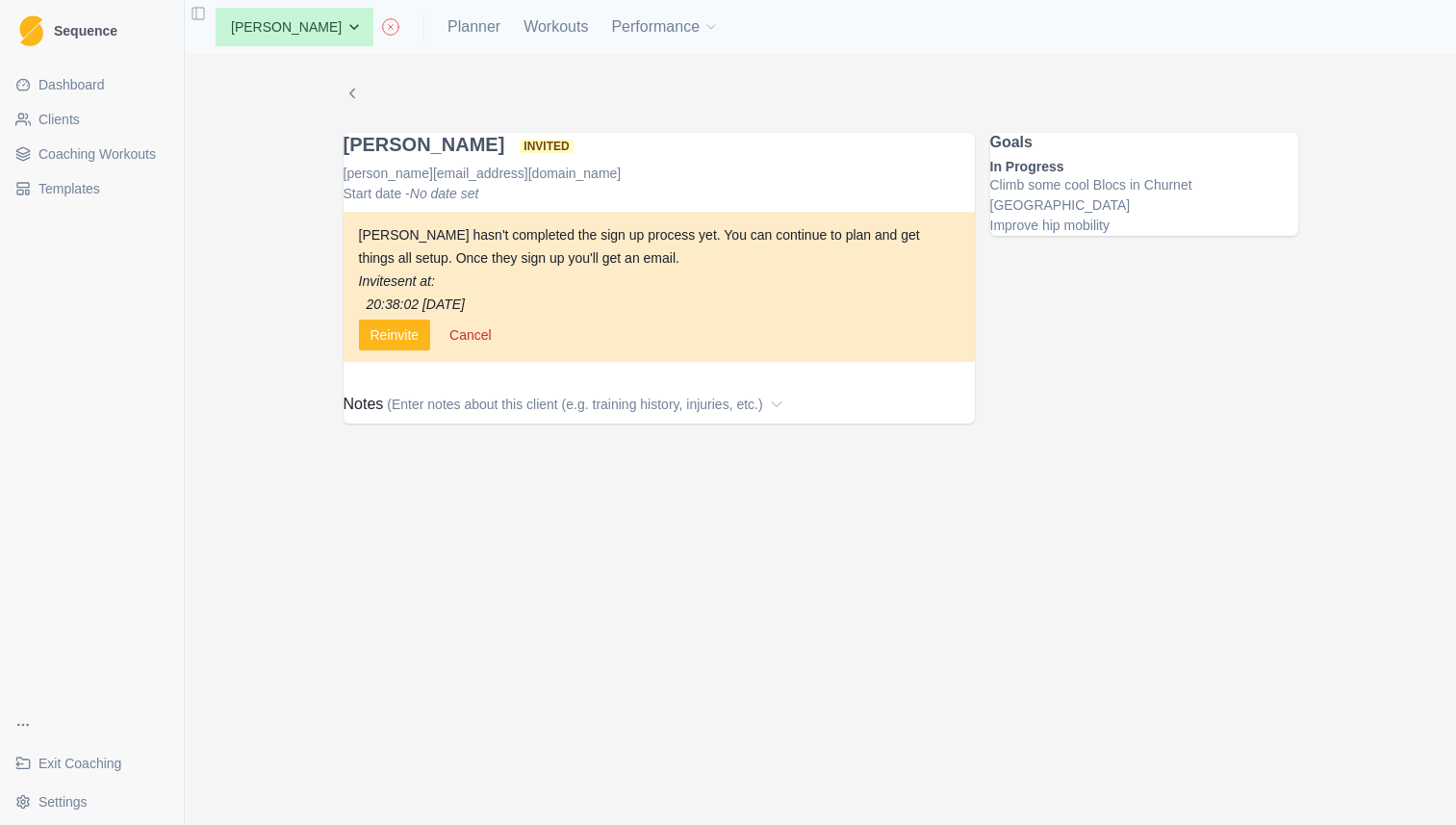 scroll, scrollTop: 0, scrollLeft: 0, axis: both 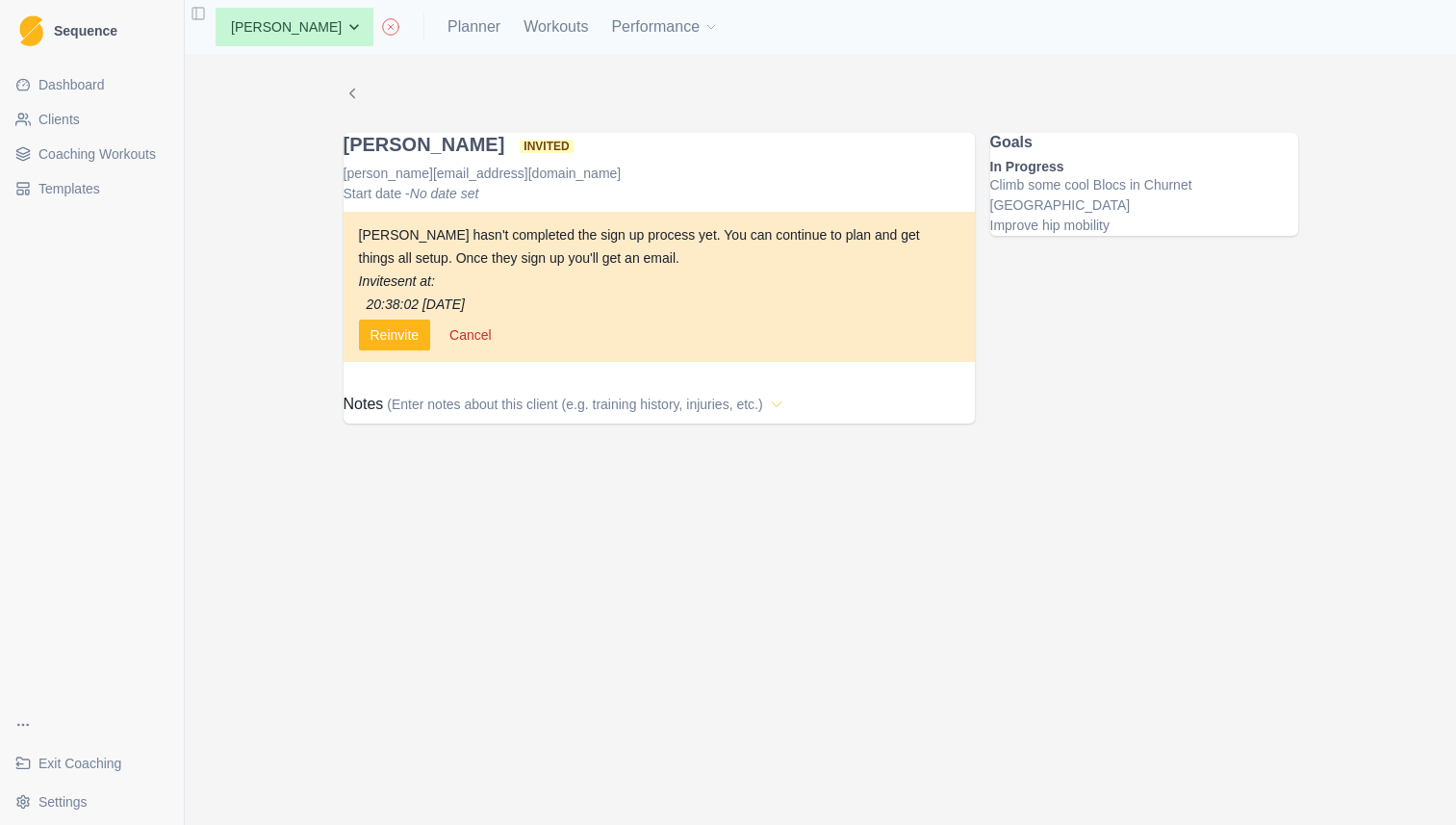 click 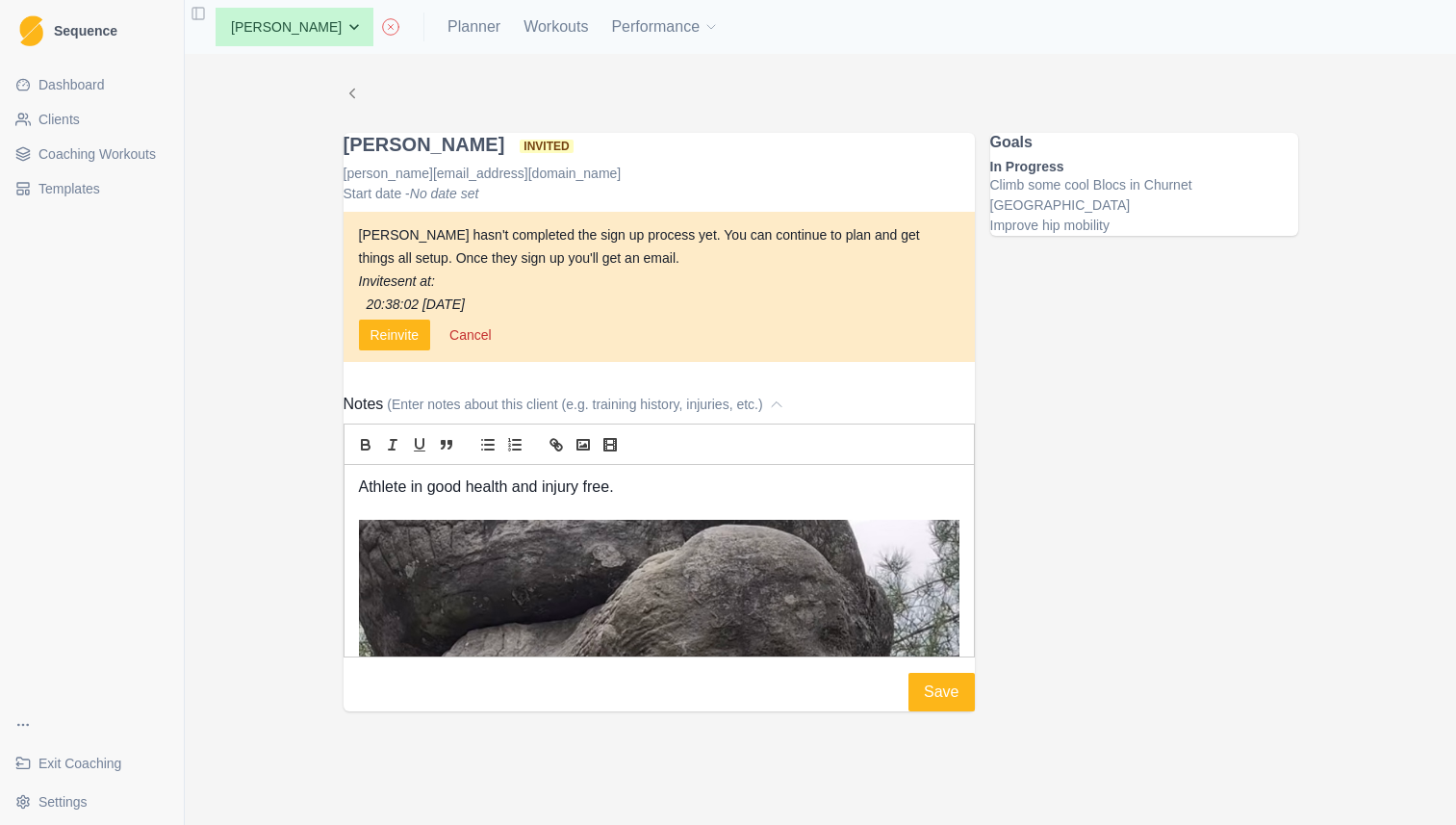 scroll, scrollTop: 0, scrollLeft: 0, axis: both 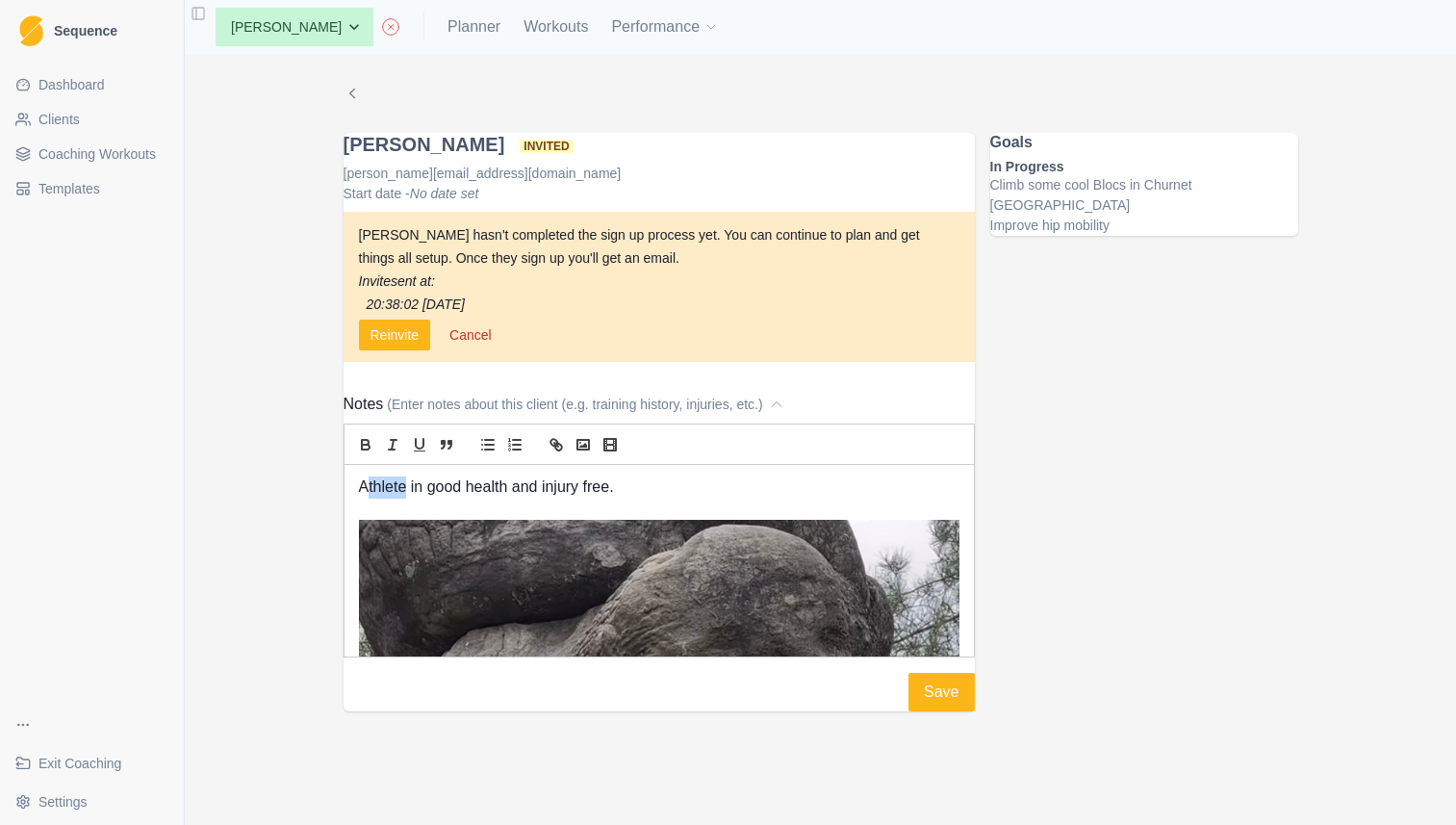 drag, startPoint x: 427, startPoint y: 506, endPoint x: 389, endPoint y: 505, distance: 38.013156 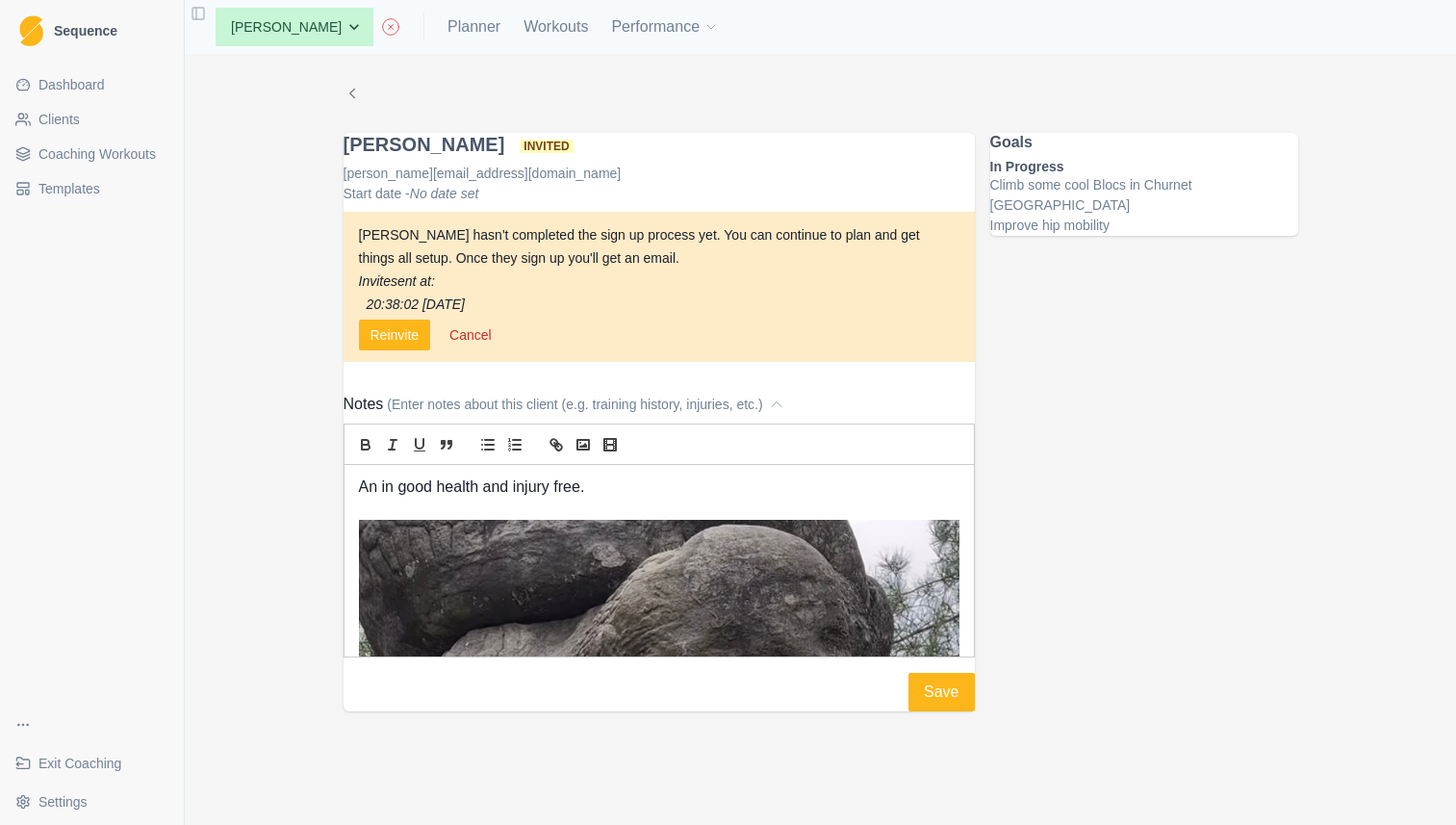 type 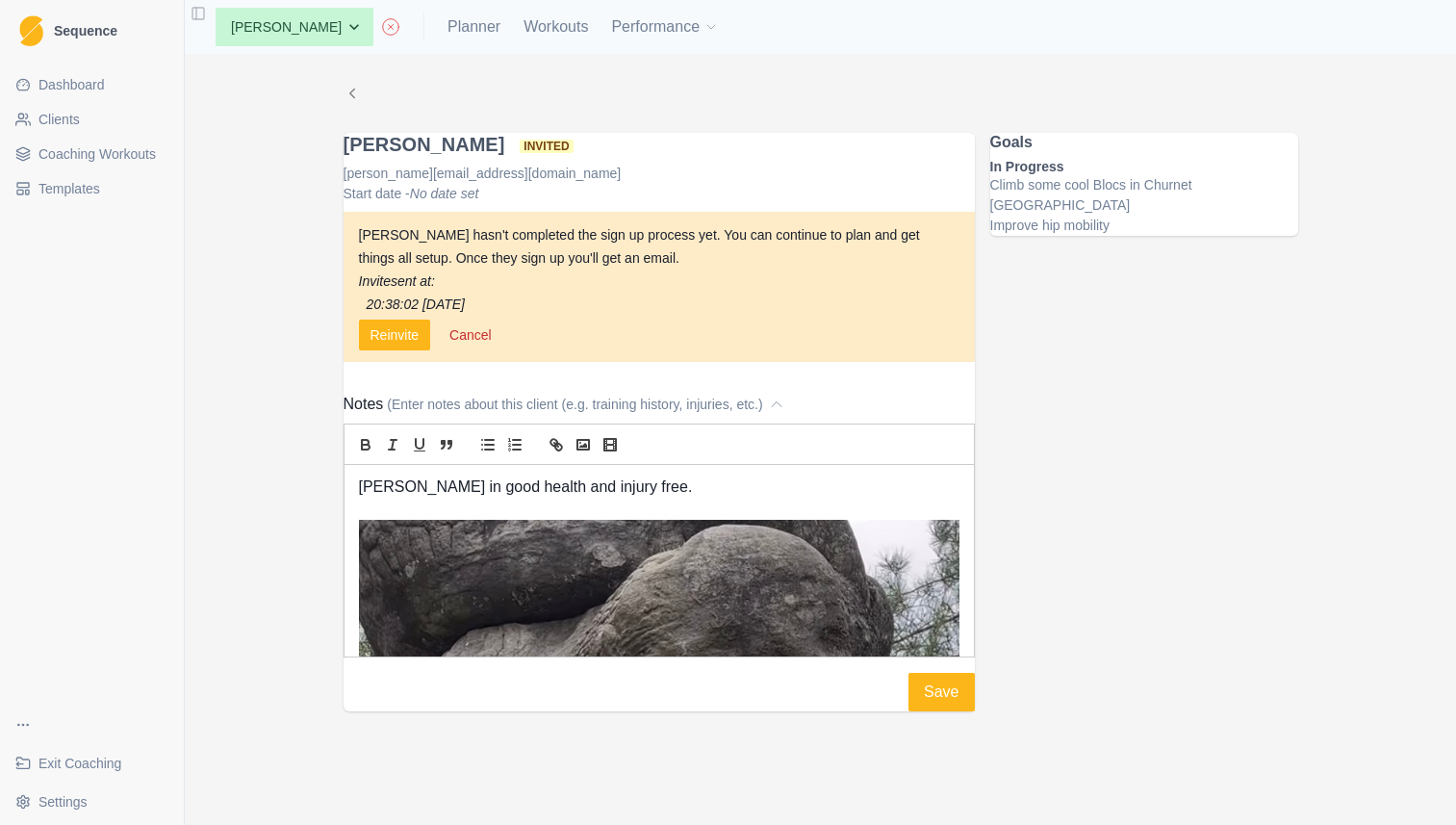 scroll, scrollTop: 0, scrollLeft: 0, axis: both 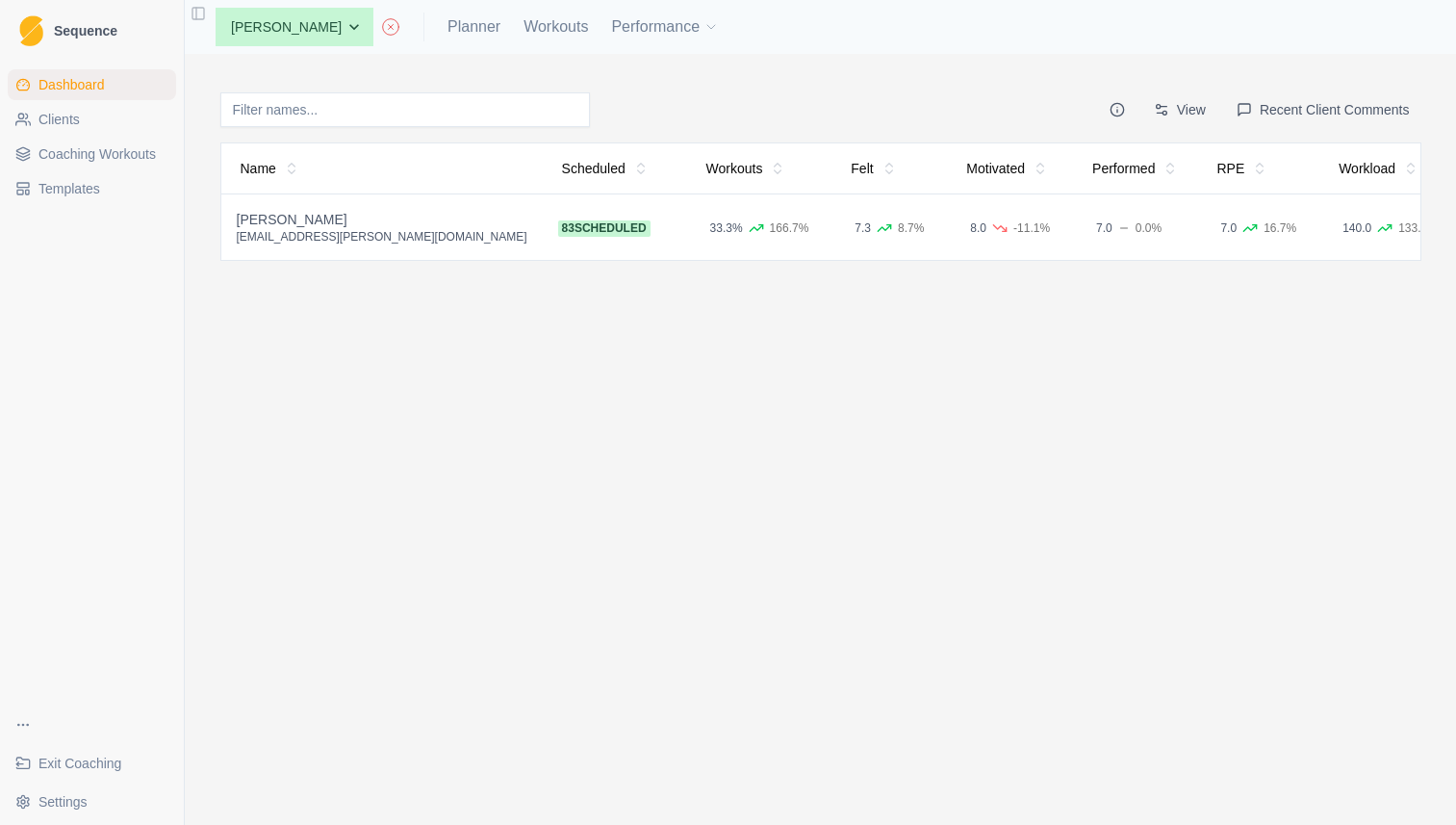 click 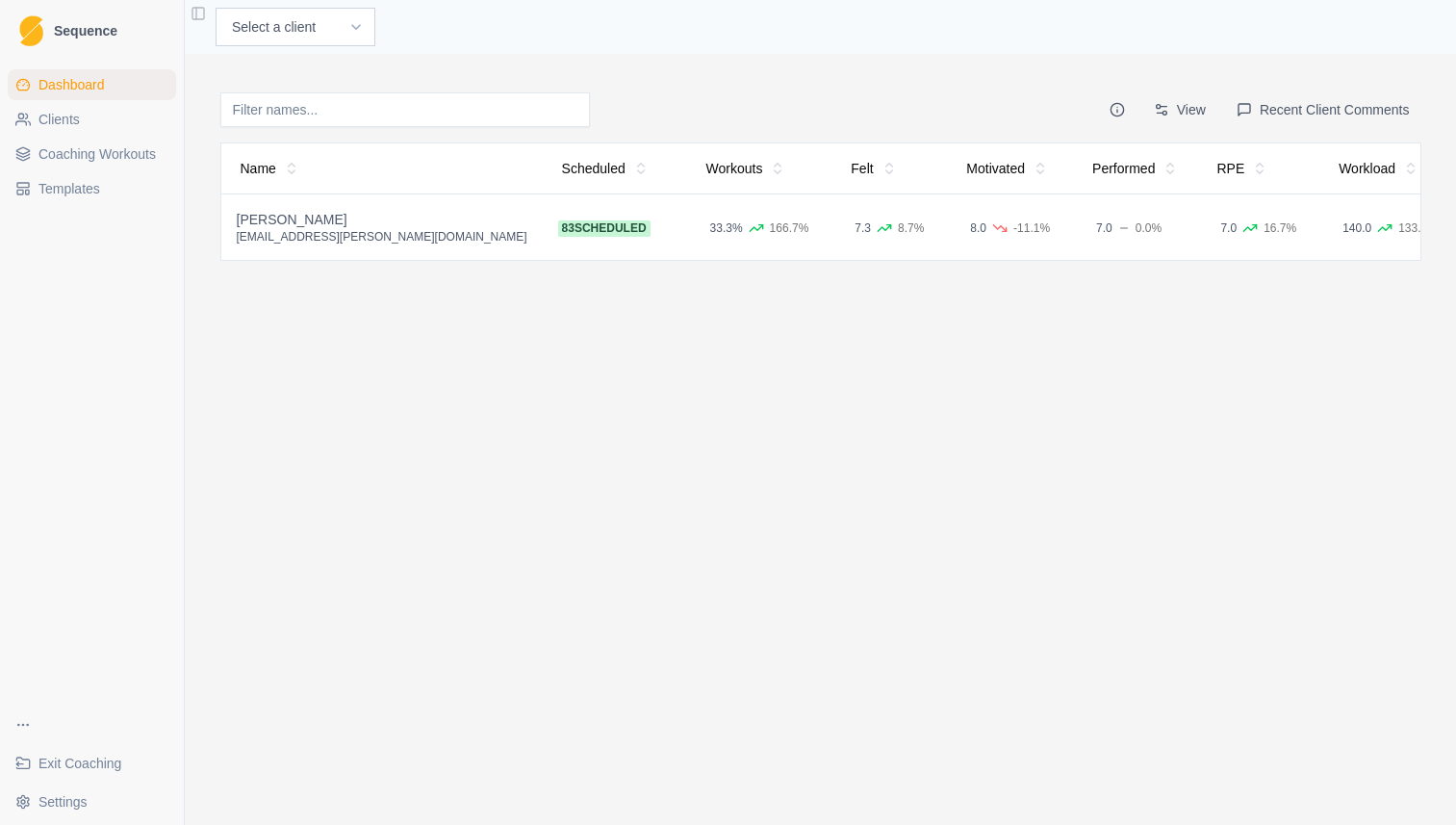 scroll, scrollTop: 0, scrollLeft: 0, axis: both 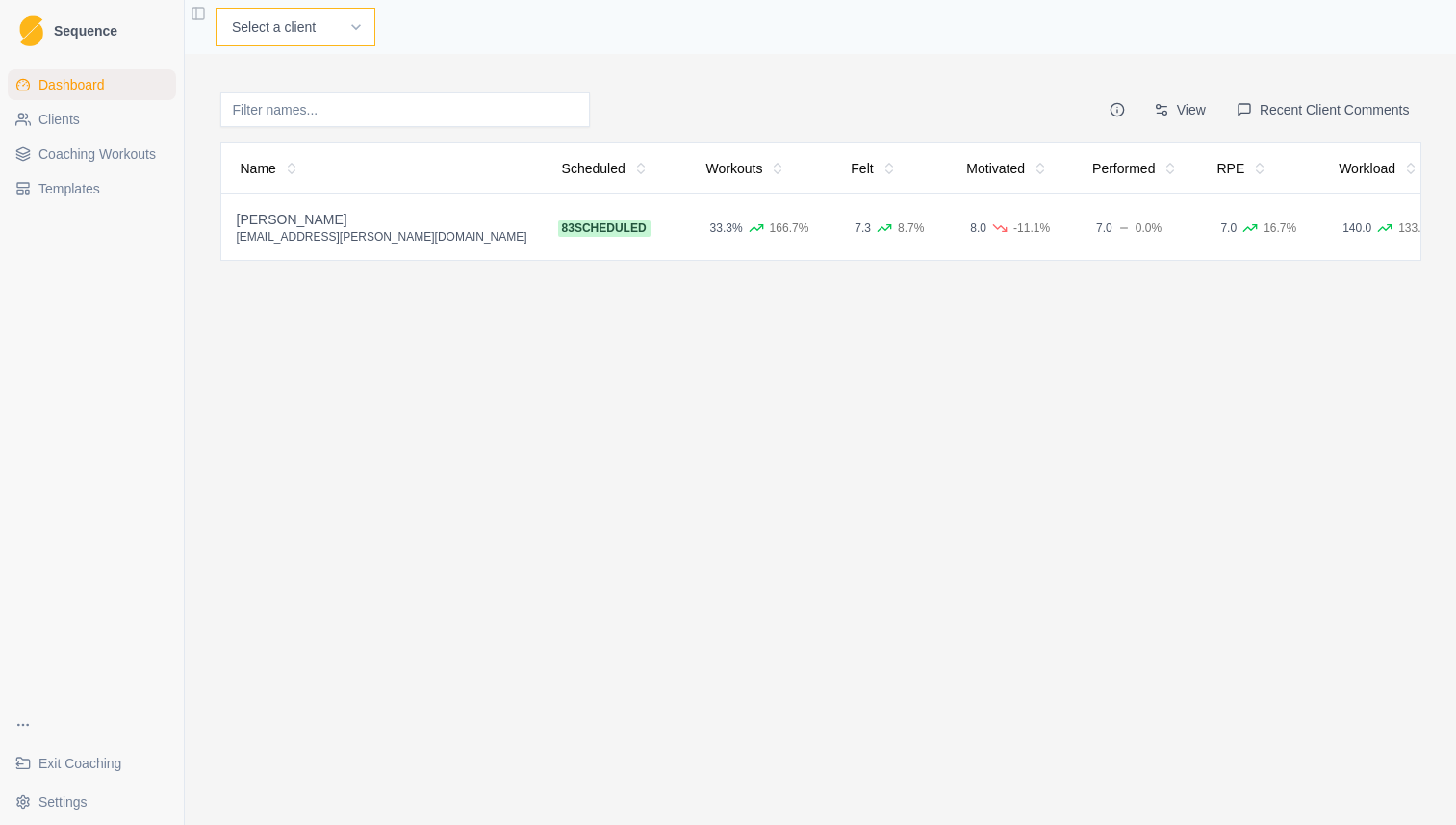 select on "3c625e43-ea5a-482d-aa25-e890e5e481d6" 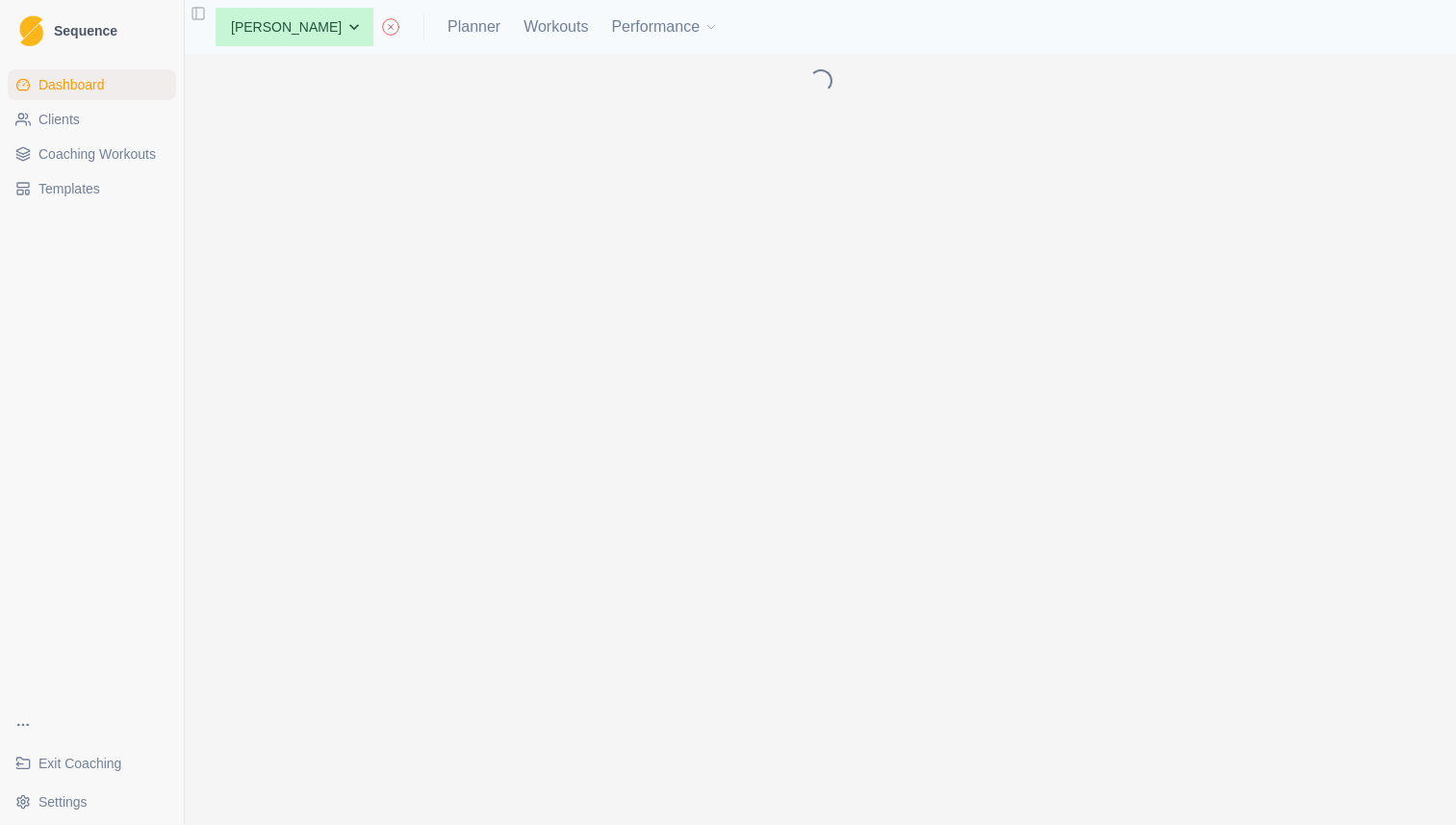 scroll, scrollTop: 0, scrollLeft: 0, axis: both 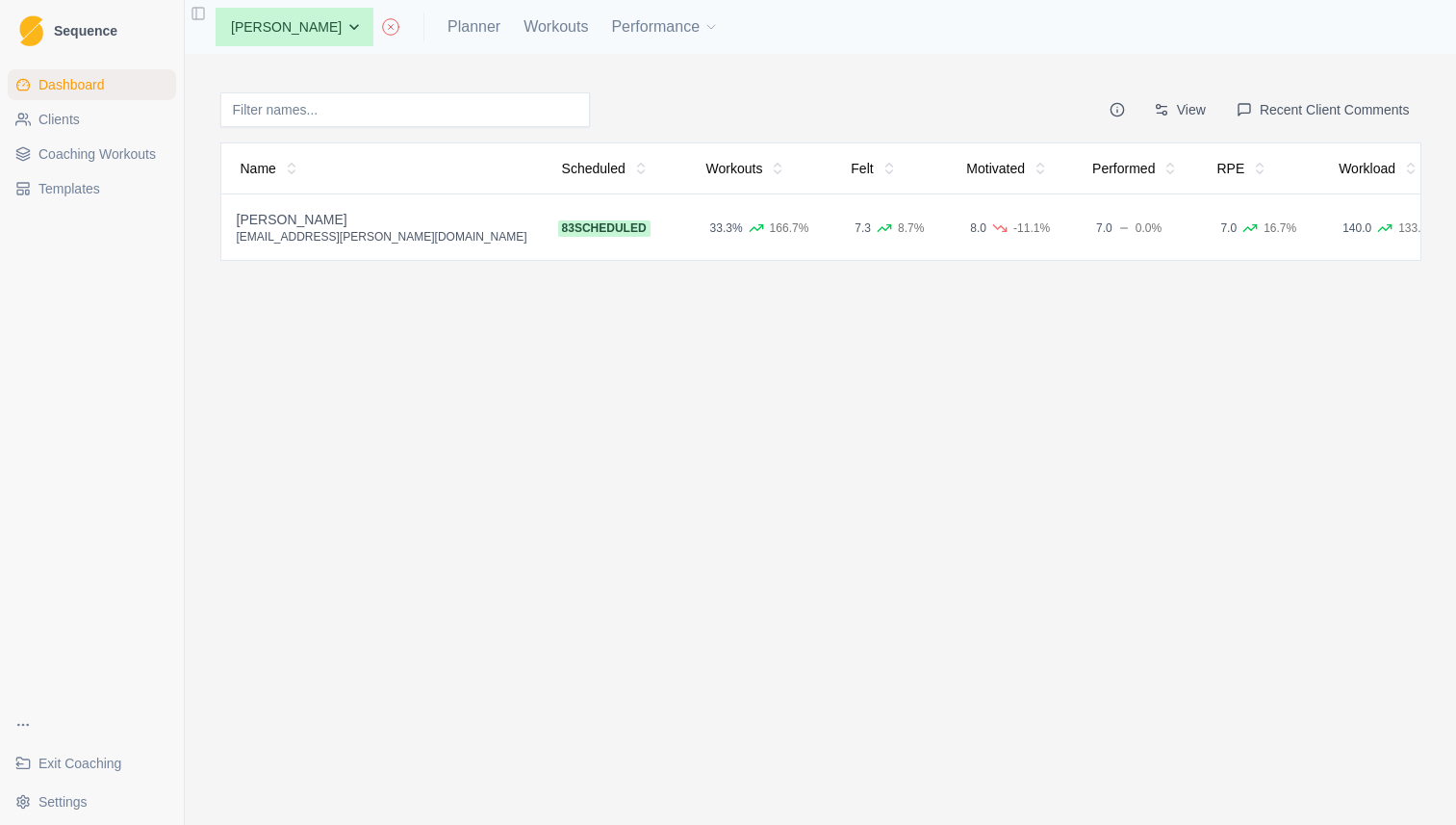 click on "Clients" at bounding box center [91, 119] 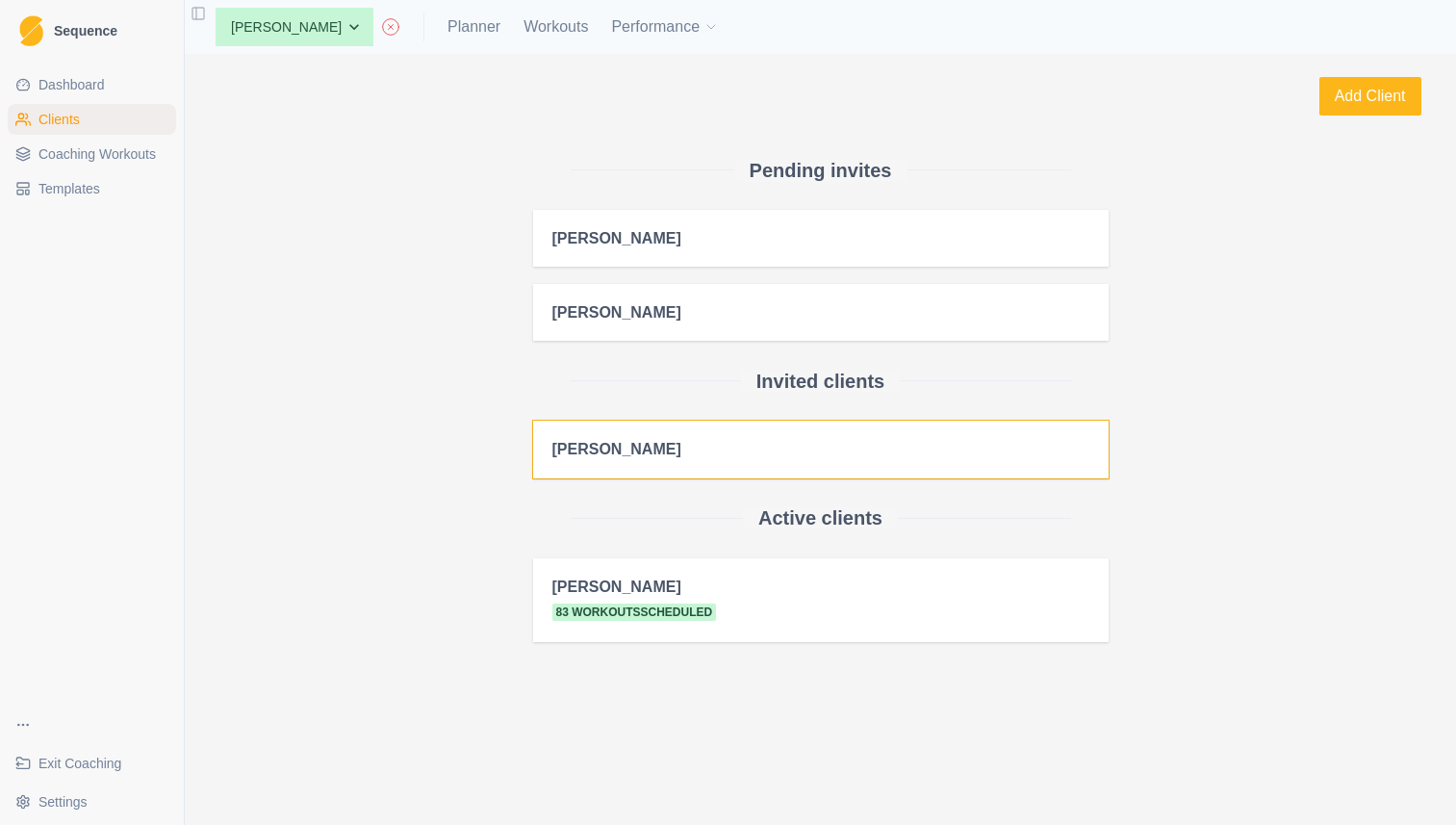 click on "[PERSON_NAME]" at bounding box center [821, 449] 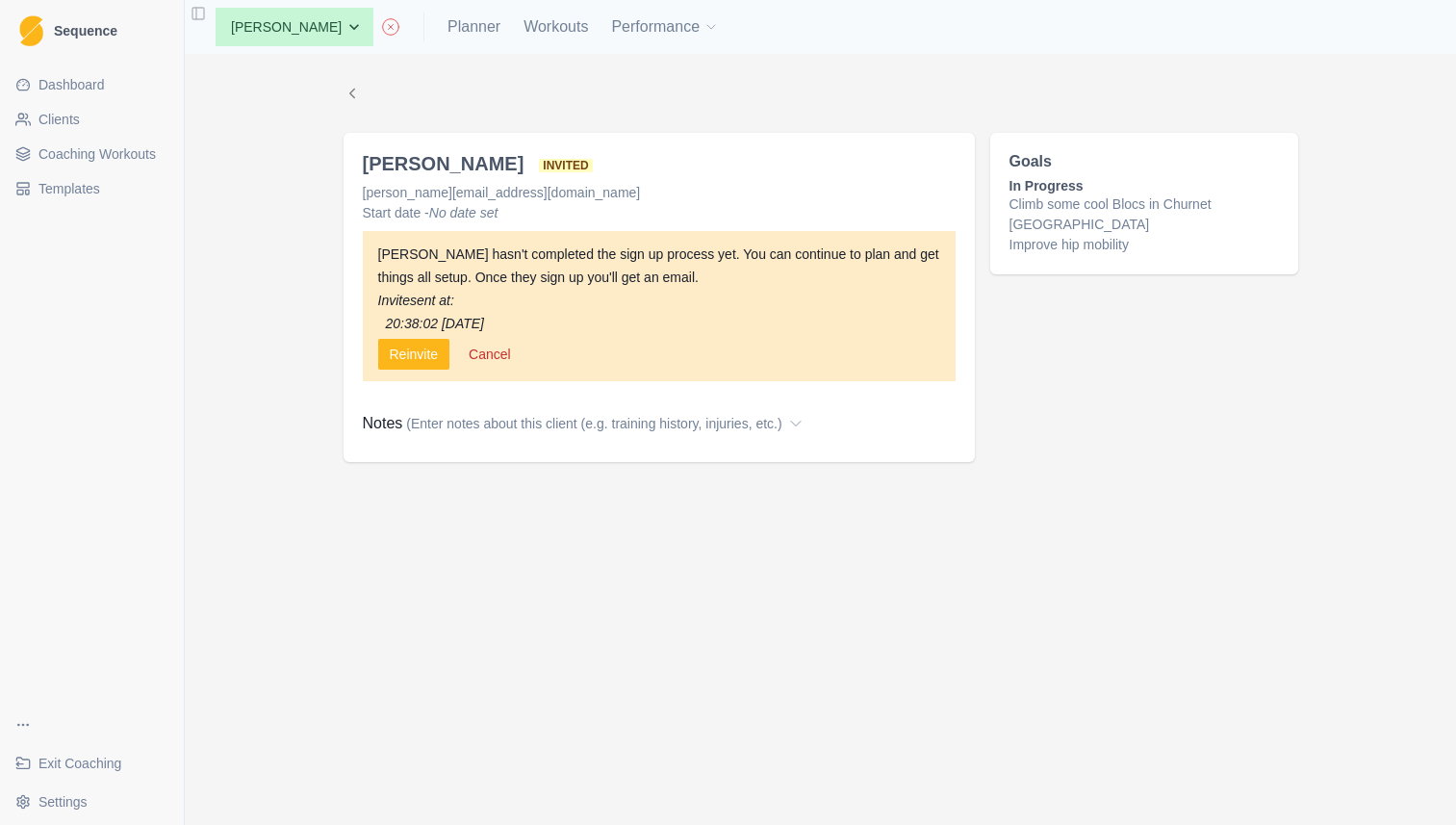 scroll, scrollTop: 0, scrollLeft: 0, axis: both 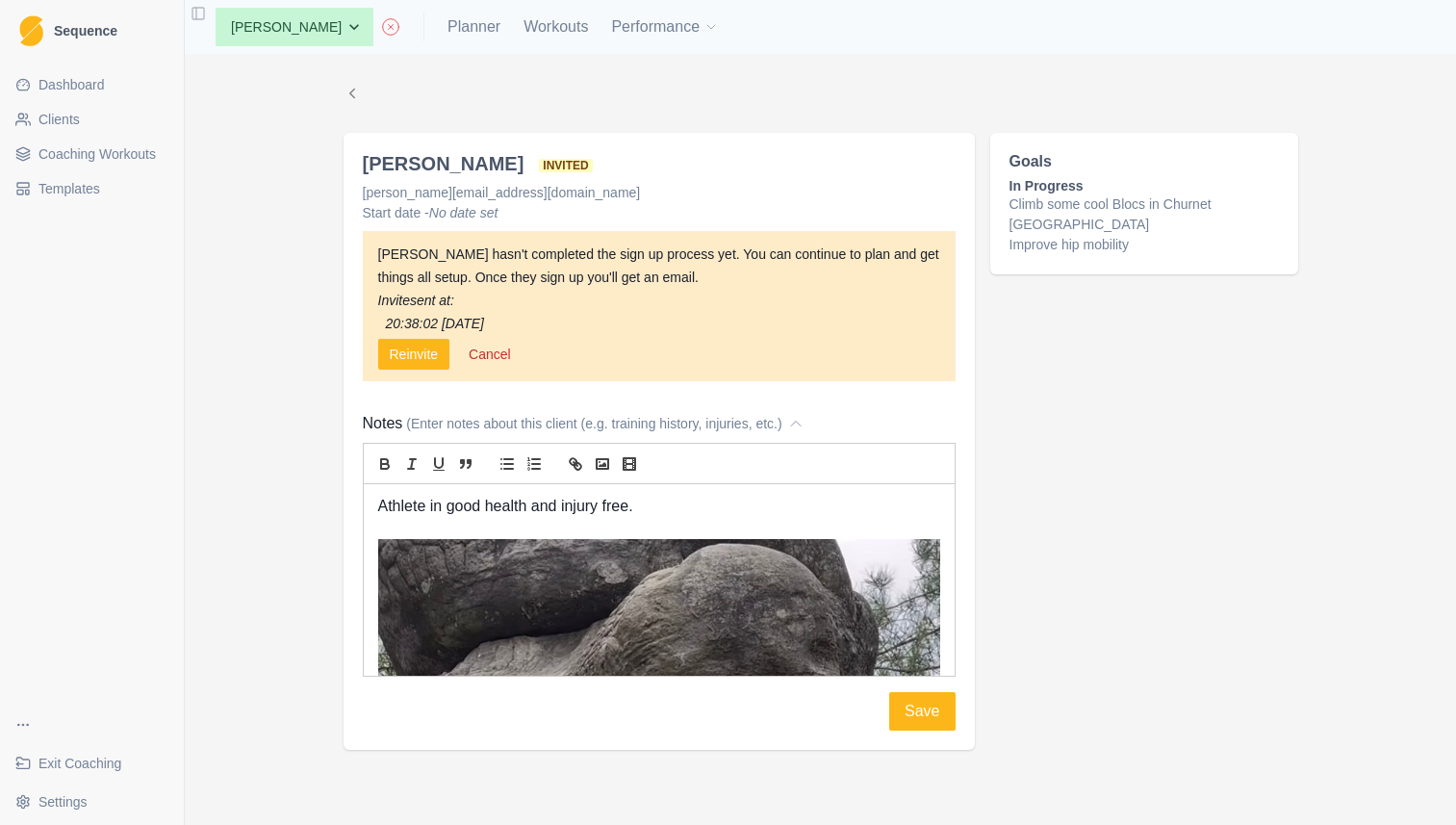 click on "Goals In Progress Climb some cool Blocs in Churnet Fontainebleau Improve hip mobility" at bounding box center (1144, 441) 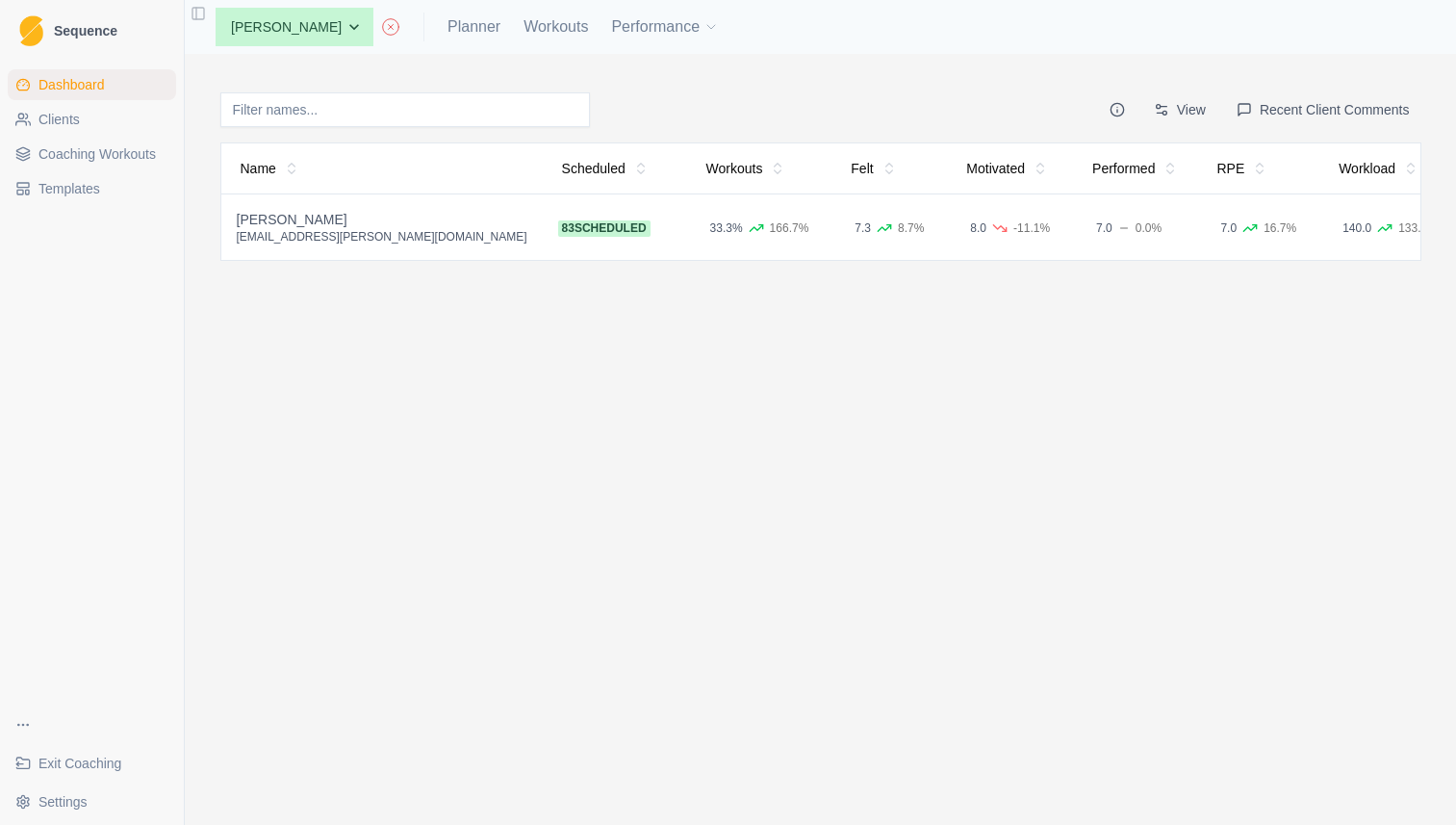 click on "Sequence Dashboard Clients Coaching Workouts Templates Exit Coaching Settings Toggle Sidebar None Andrew Emms Andrew York J. McInerney M. Platania Planner Workouts Performance View Recent Client Comments Name Scheduled Workouts Felt Motivated Performed RPE Workload M. Platania milo.platania@gmail.com 83  scheduled 33.3% 166.7% 7.3 8.7% 8.0 -11.1% 7.0 0.0% 7.0 16.7% 140.0 133.3%
Metrics Goals Tests" at bounding box center [728, 412] 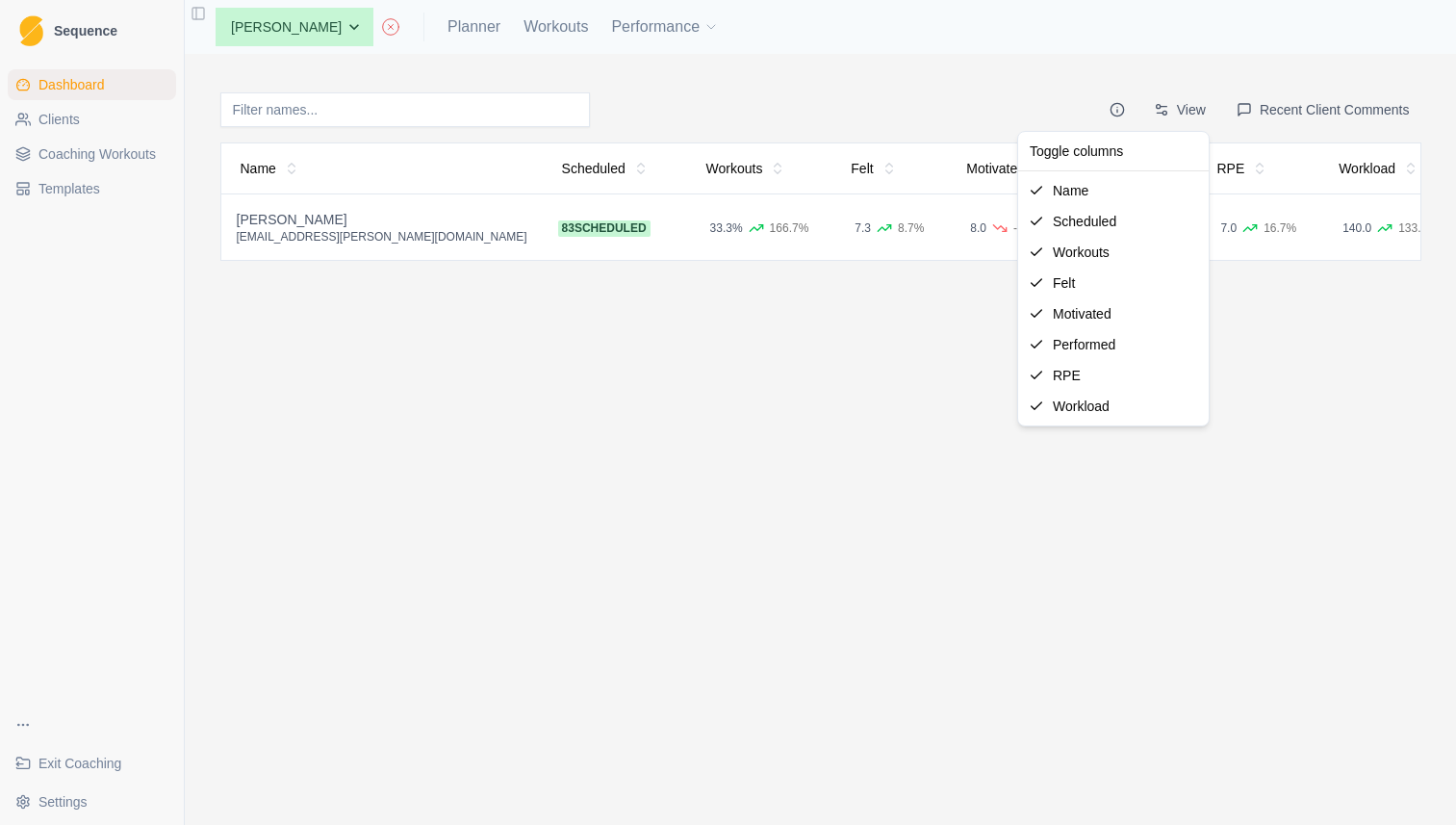 drag, startPoint x: 478, startPoint y: 72, endPoint x: 417, endPoint y: 89, distance: 63.32456 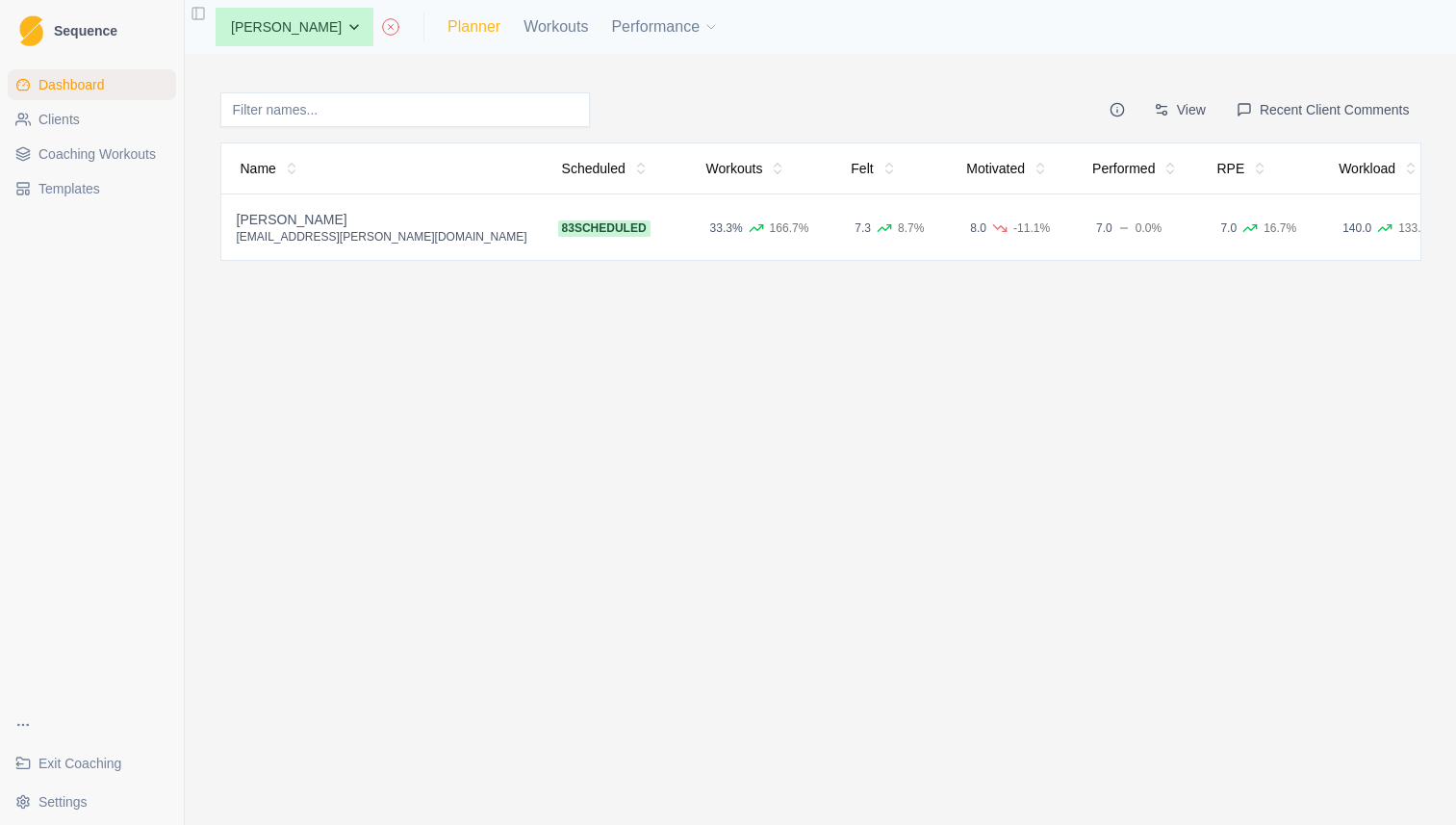 click on "Planner" at bounding box center (473, 27) 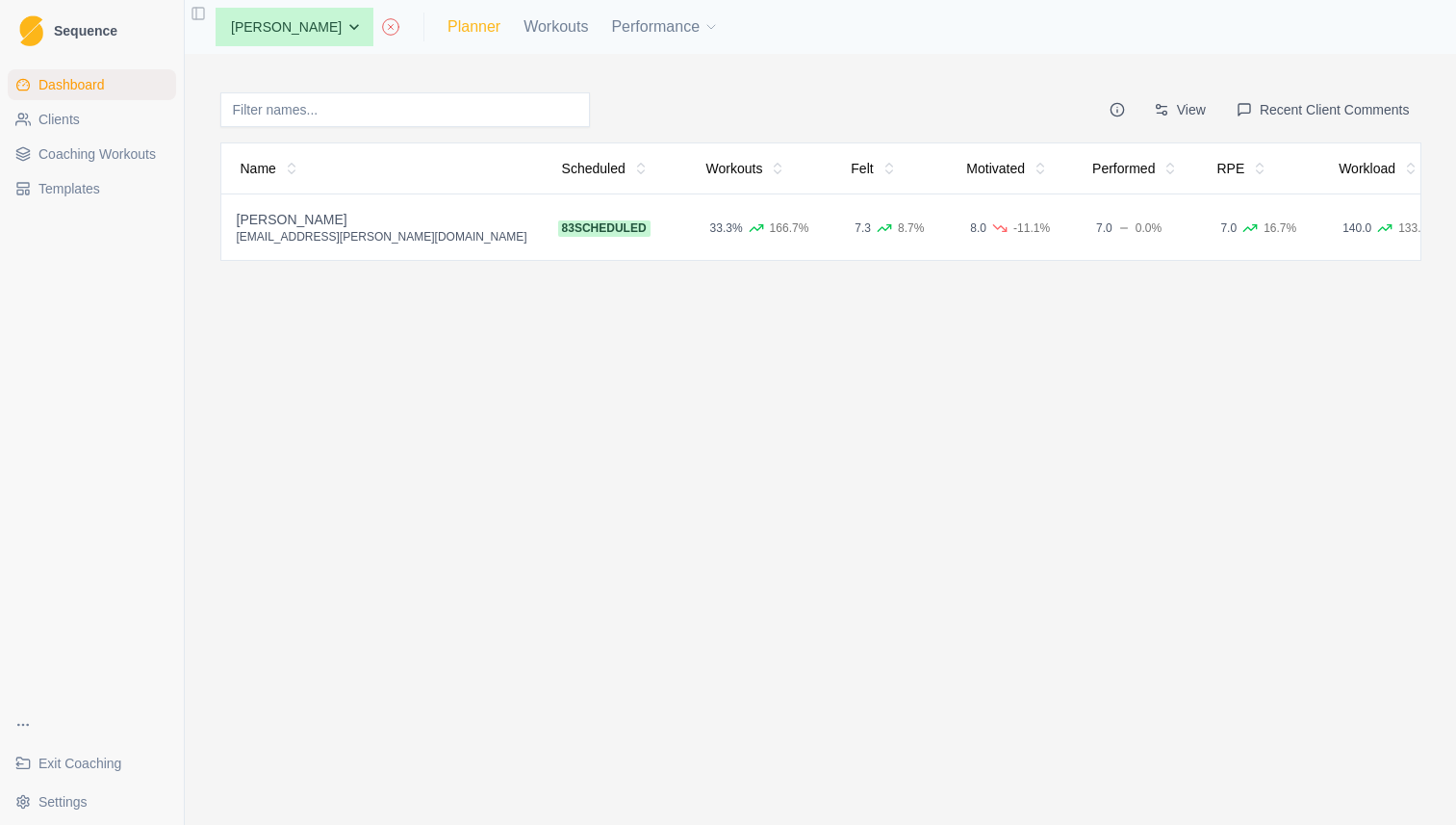 select on "month" 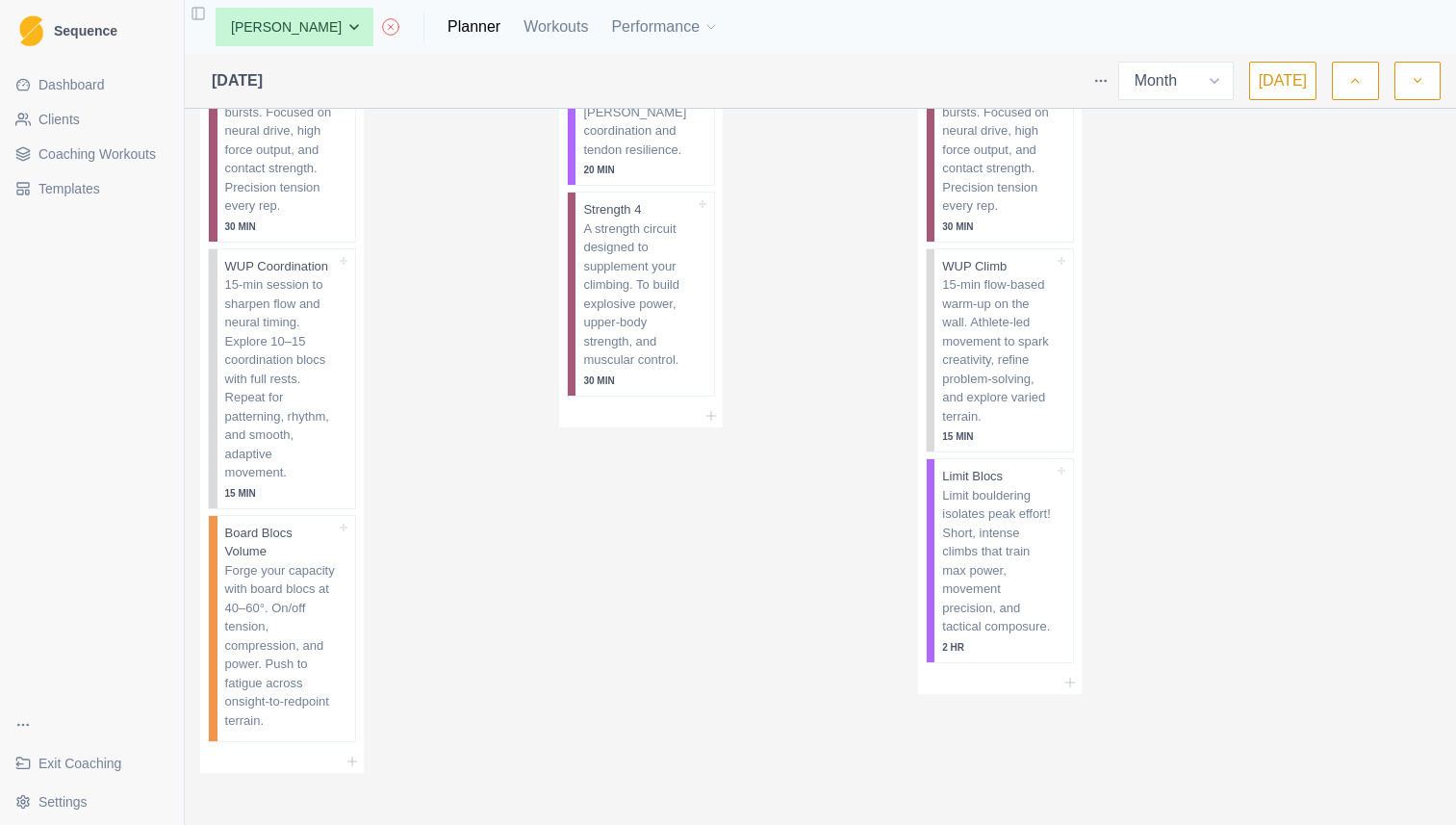 scroll, scrollTop: 5032, scrollLeft: 0, axis: vertical 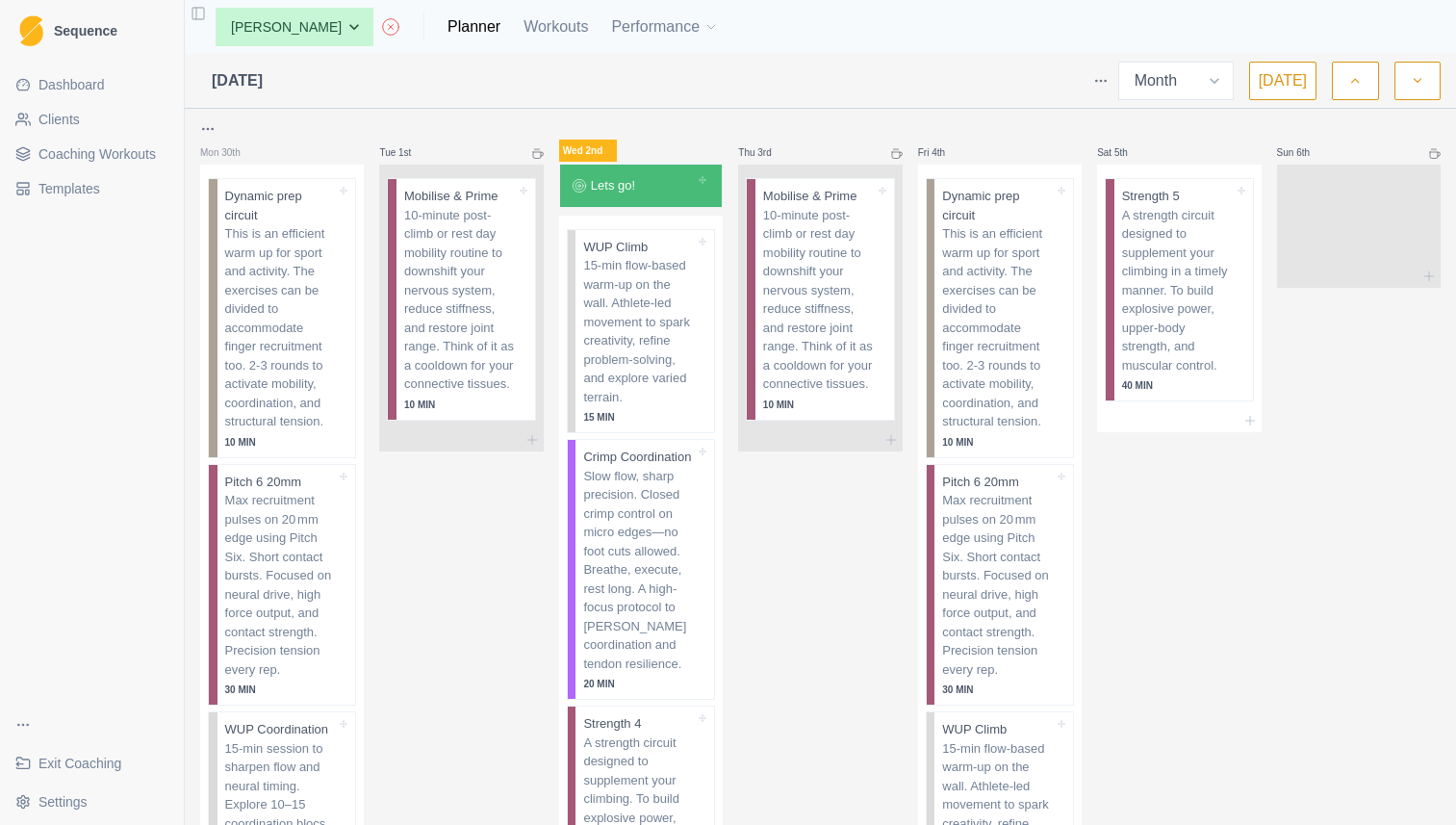 drag, startPoint x: 794, startPoint y: 83, endPoint x: 760, endPoint y: 109, distance: 42.80187 